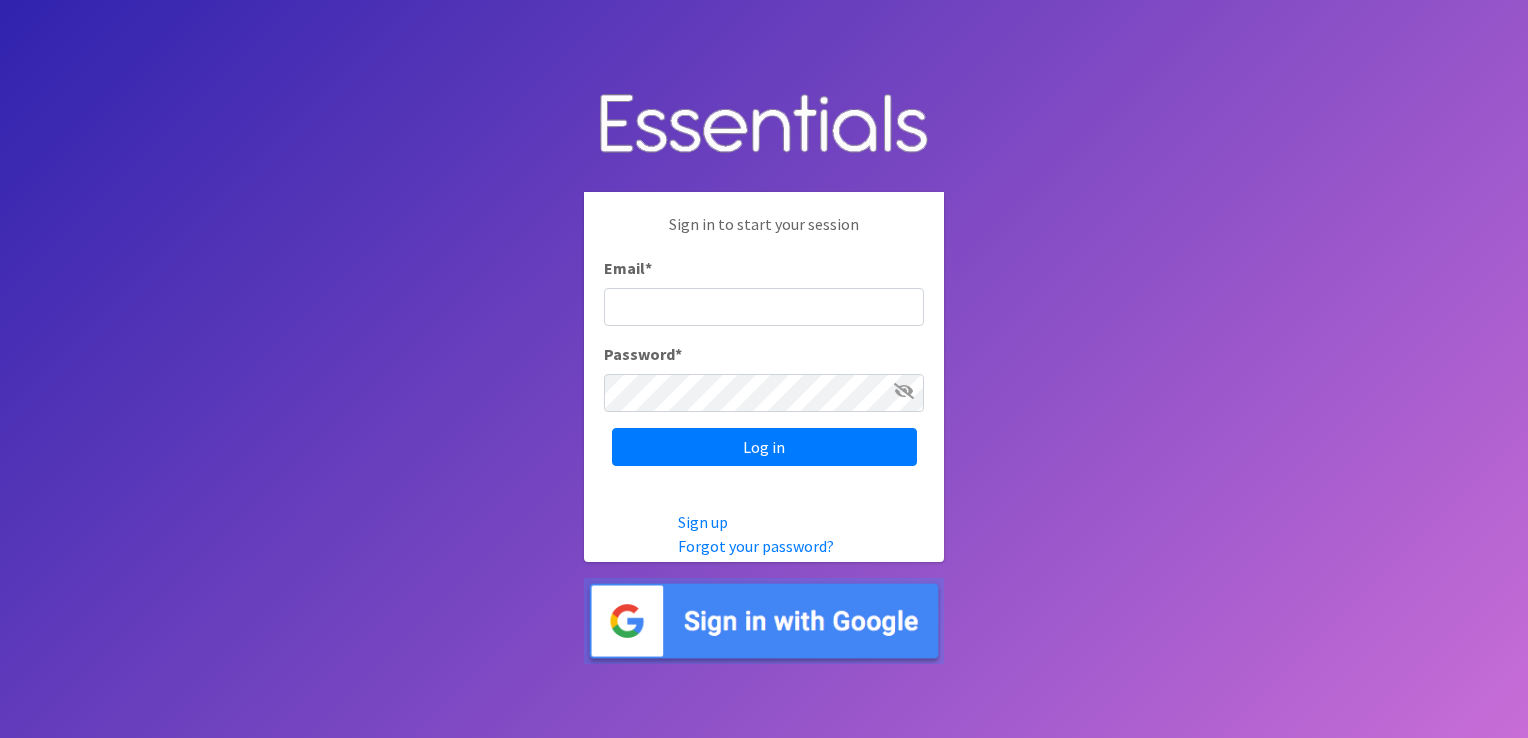 scroll, scrollTop: 0, scrollLeft: 0, axis: both 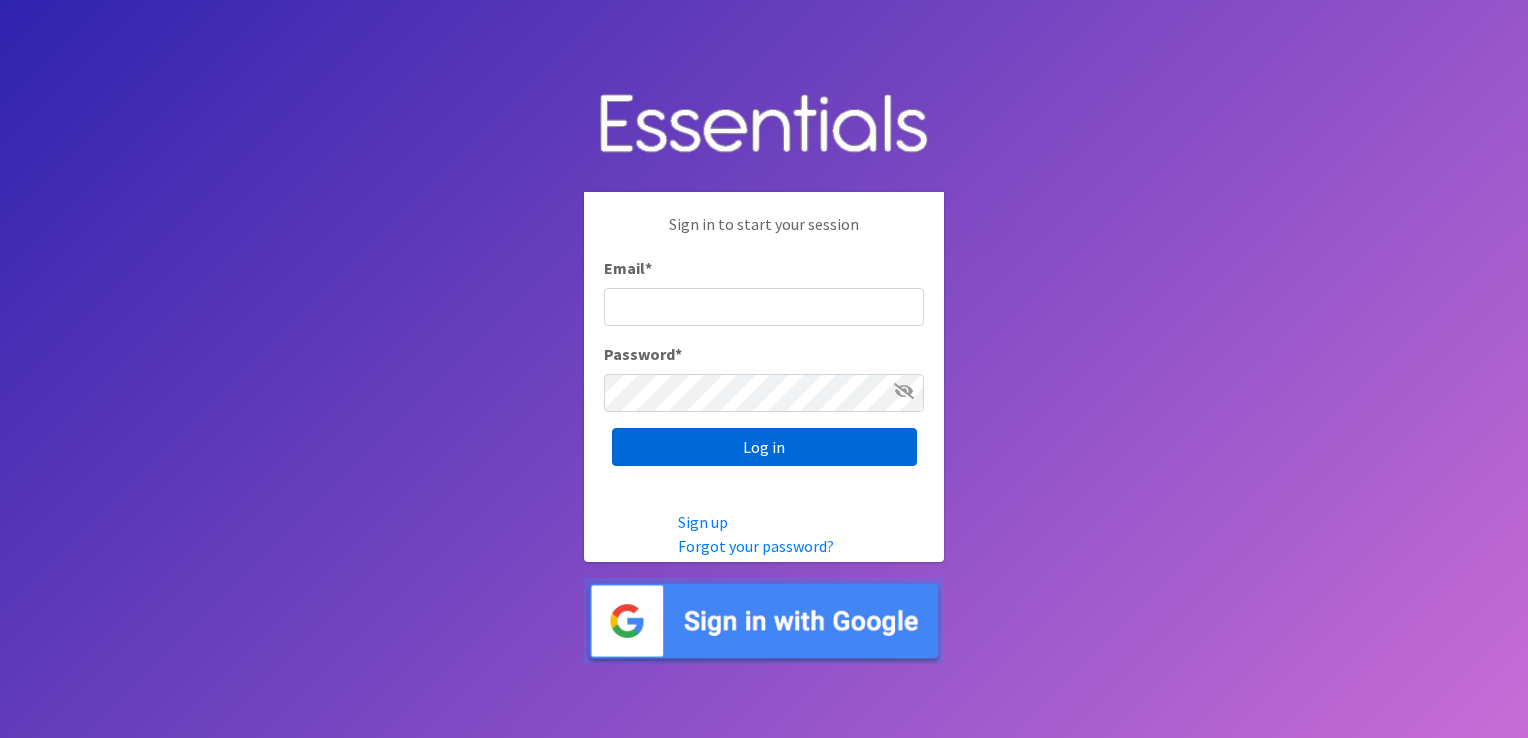type on "shannon@HeartofOhiodiaperbank.org" 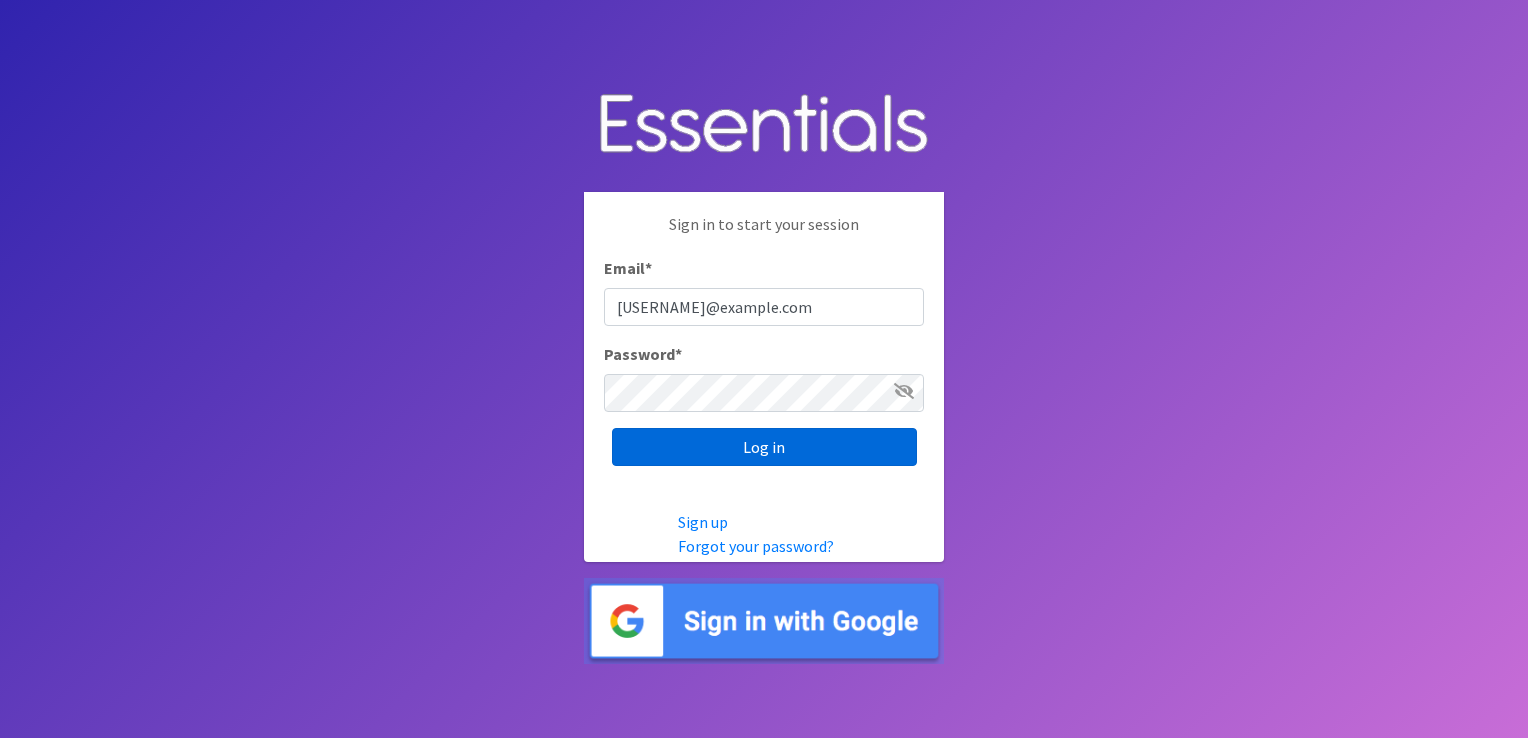 click on "Log in" at bounding box center (764, 447) 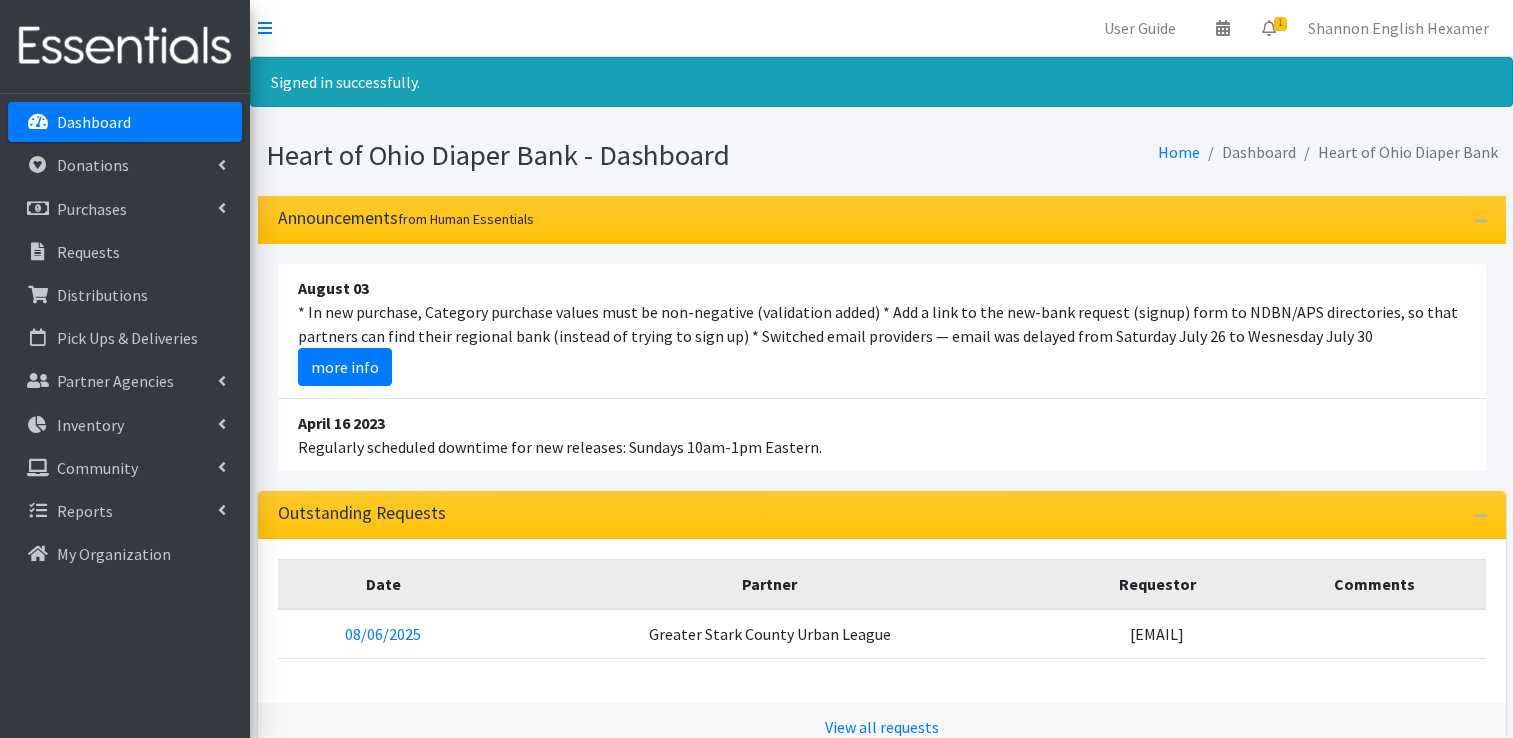 scroll, scrollTop: 0, scrollLeft: 0, axis: both 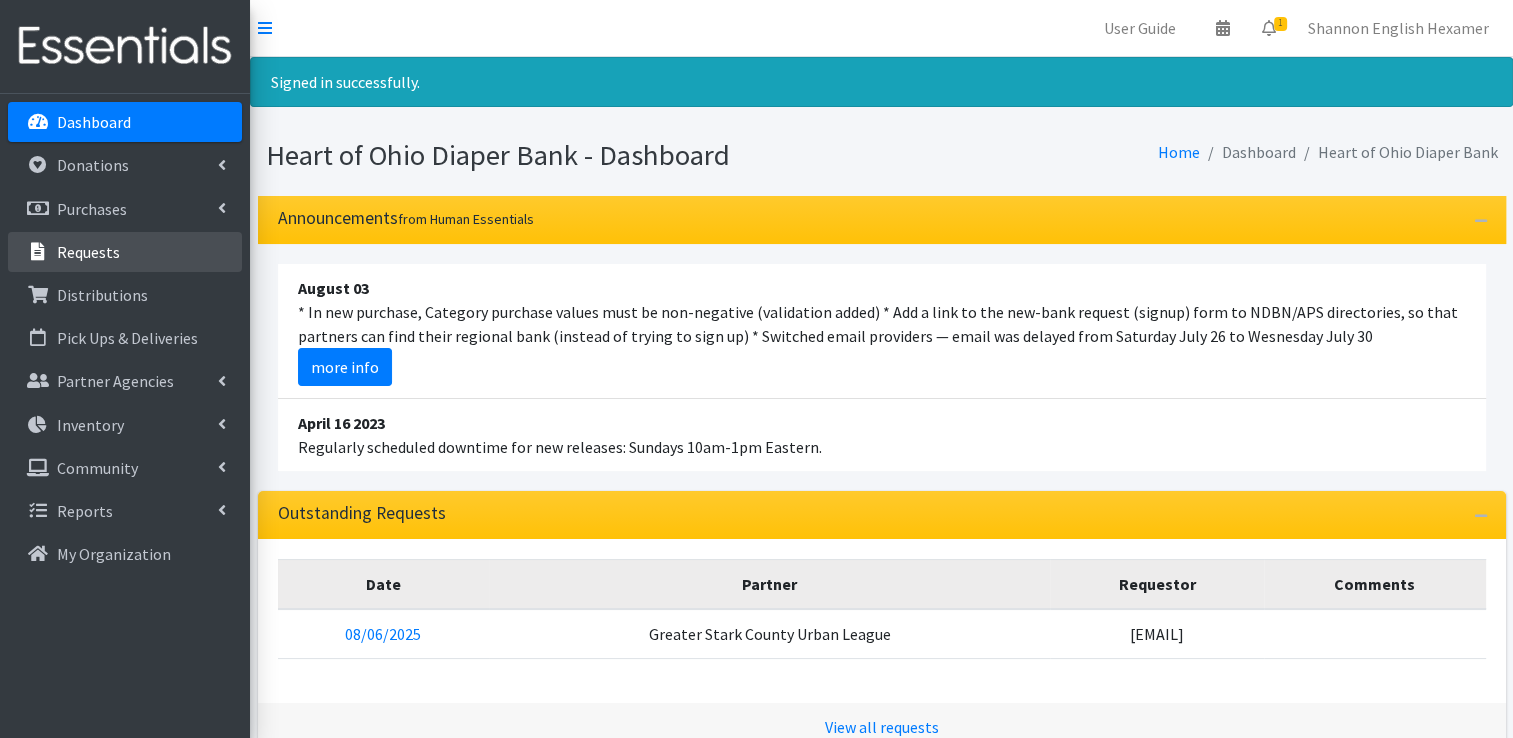 click on "Requests" at bounding box center (88, 252) 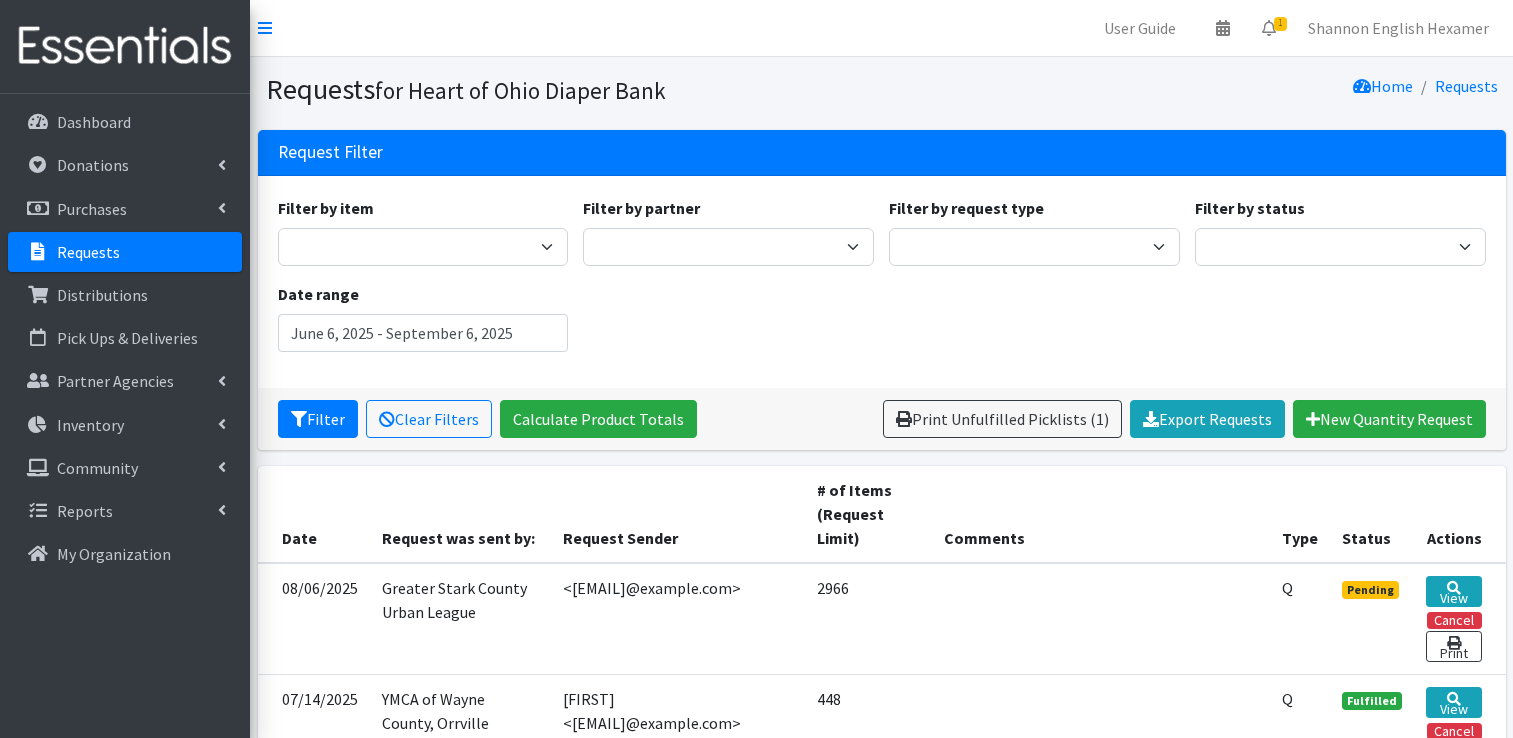 scroll, scrollTop: 0, scrollLeft: 0, axis: both 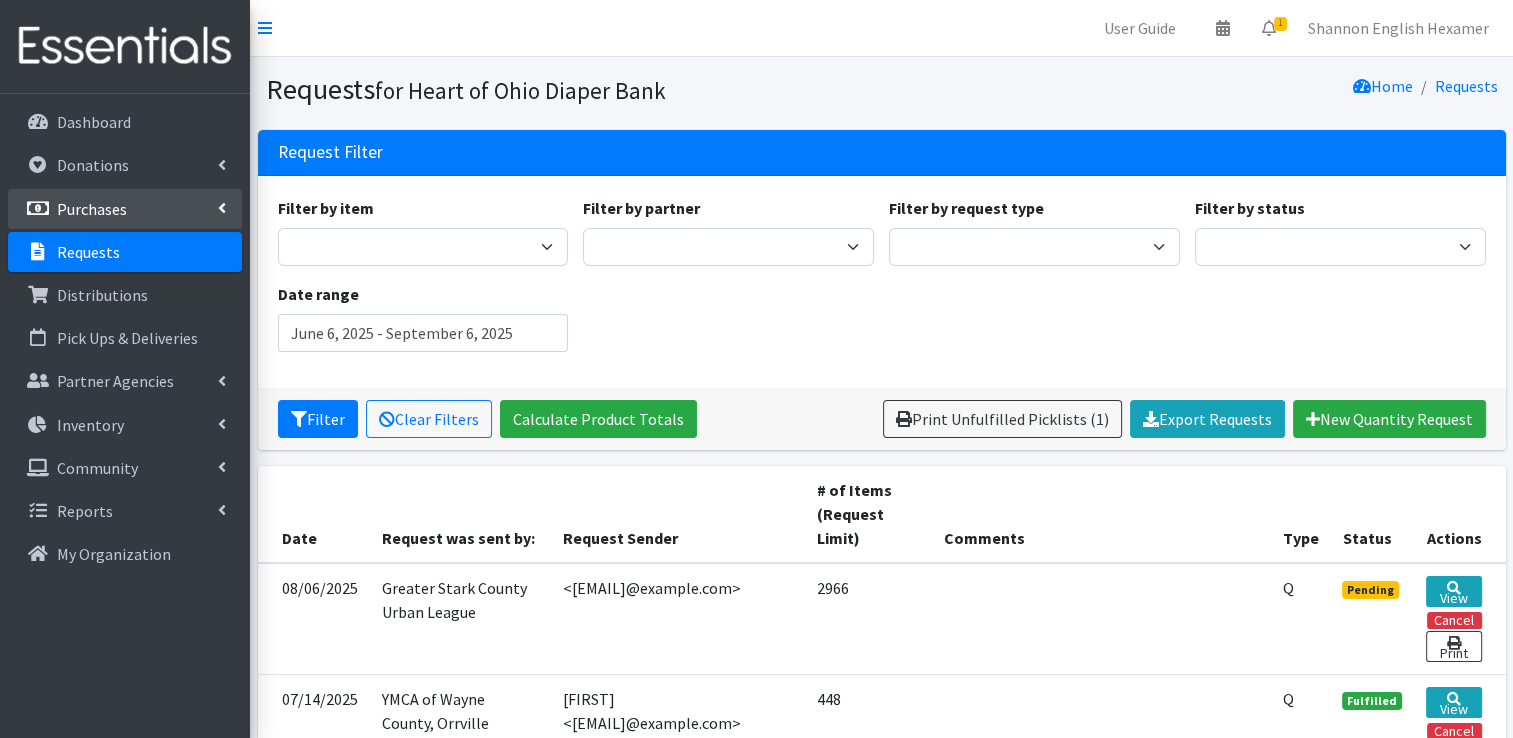 click on "Purchases" at bounding box center (125, 209) 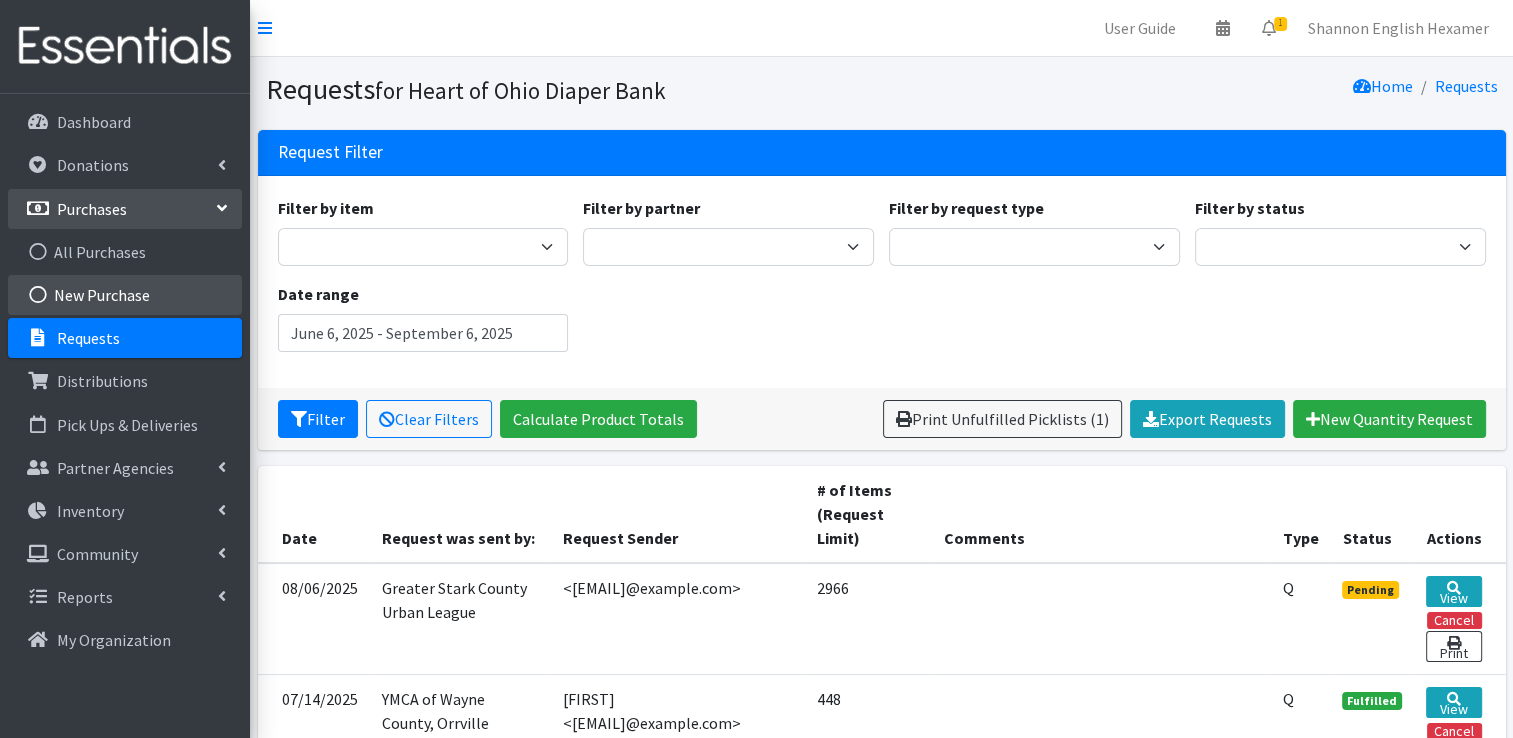 click on "New Purchase" at bounding box center [125, 295] 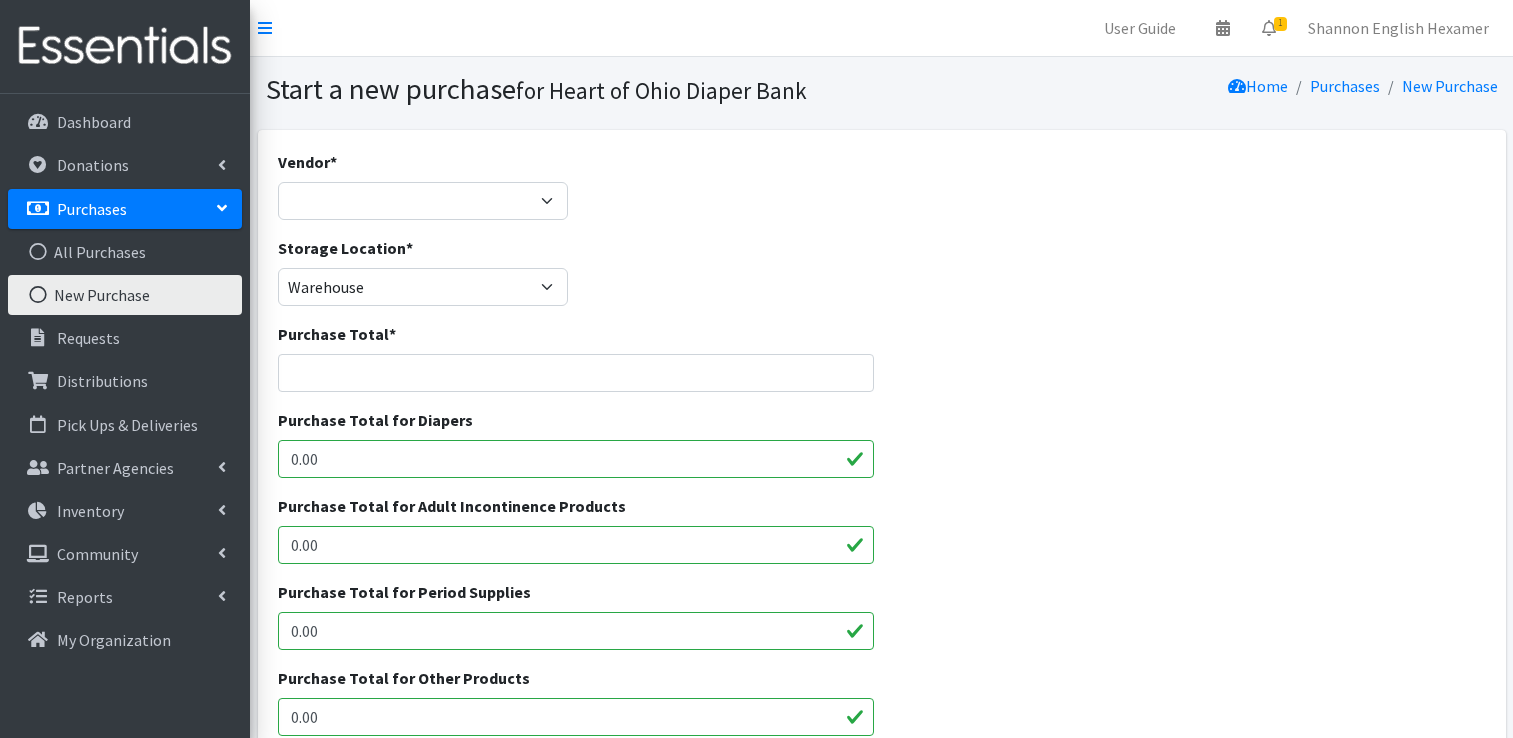 scroll, scrollTop: 0, scrollLeft: 0, axis: both 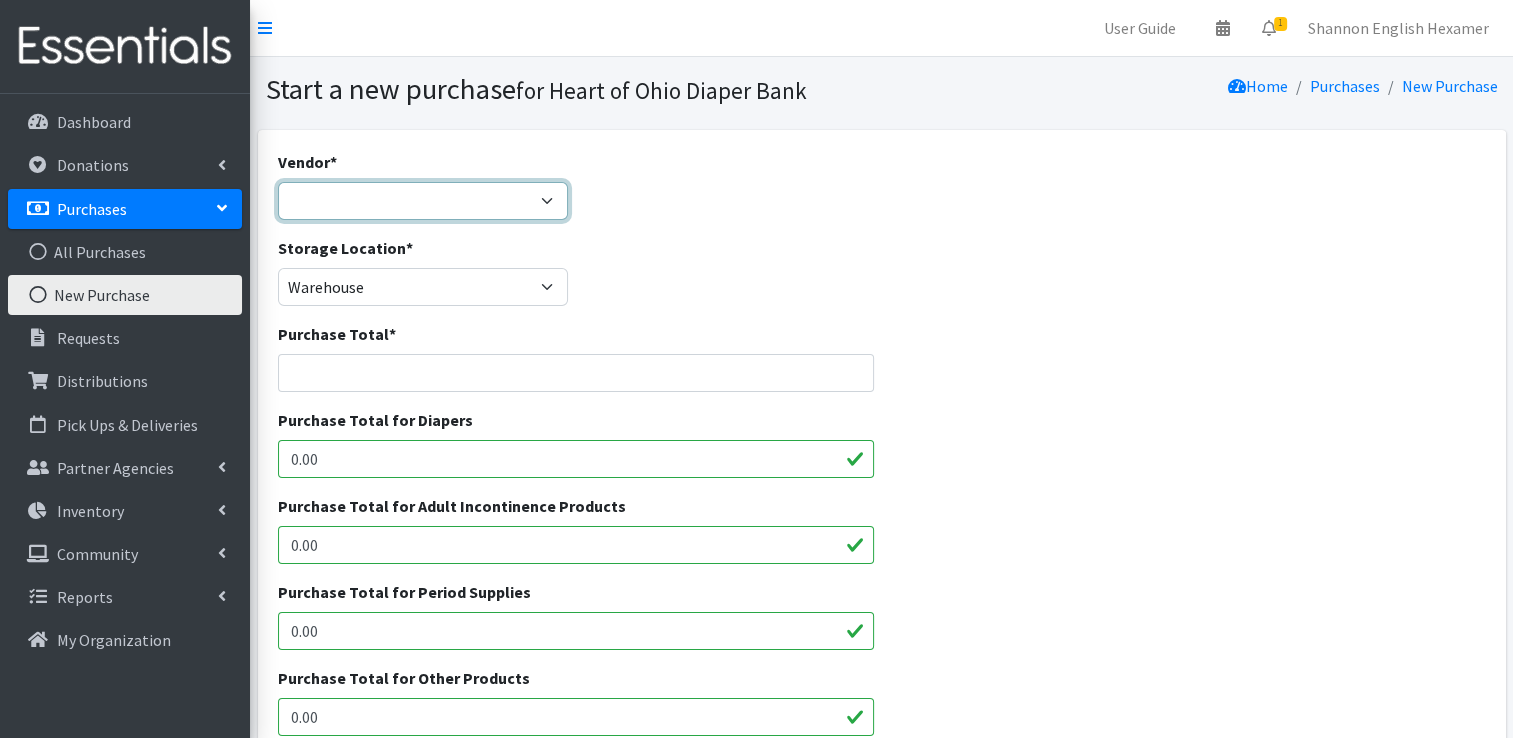 click on "Akron-Canton Regional Foodbank
Aldi's
Amazon
Auggies / NDBN
Huggies / National Diaper Bank
JSL Partners Inc.
Marc's
NDBN Pathway2Provide
Sam's Club
Target
Walmart  ---Not Listed---" at bounding box center [423, 201] 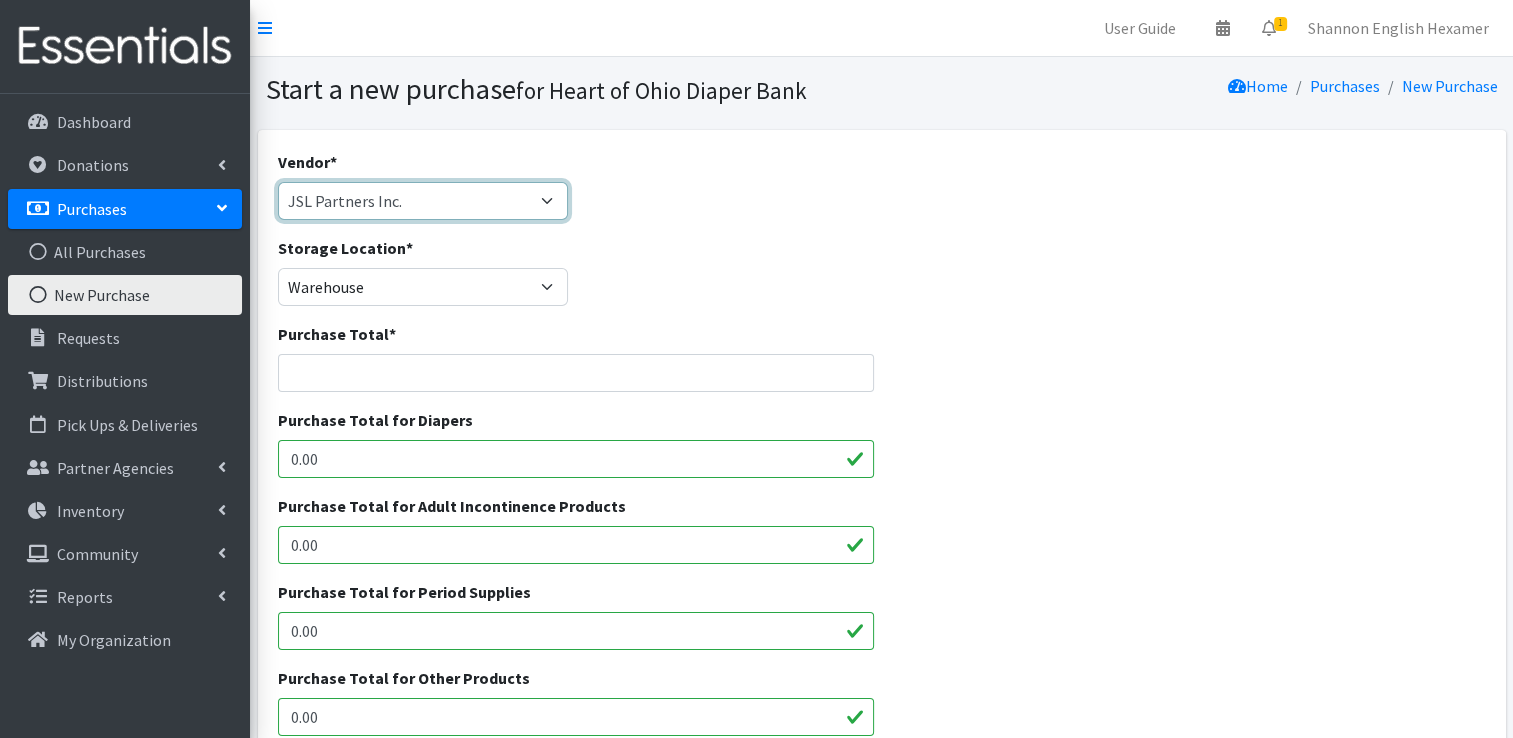 click on "Akron-Canton Regional Foodbank
Aldi's
Amazon
Auggies / NDBN
Huggies / National Diaper Bank
JSL Partners Inc.
Marc's
NDBN Pathway2Provide
Sam's Club
Target
Walmart  ---Not Listed---" at bounding box center (423, 201) 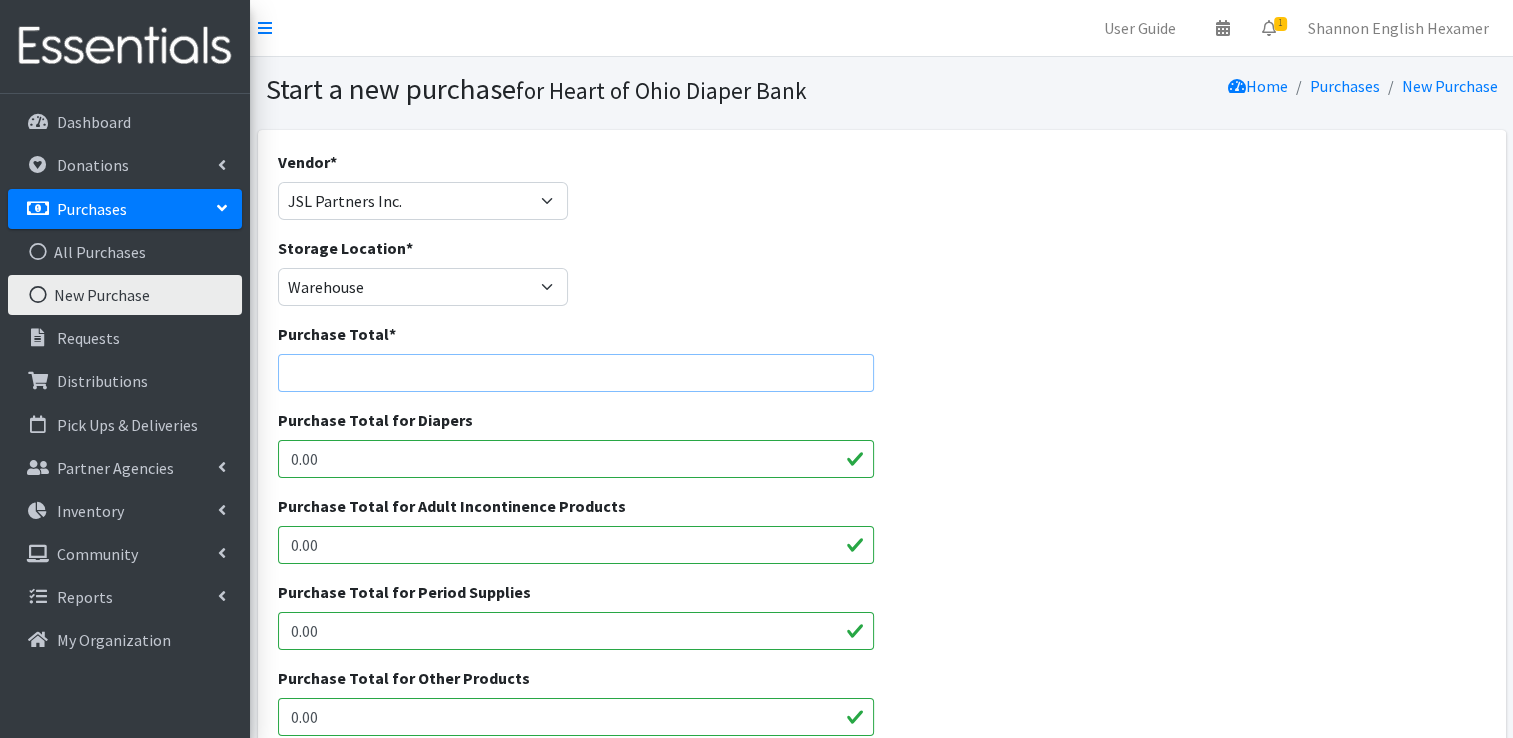 click on "Purchase Total  *" at bounding box center [576, 373] 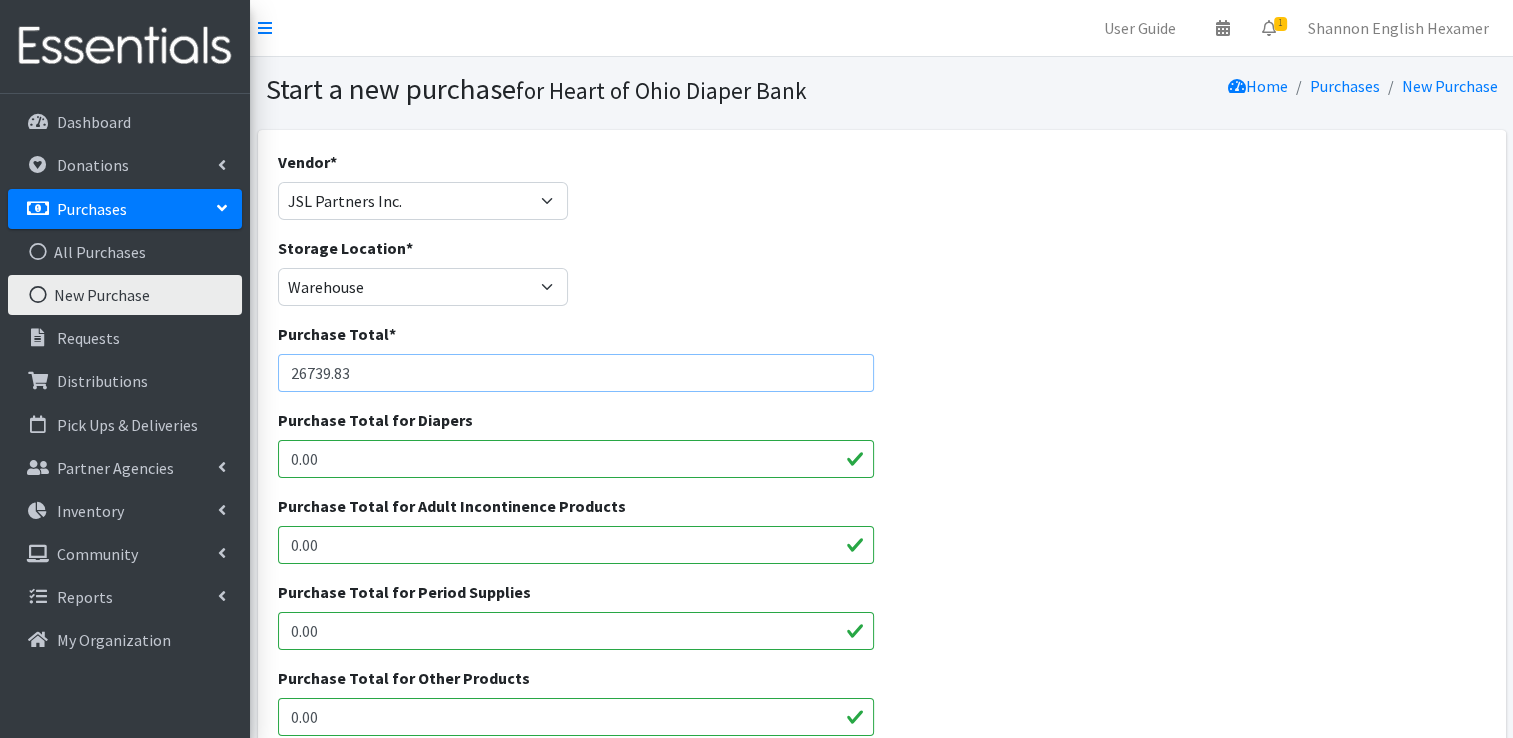 type on "26739.83" 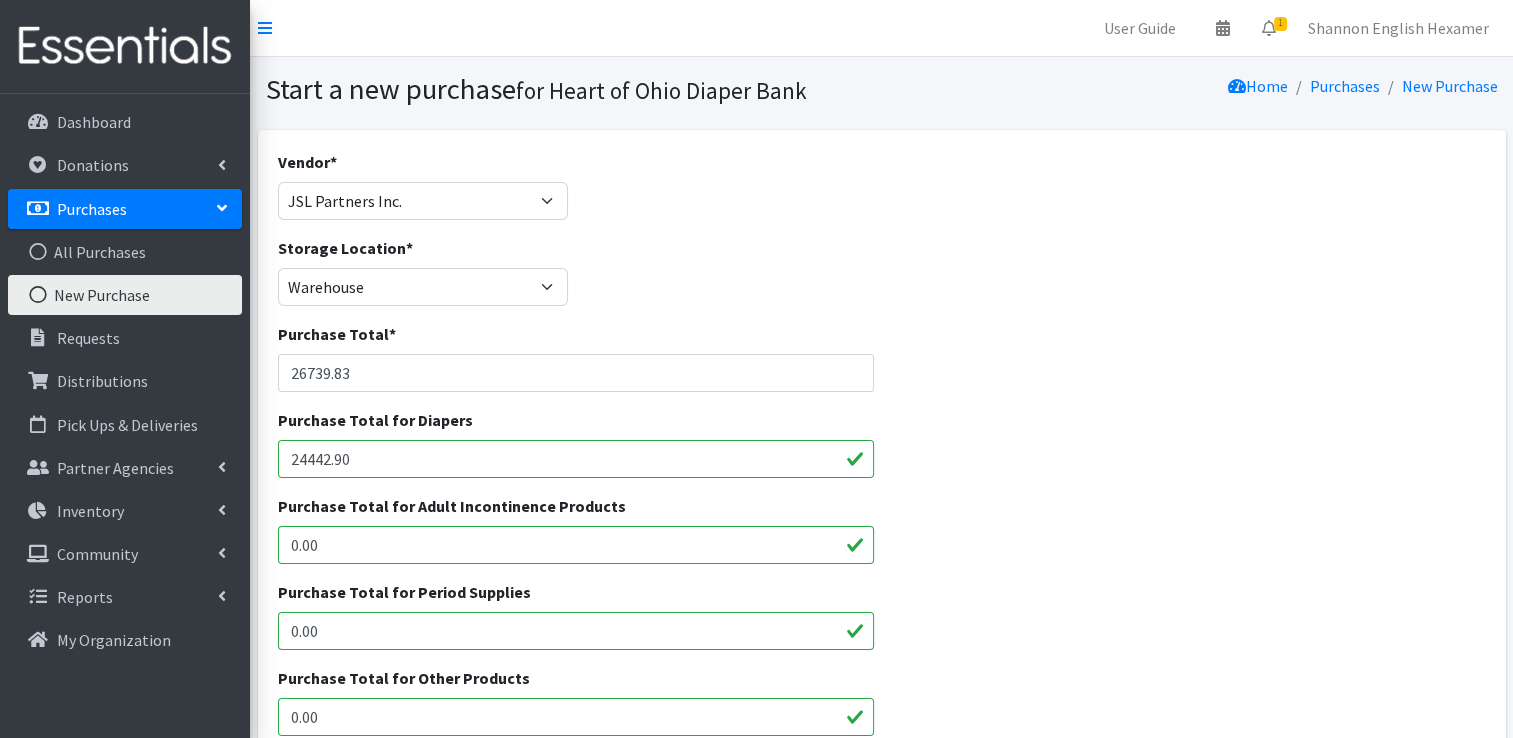 type on "24442.90" 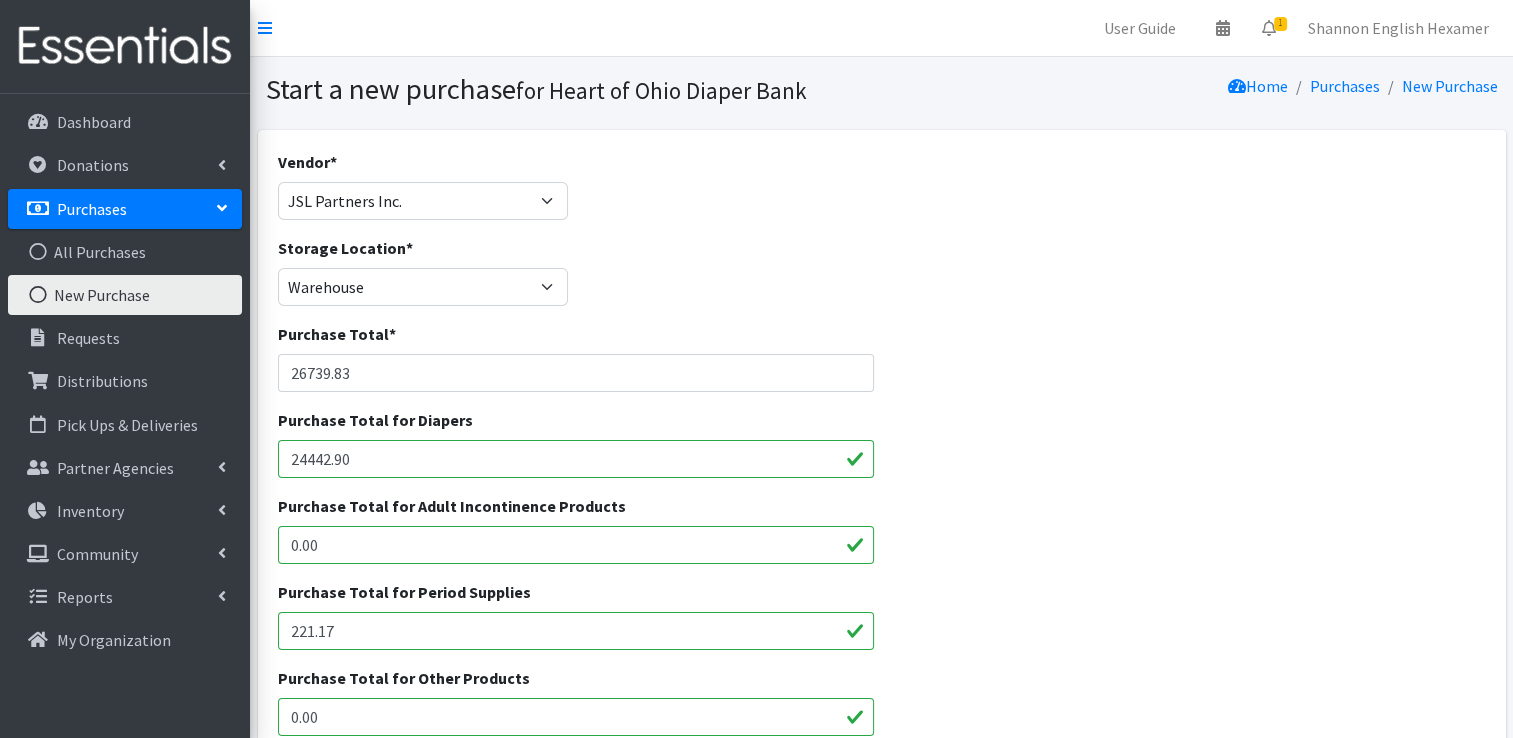 type on "221.17" 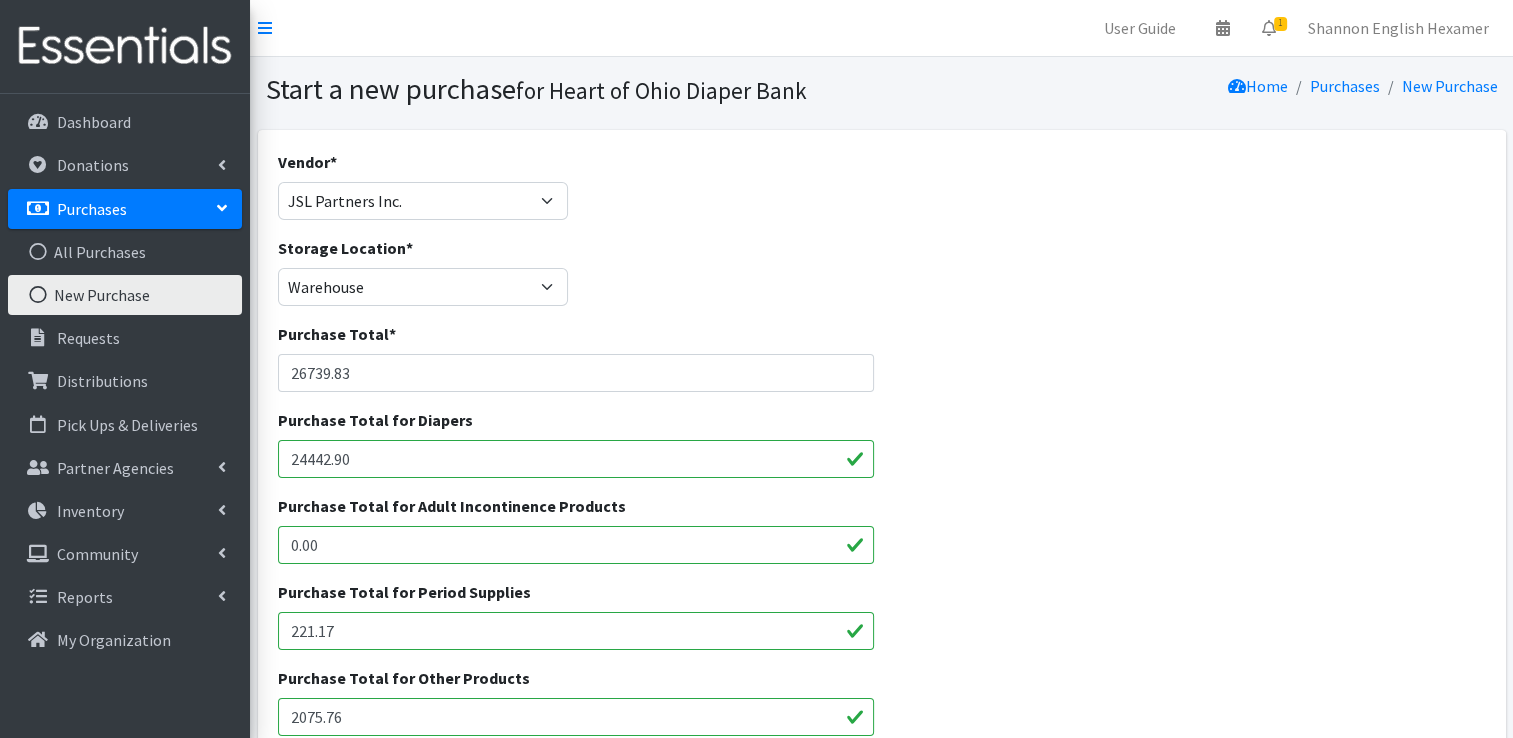 type on "2075.76" 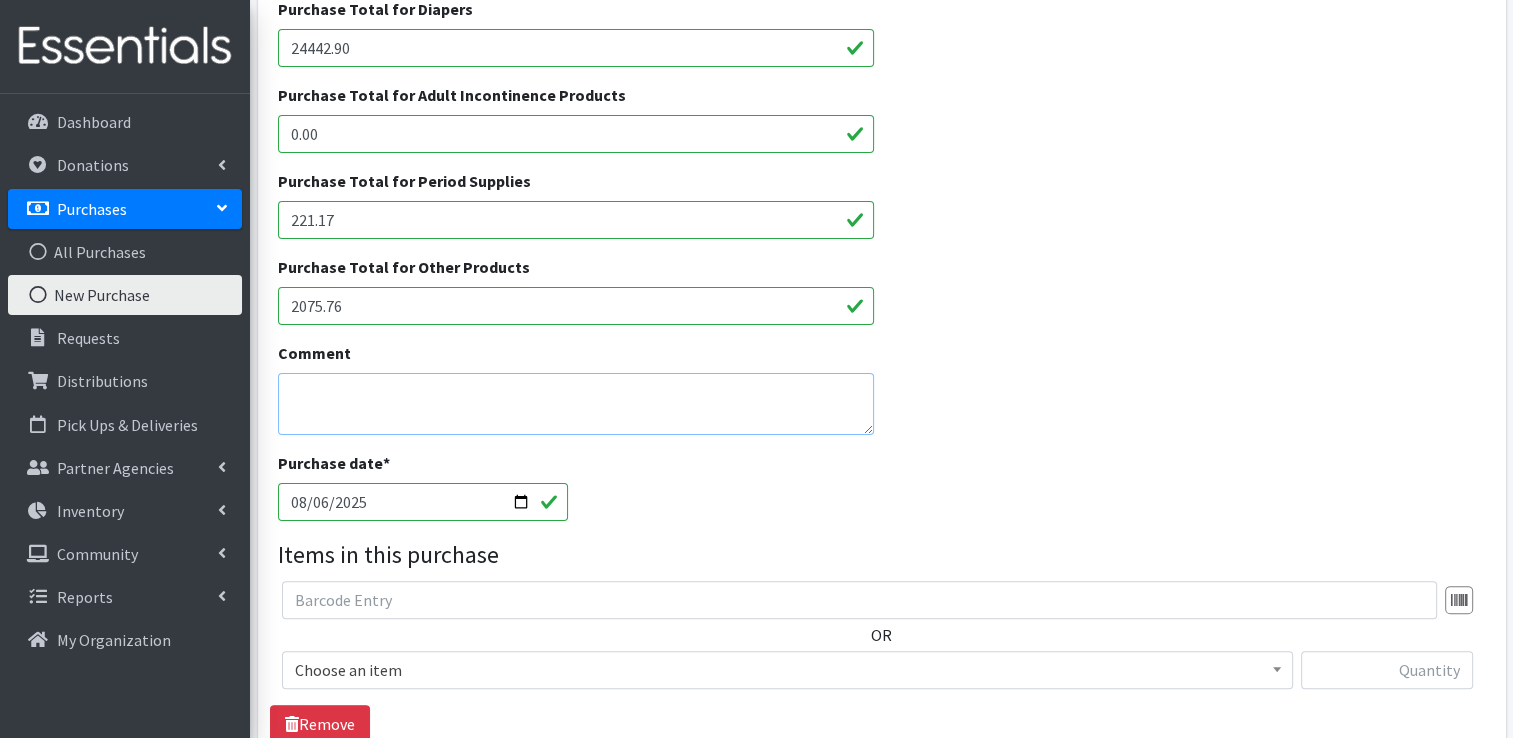 scroll, scrollTop: 433, scrollLeft: 0, axis: vertical 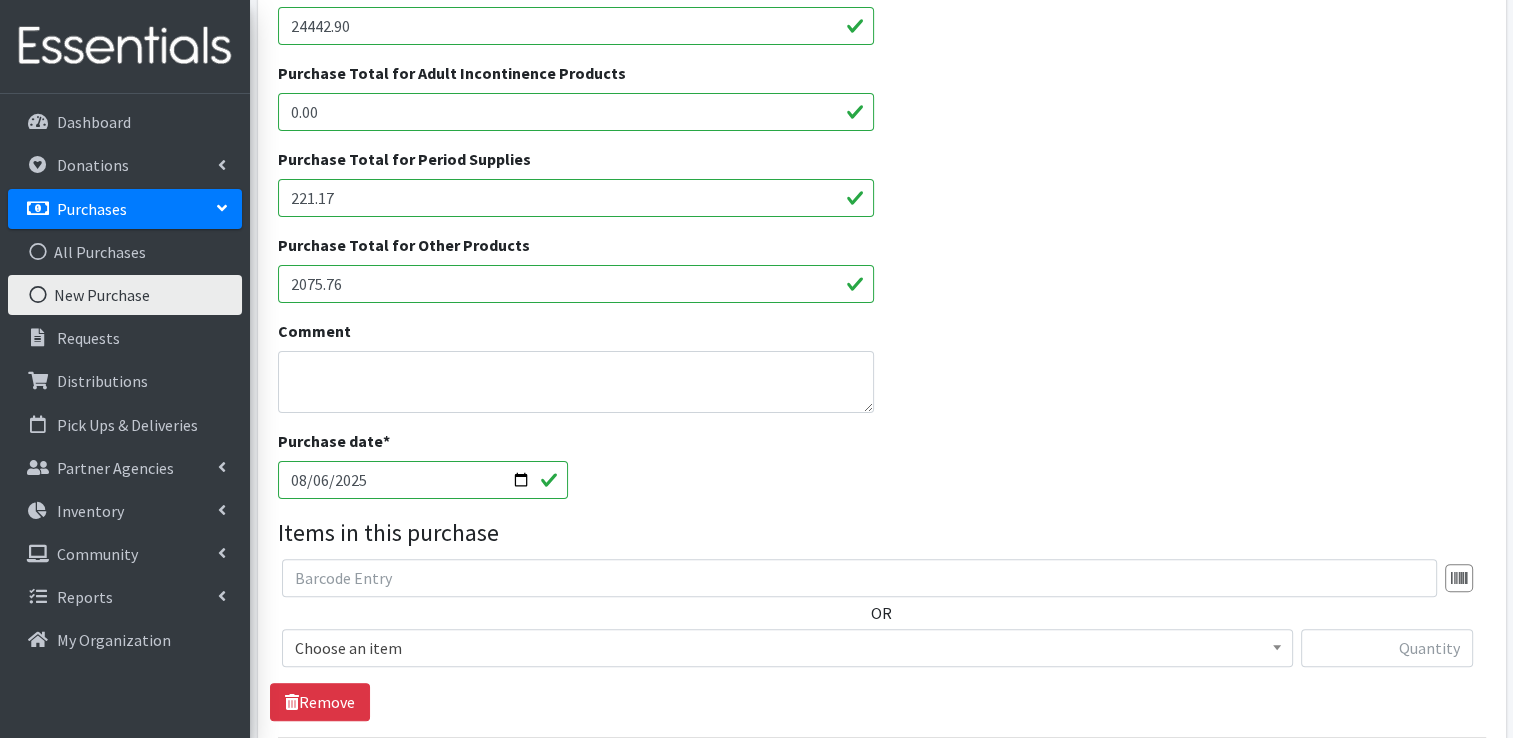 click on "2025-08-06" at bounding box center (423, 480) 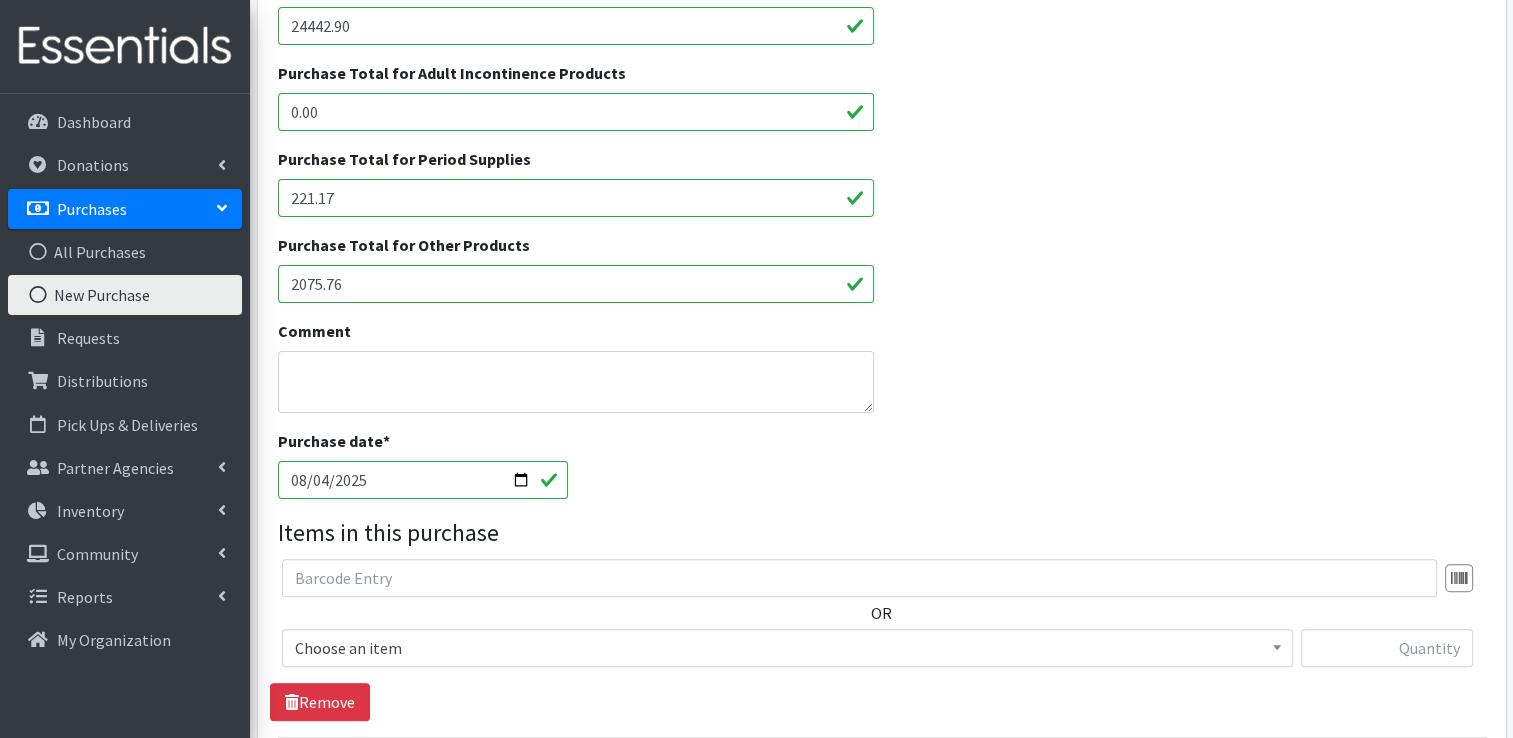 type on "2025-08-04" 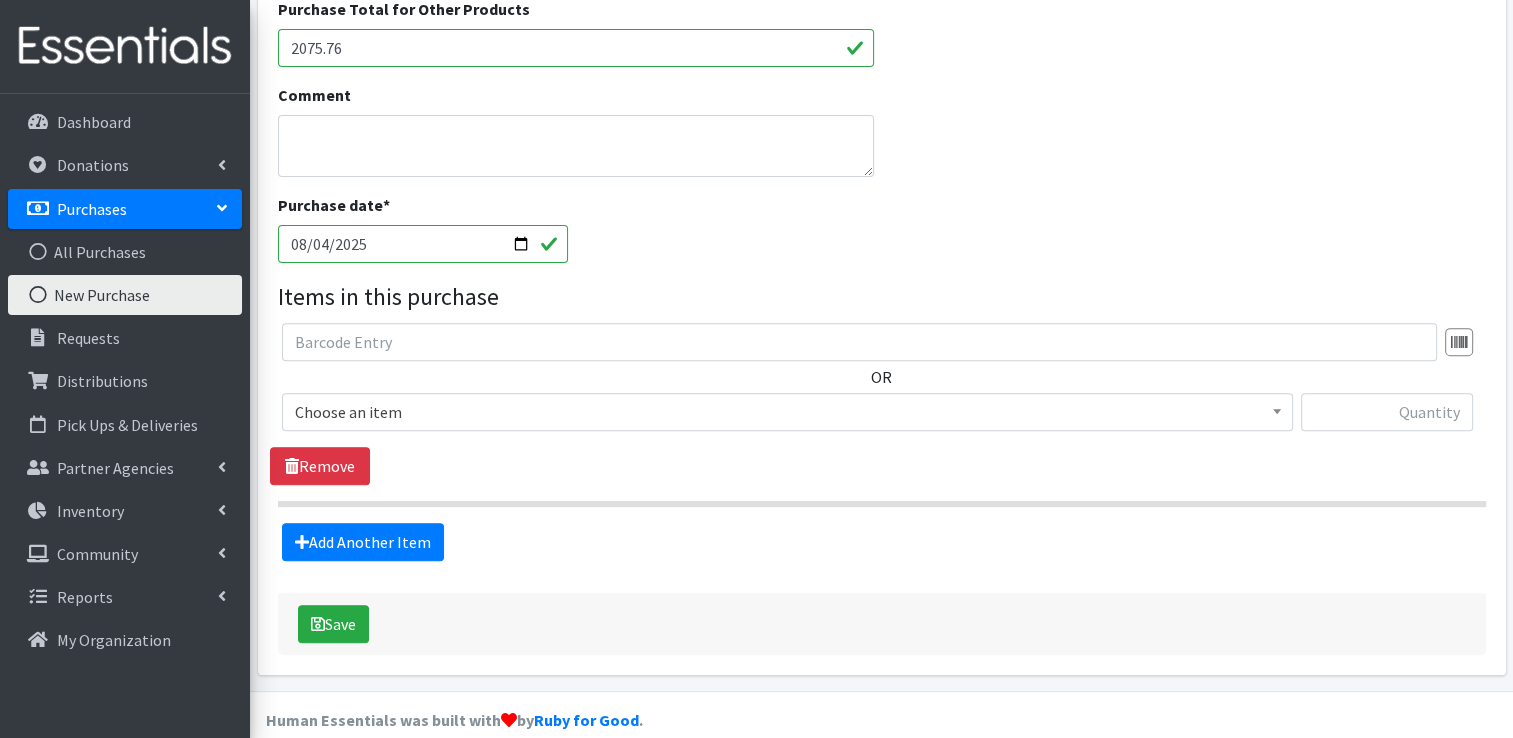 scroll, scrollTop: 694, scrollLeft: 0, axis: vertical 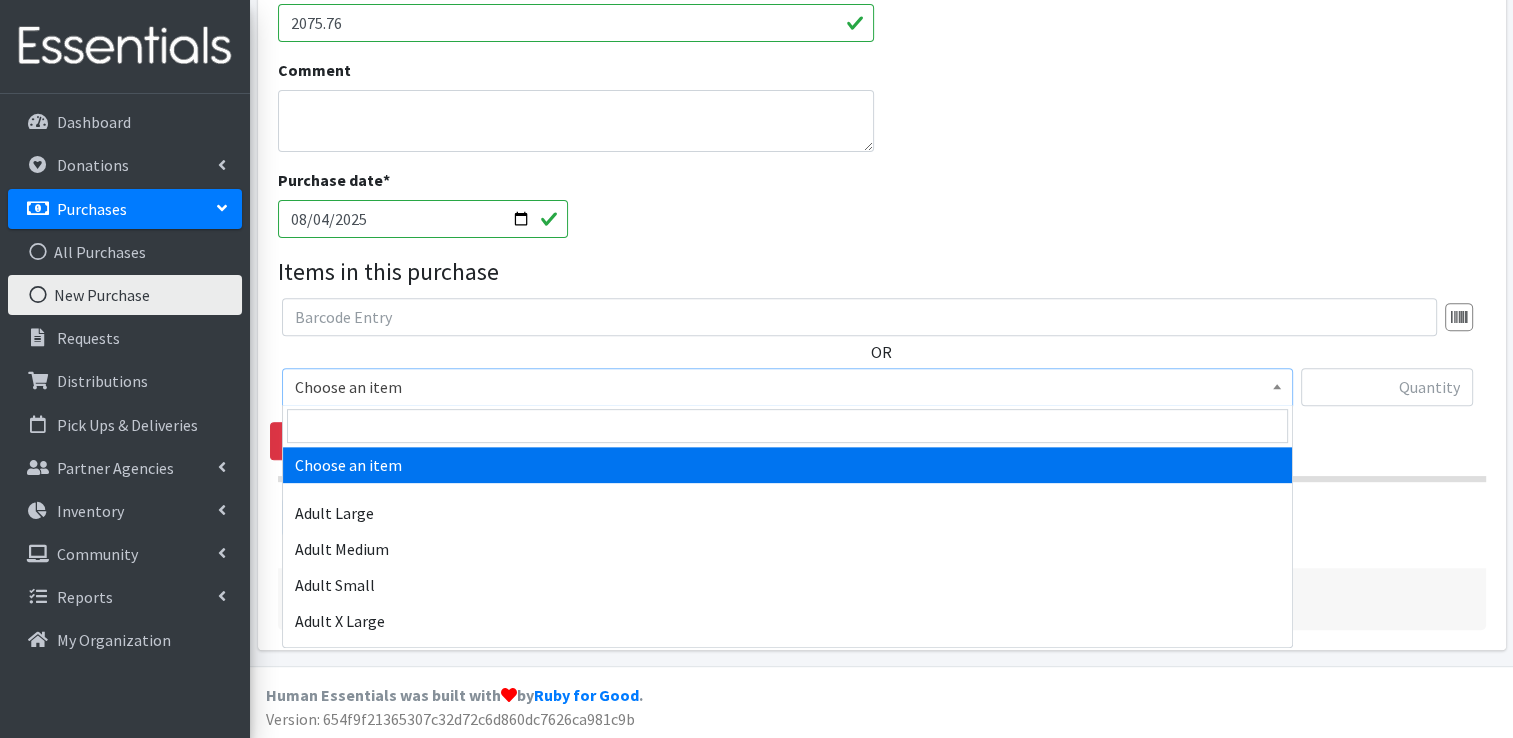 click on "Choose an item" at bounding box center [787, 387] 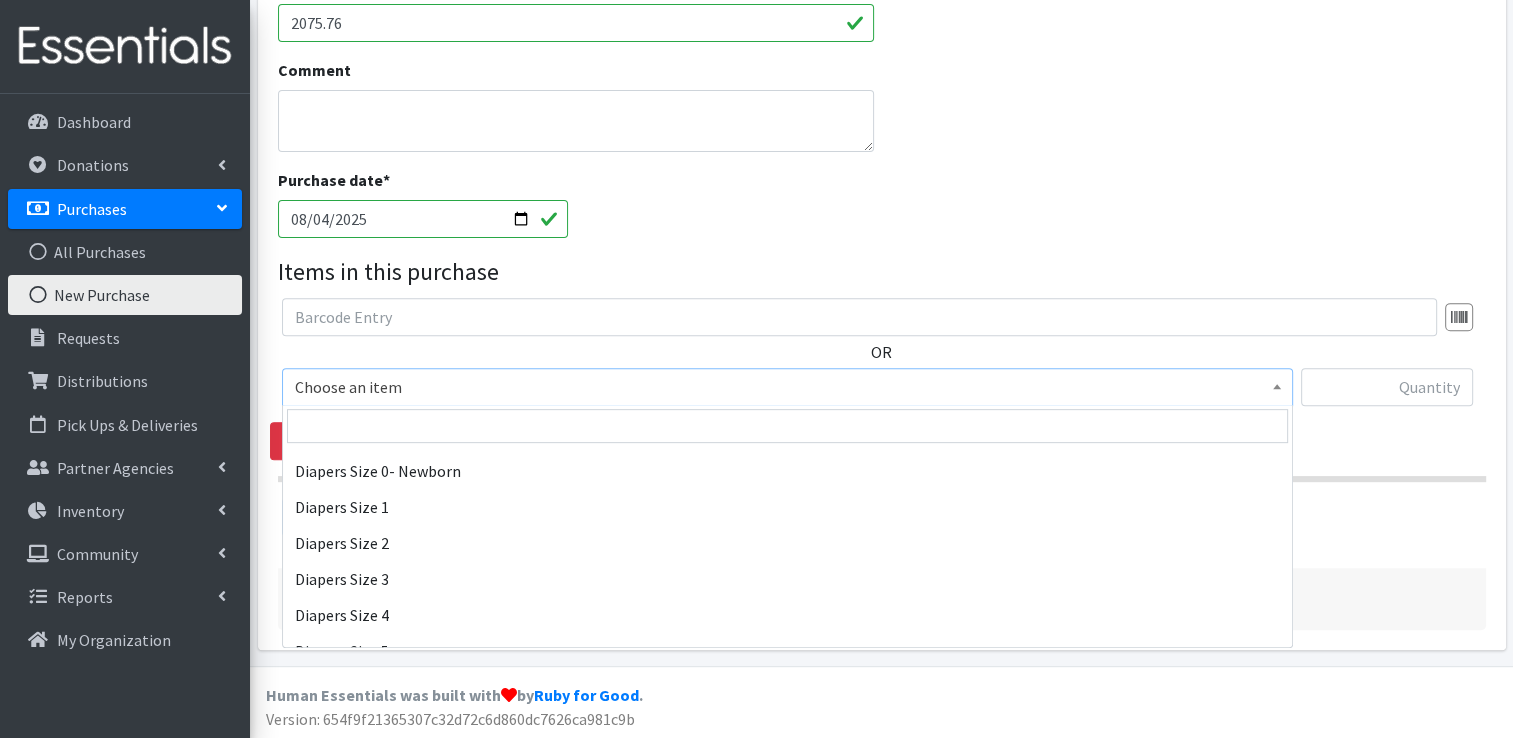 scroll, scrollTop: 400, scrollLeft: 0, axis: vertical 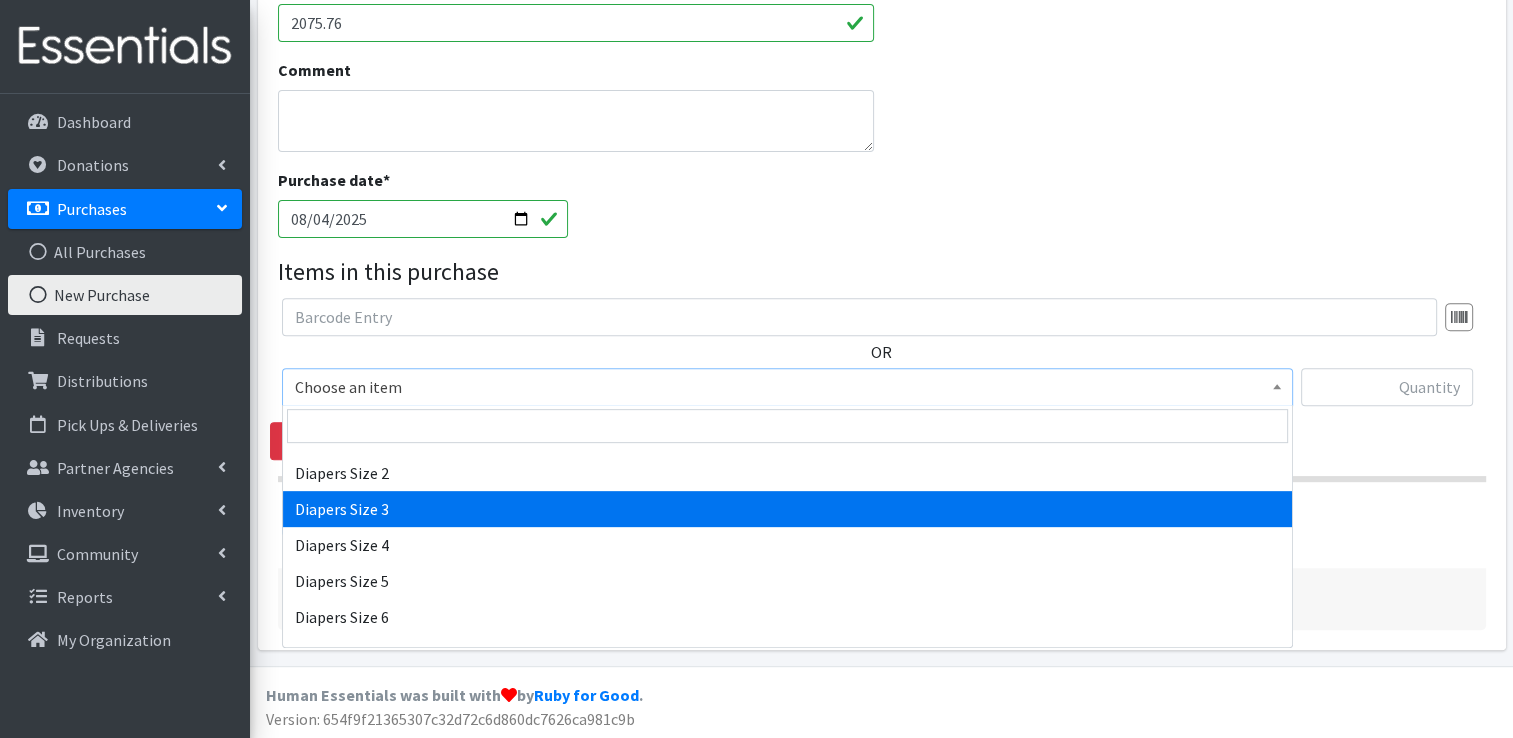 select on "428" 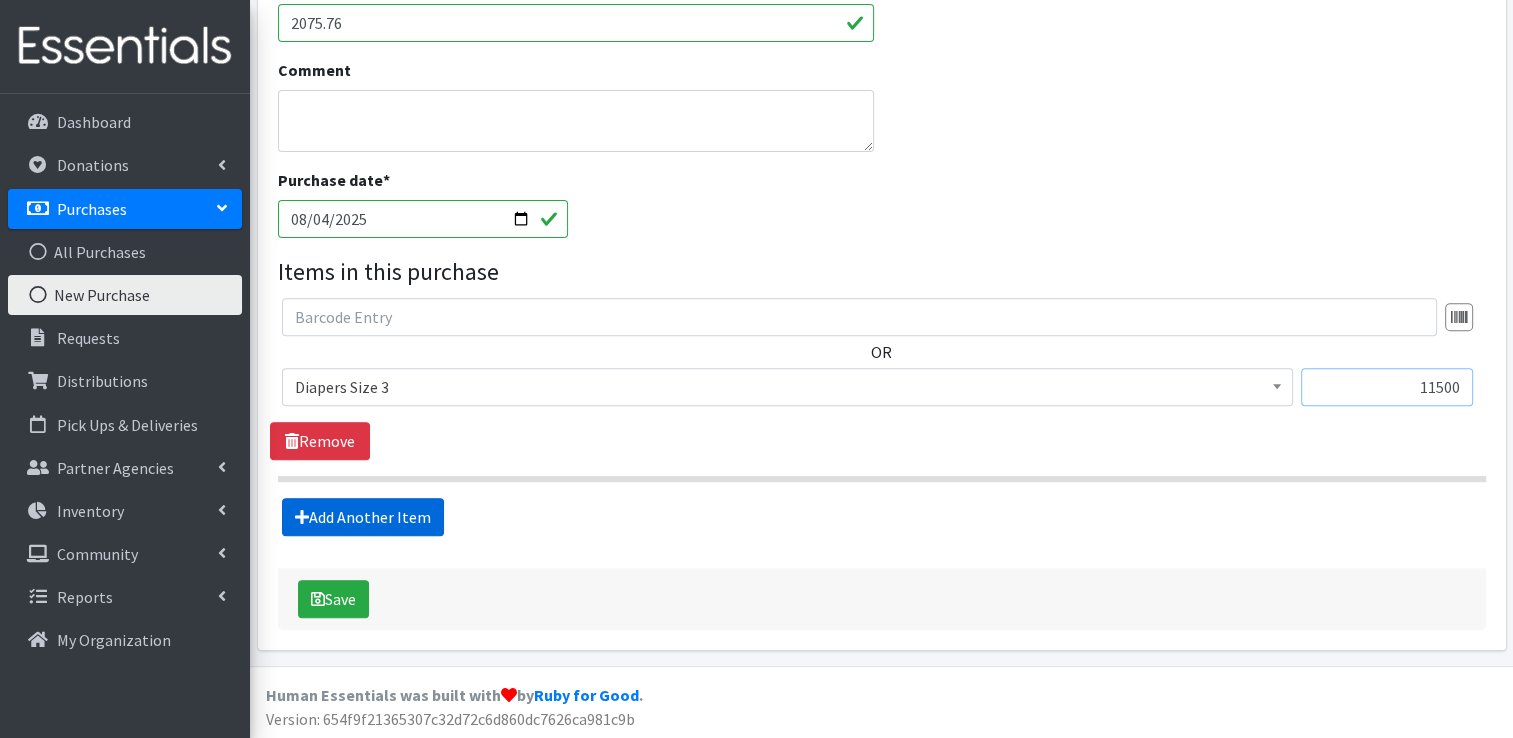 type on "11500" 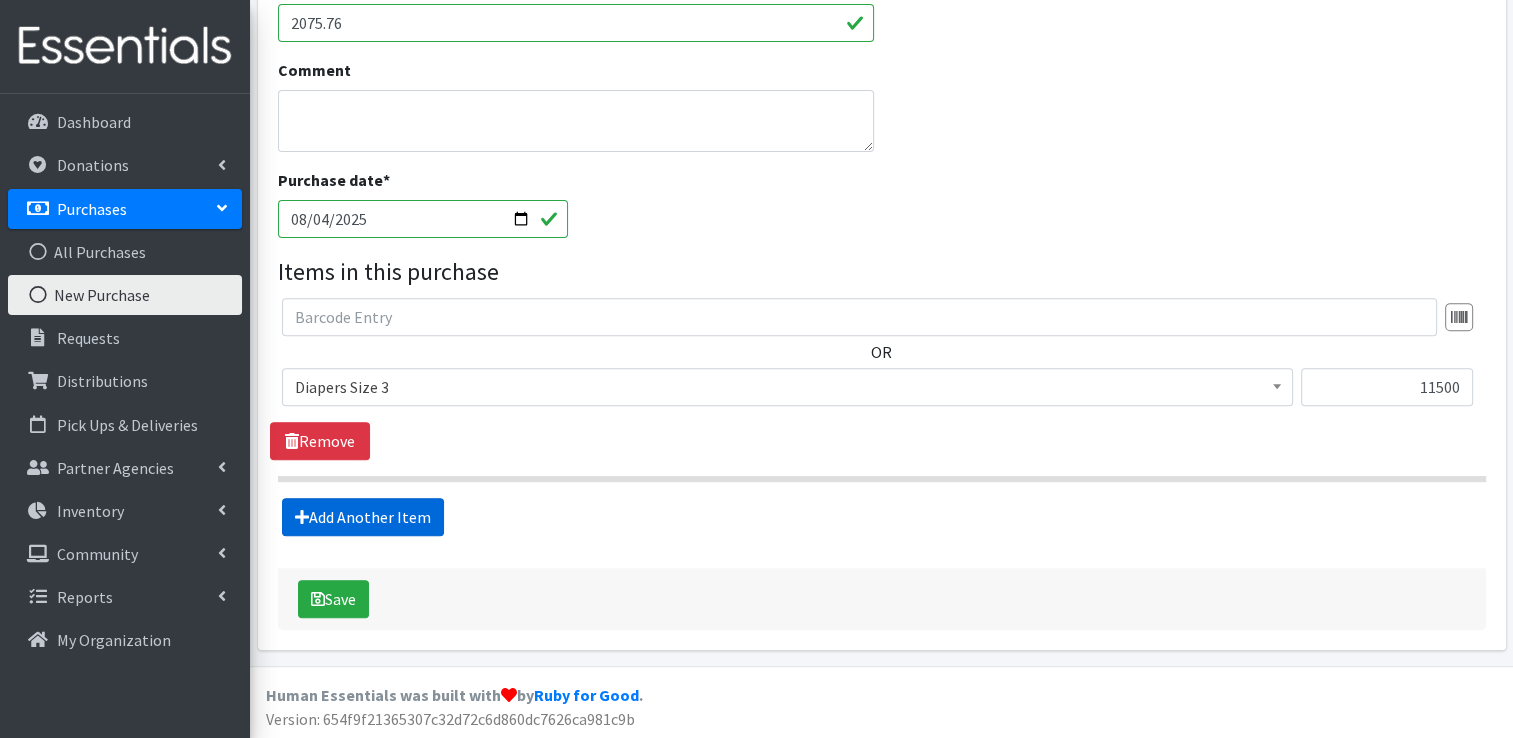 click on "Add Another Item" at bounding box center (363, 517) 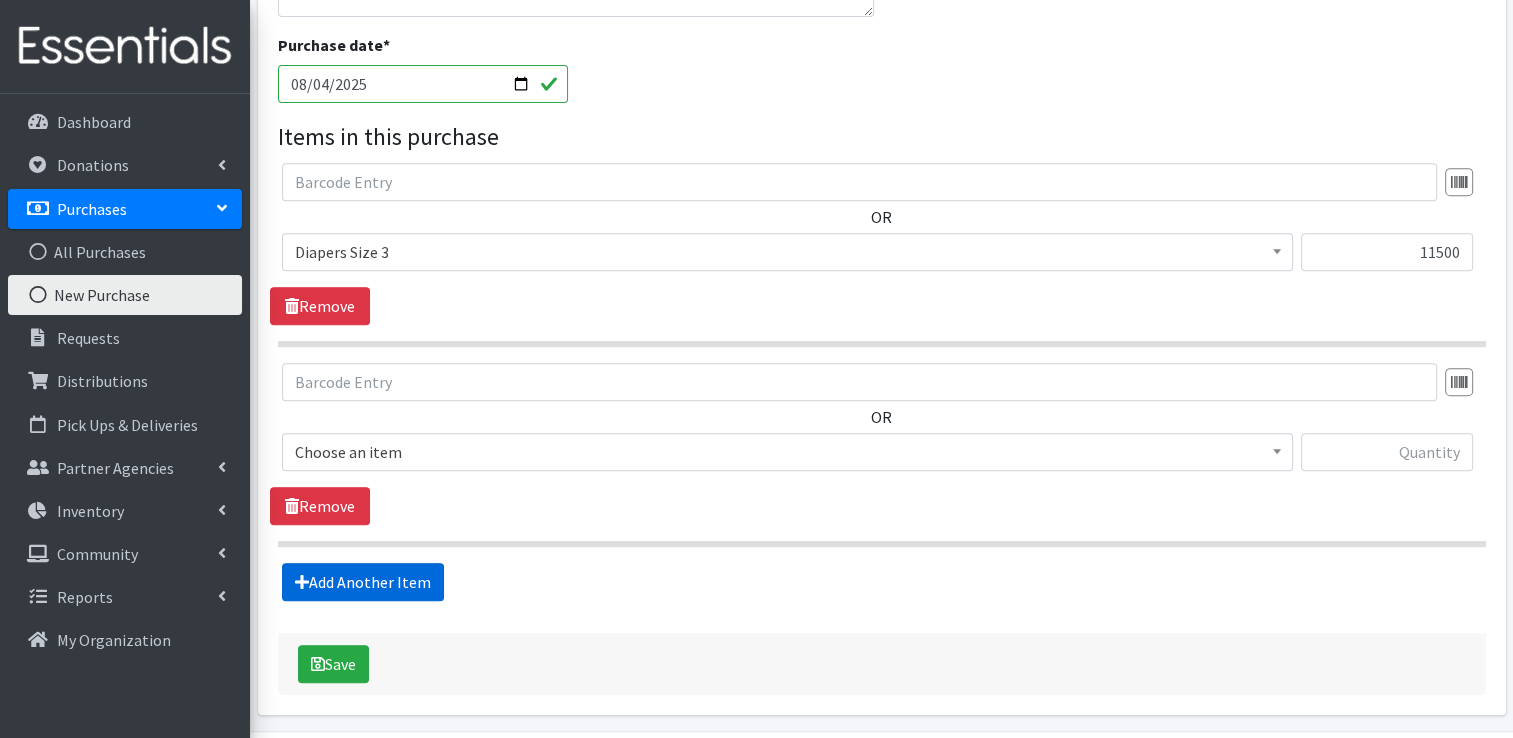 scroll, scrollTop: 893, scrollLeft: 0, axis: vertical 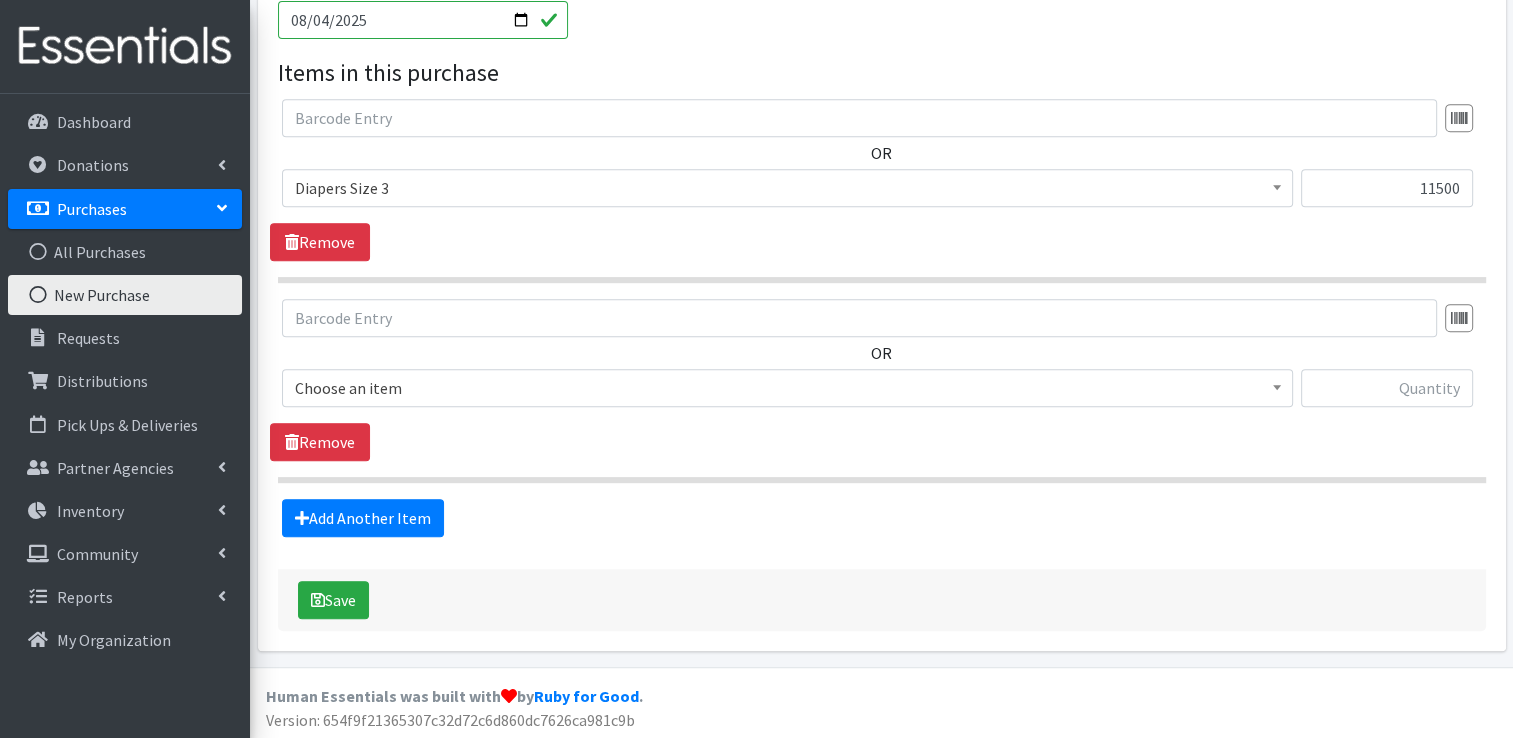 click on "Choose an item" at bounding box center (787, 388) 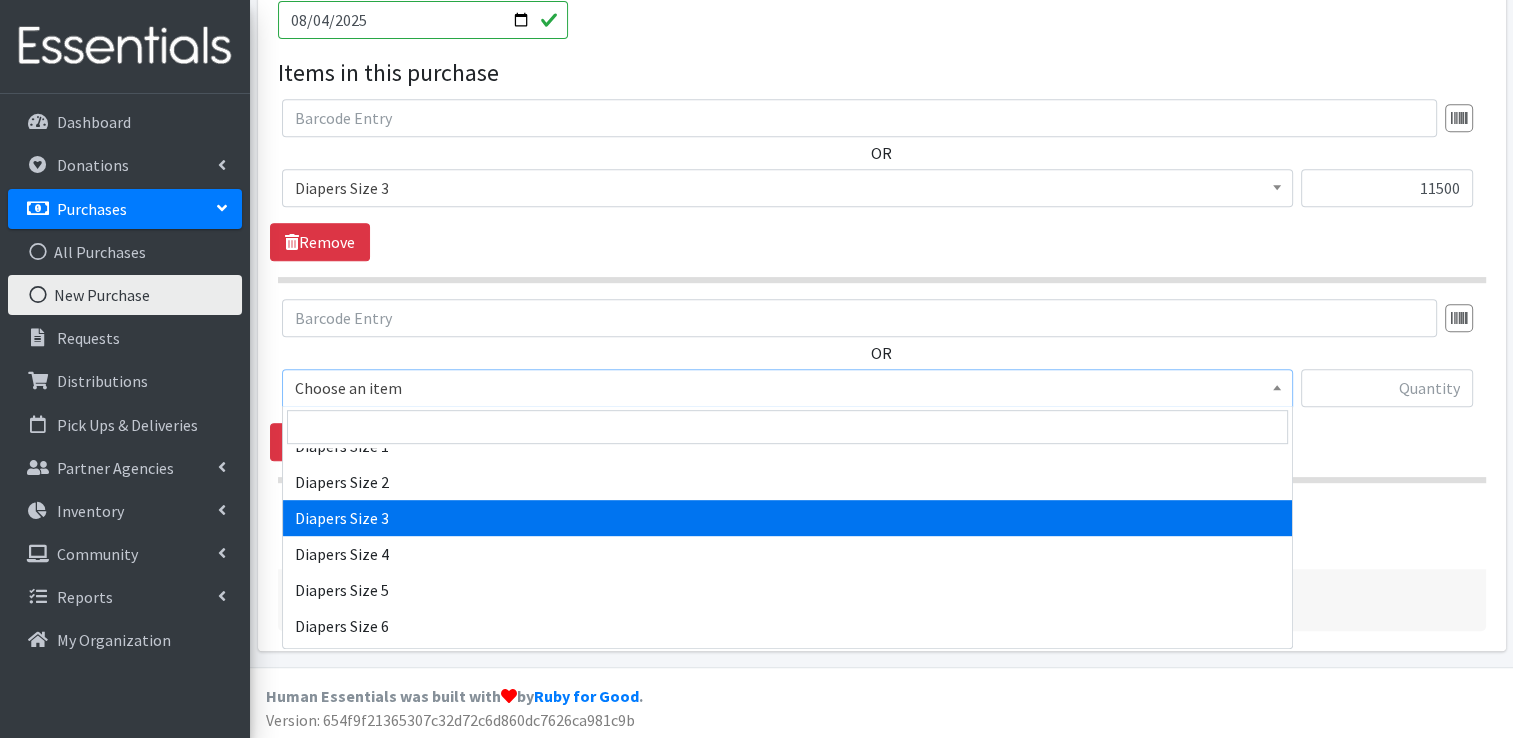 scroll, scrollTop: 400, scrollLeft: 0, axis: vertical 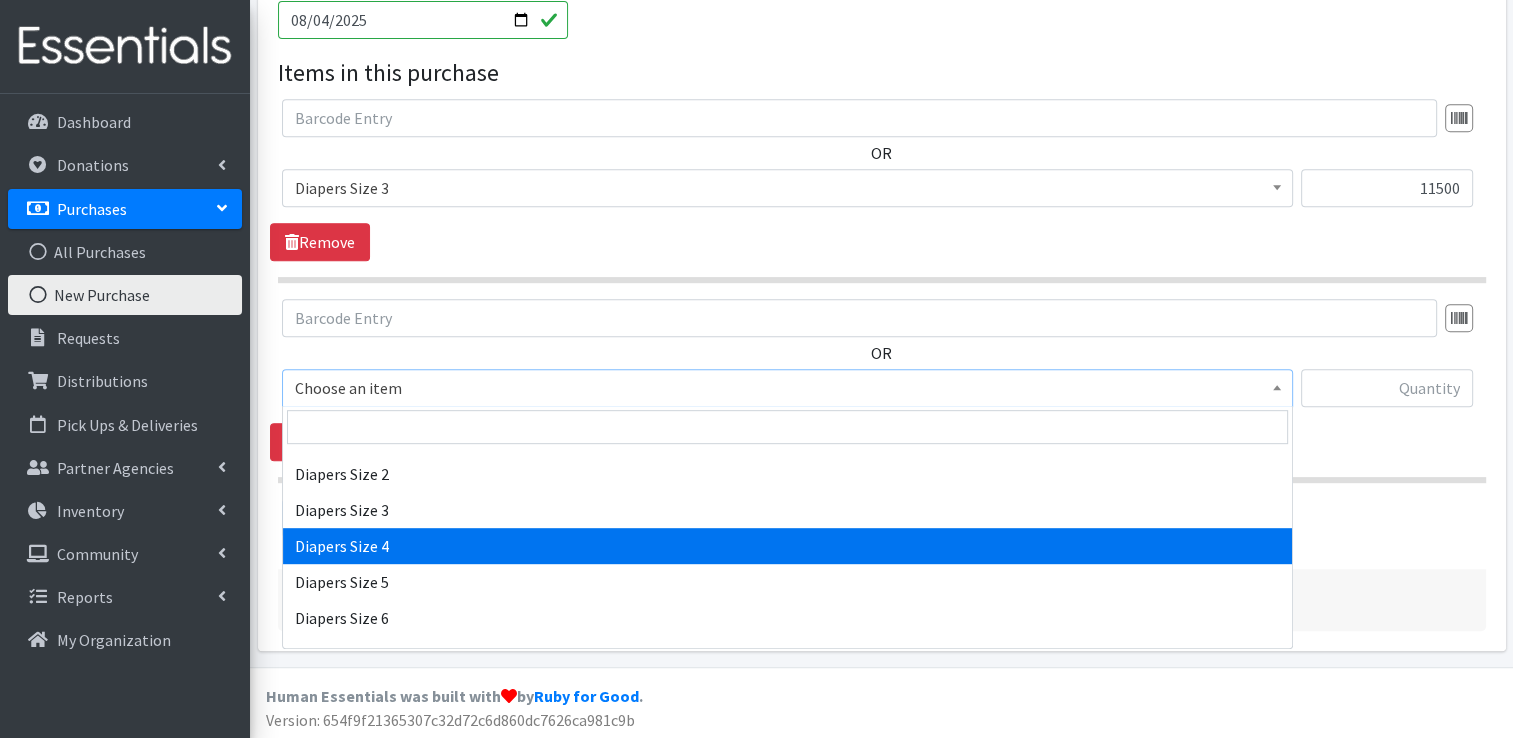 select on "414" 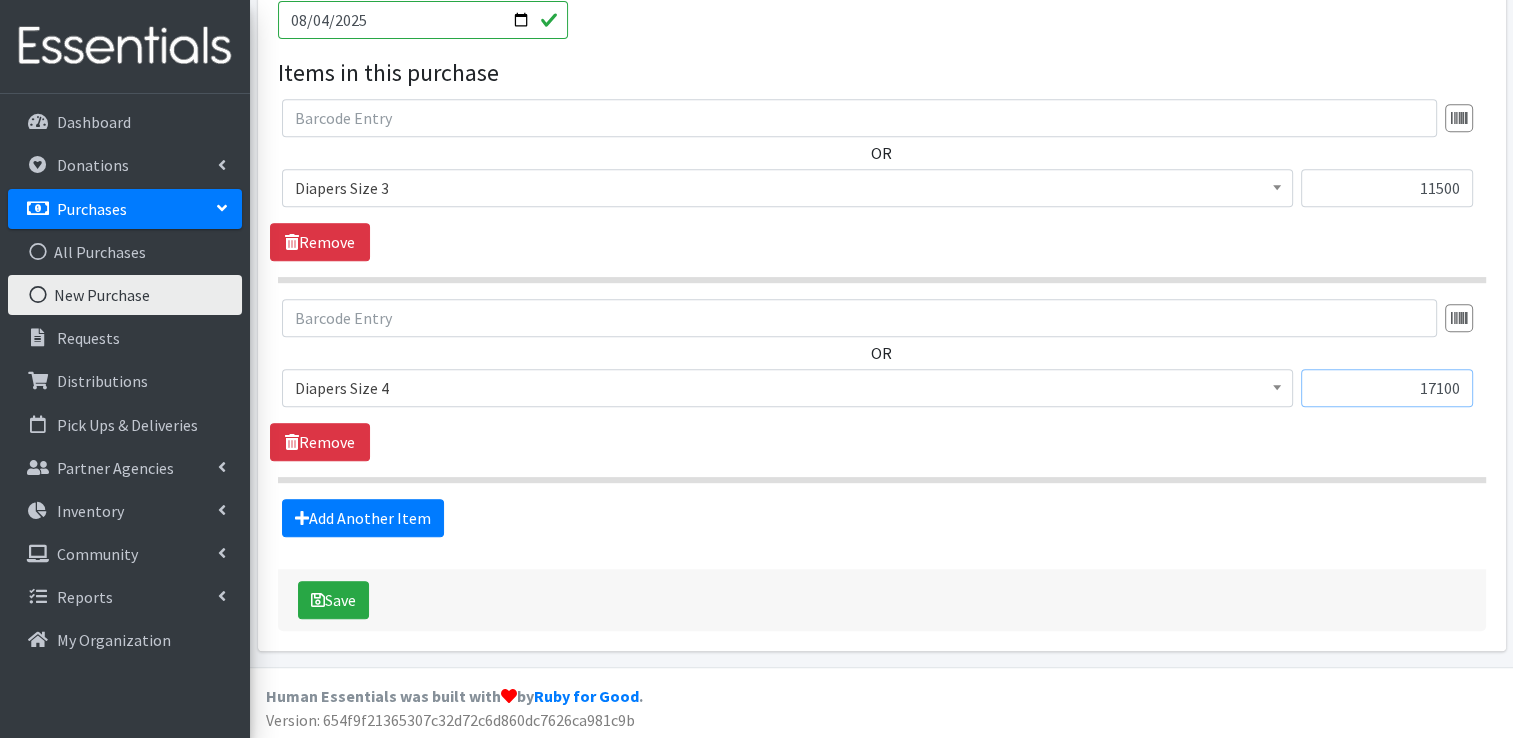 type on "17100" 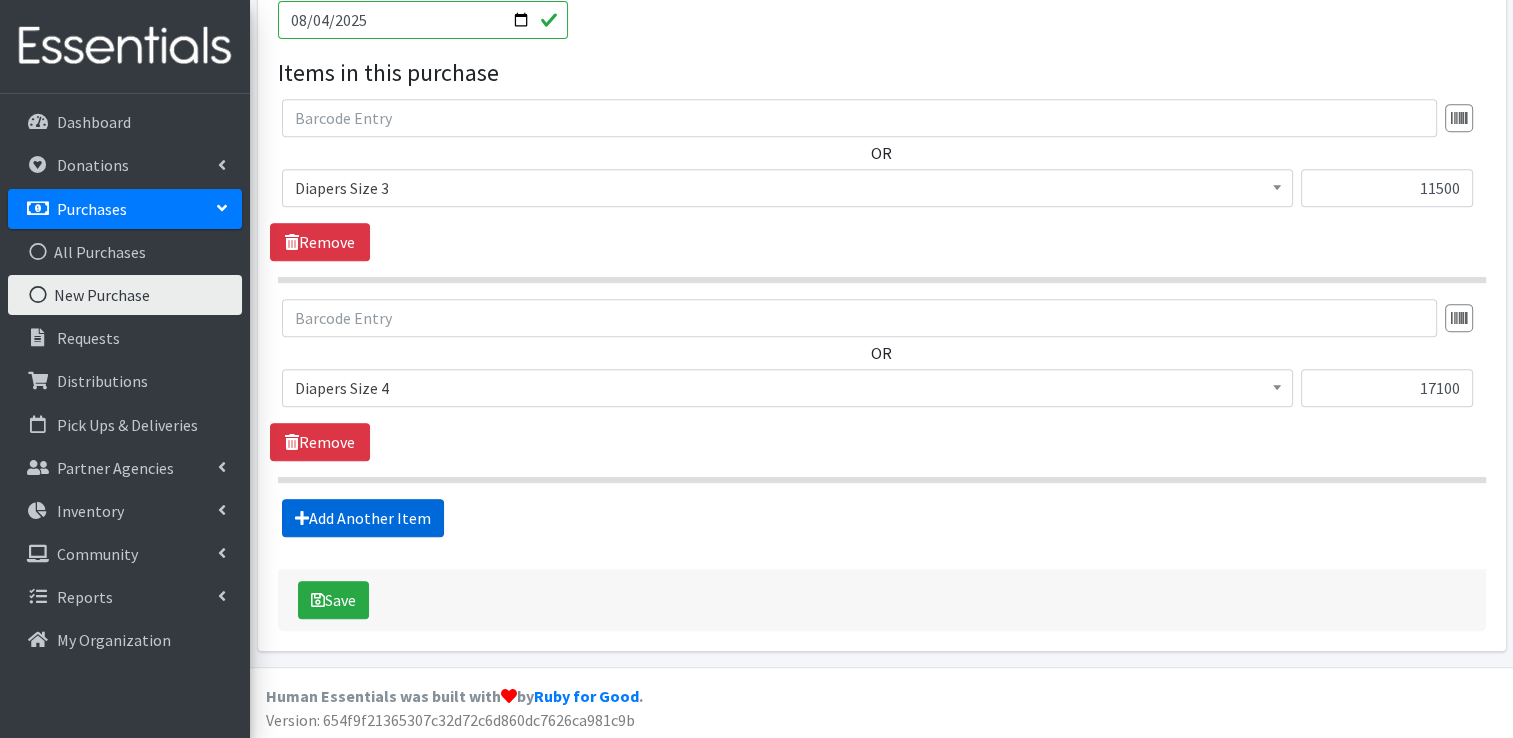 click on "Add Another Item" at bounding box center (363, 518) 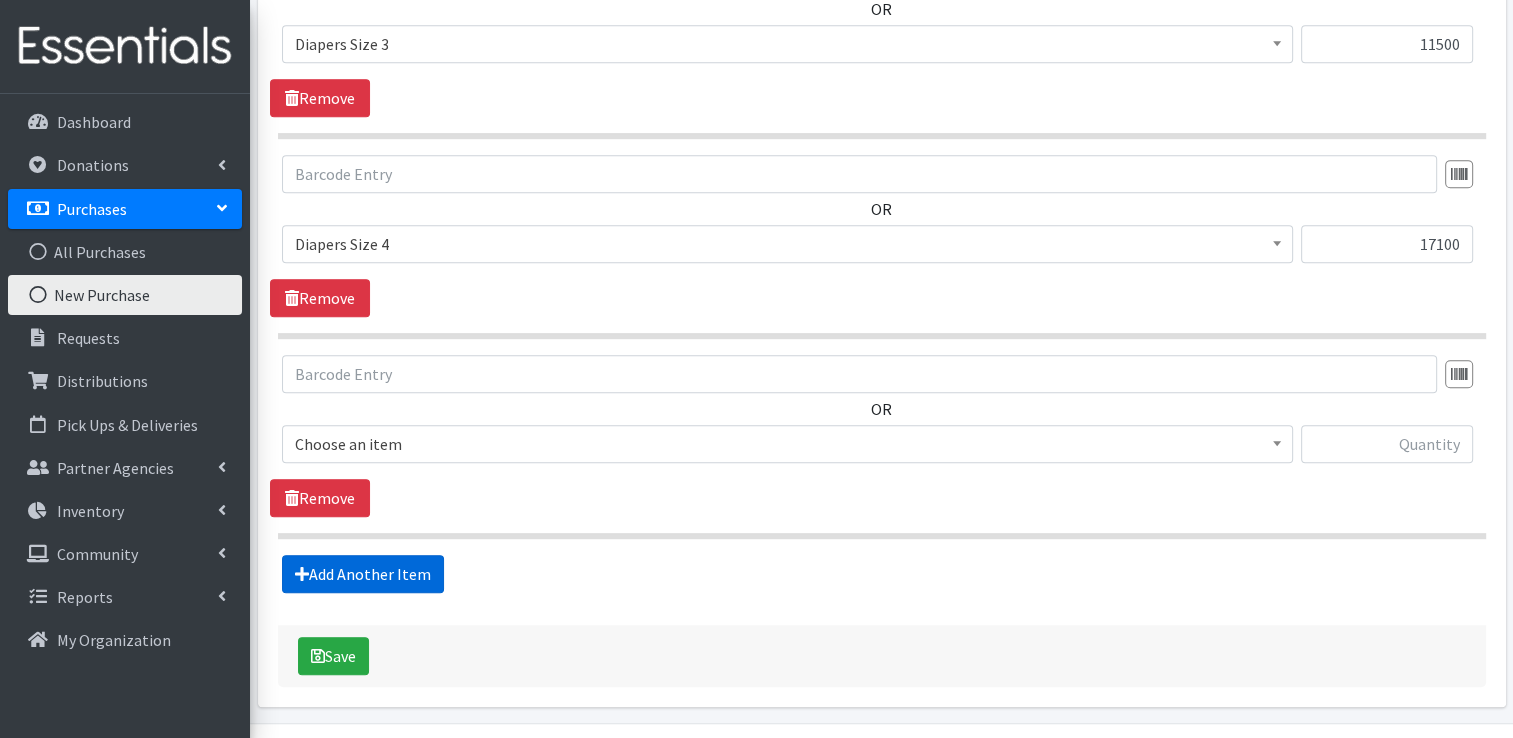 scroll, scrollTop: 1092, scrollLeft: 0, axis: vertical 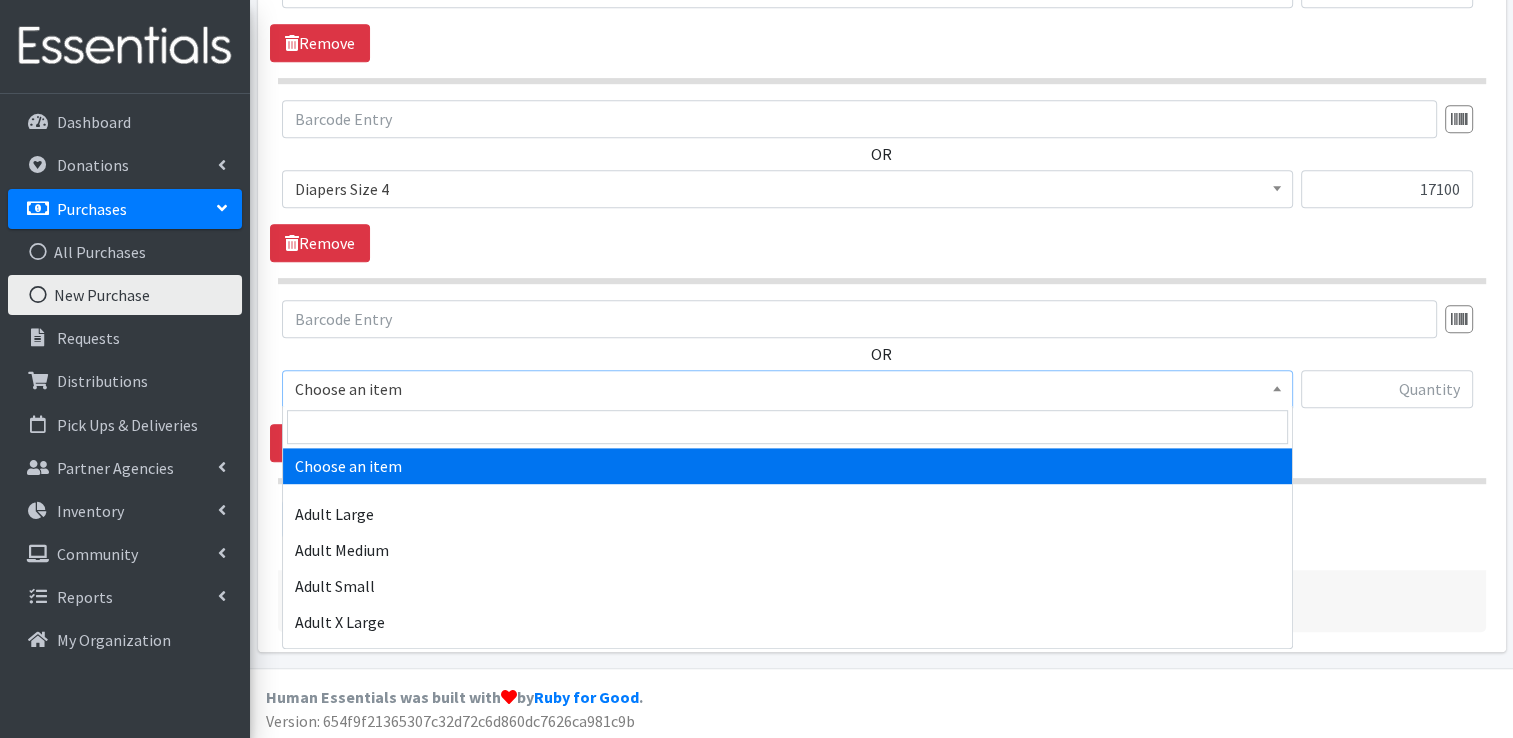 click on "Choose an item" at bounding box center [787, 389] 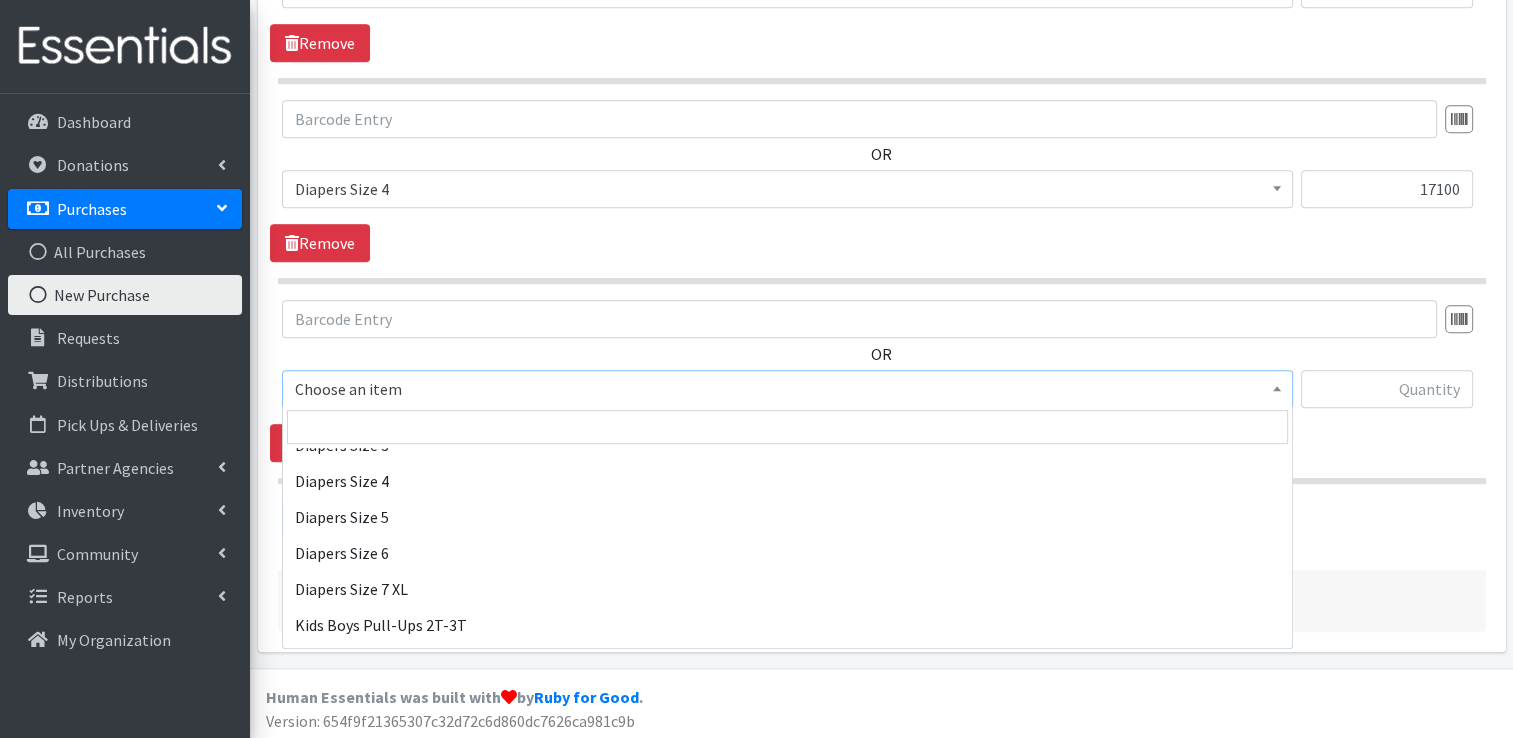 scroll, scrollTop: 500, scrollLeft: 0, axis: vertical 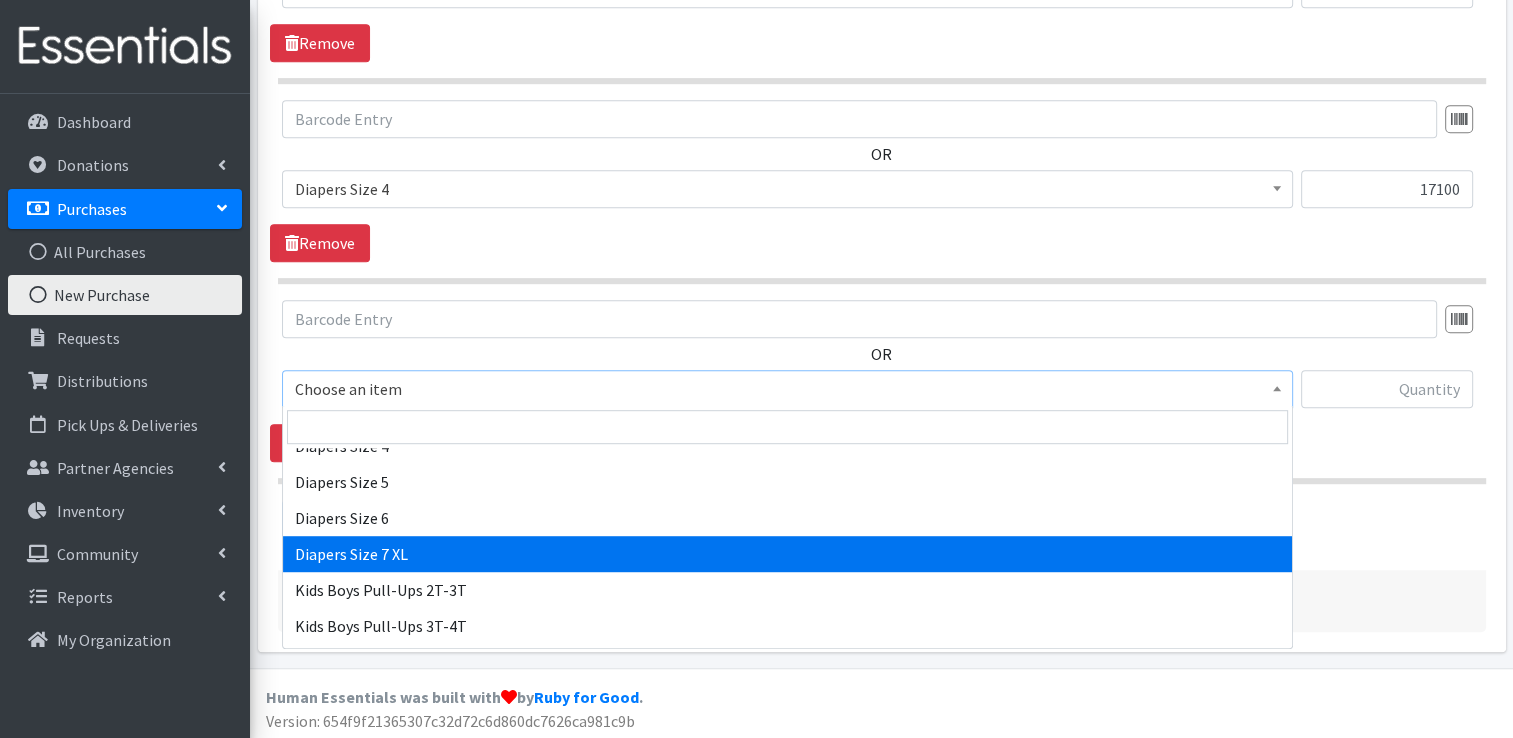 select on "4739" 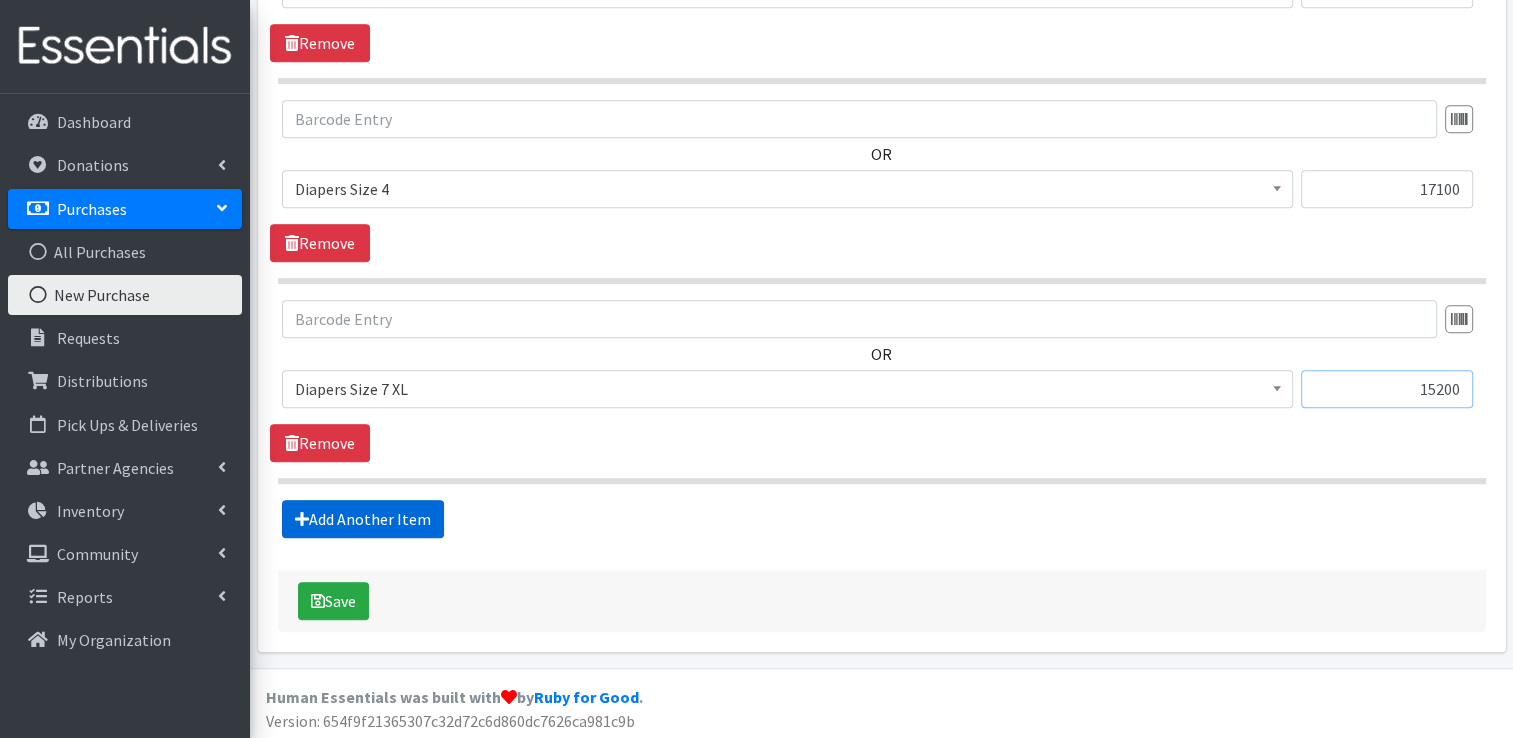 type on "15200" 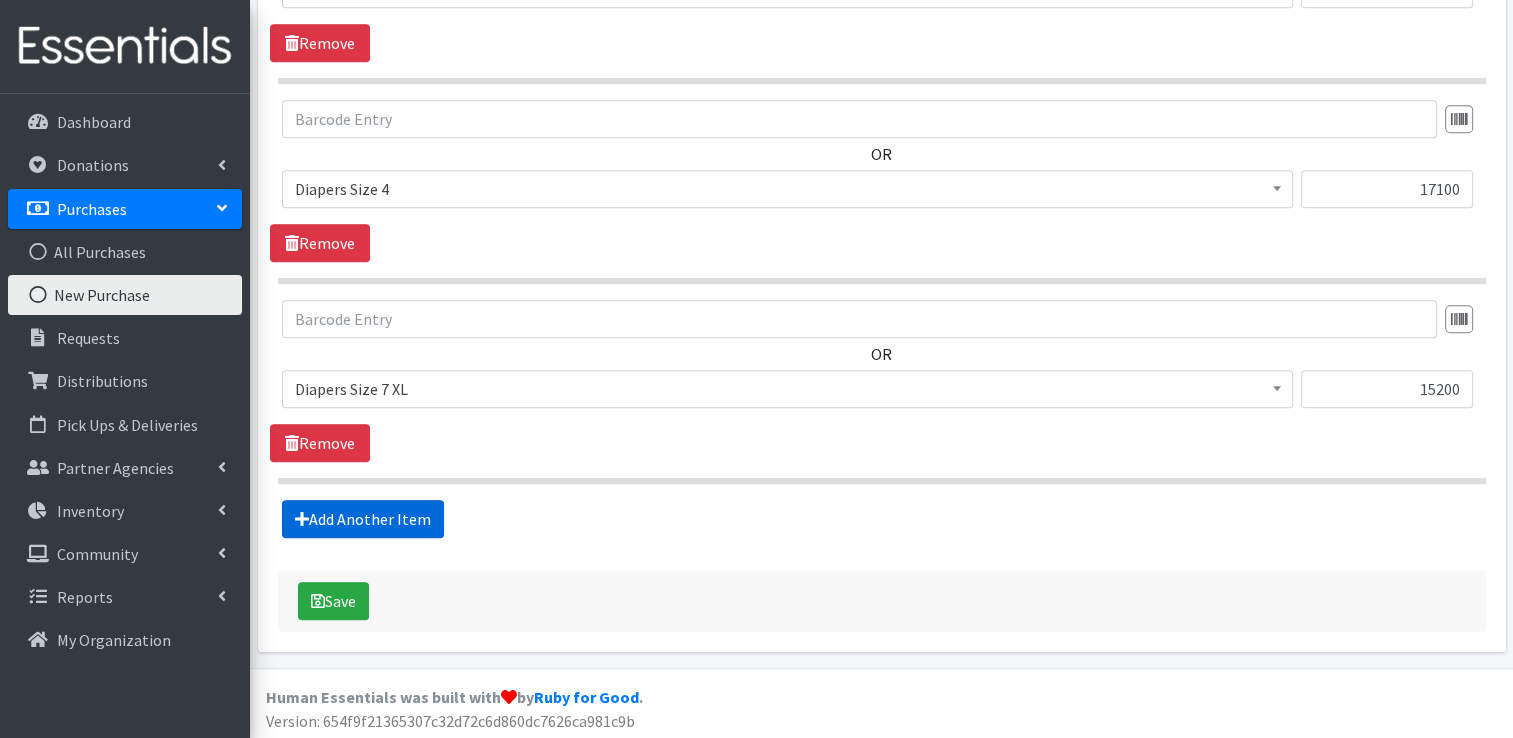 click on "Add Another Item" at bounding box center [363, 519] 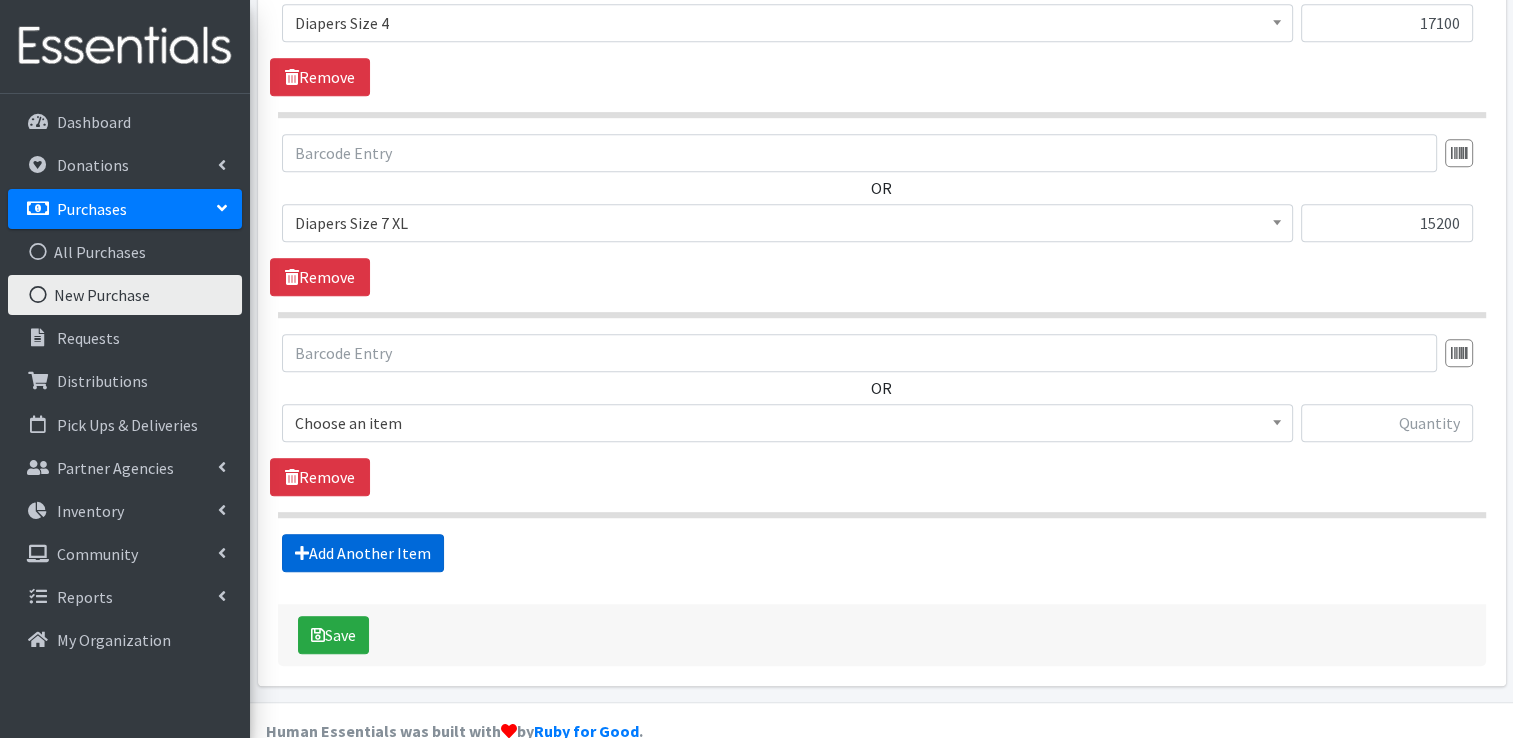 scroll, scrollTop: 1292, scrollLeft: 0, axis: vertical 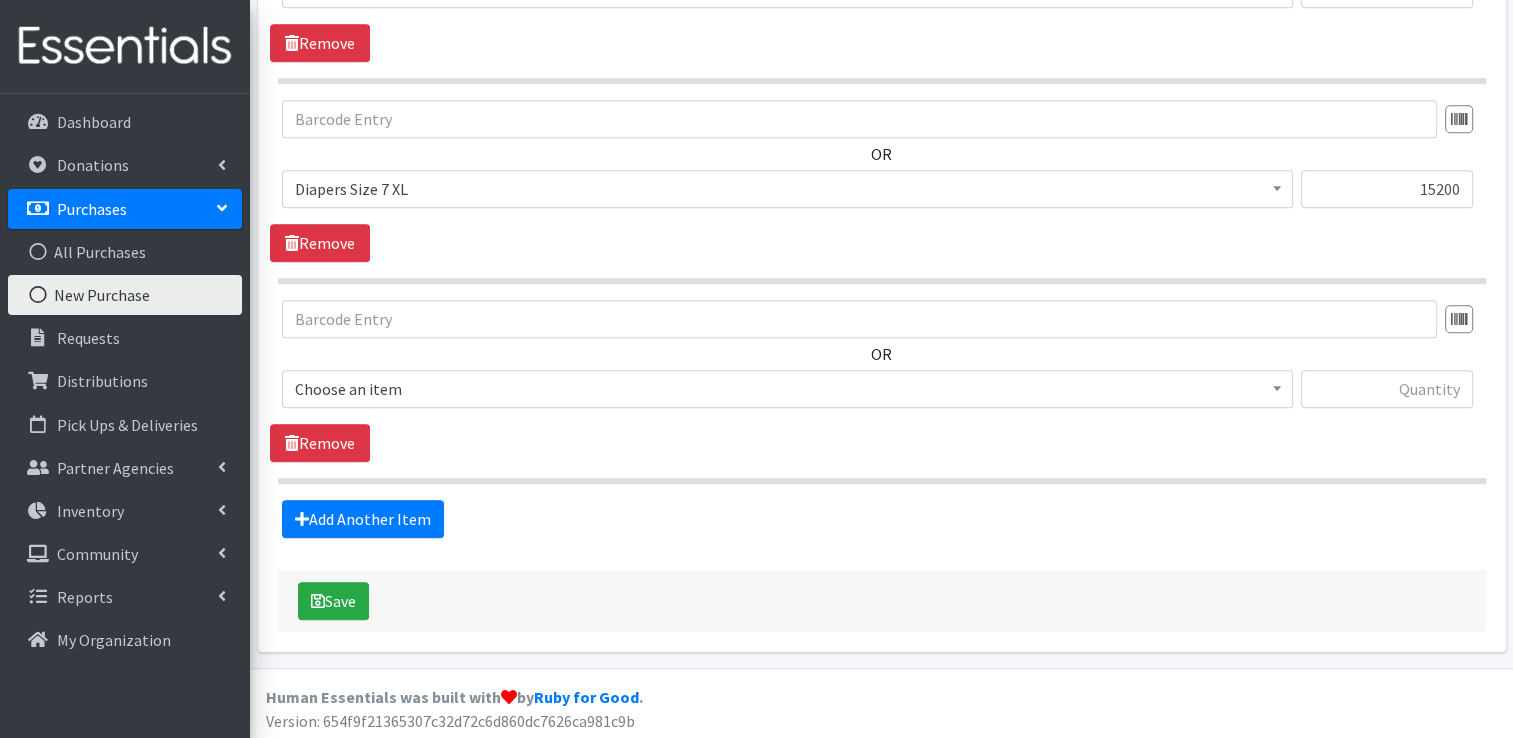 click on "Choose an item" at bounding box center (787, 389) 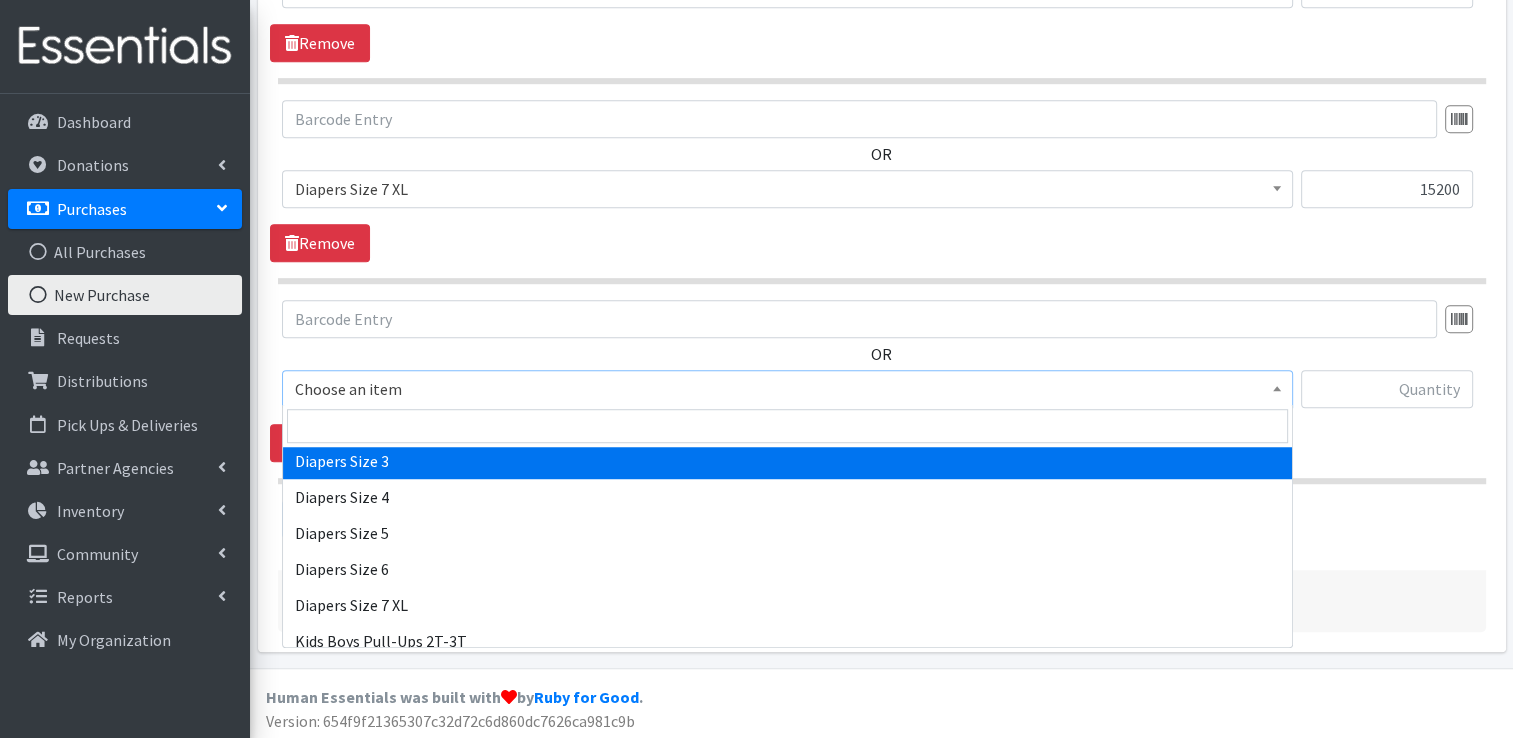scroll, scrollTop: 500, scrollLeft: 0, axis: vertical 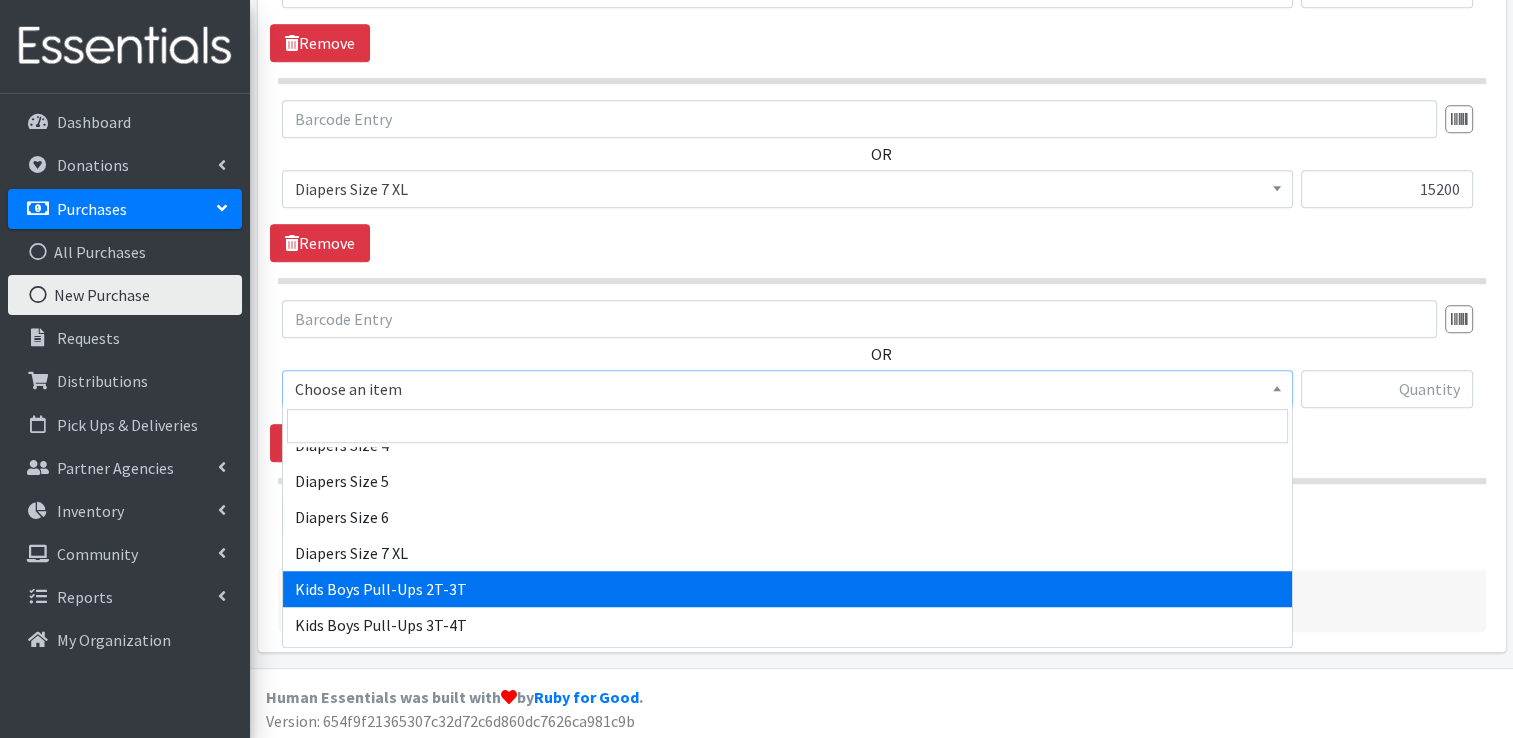 select on "2925" 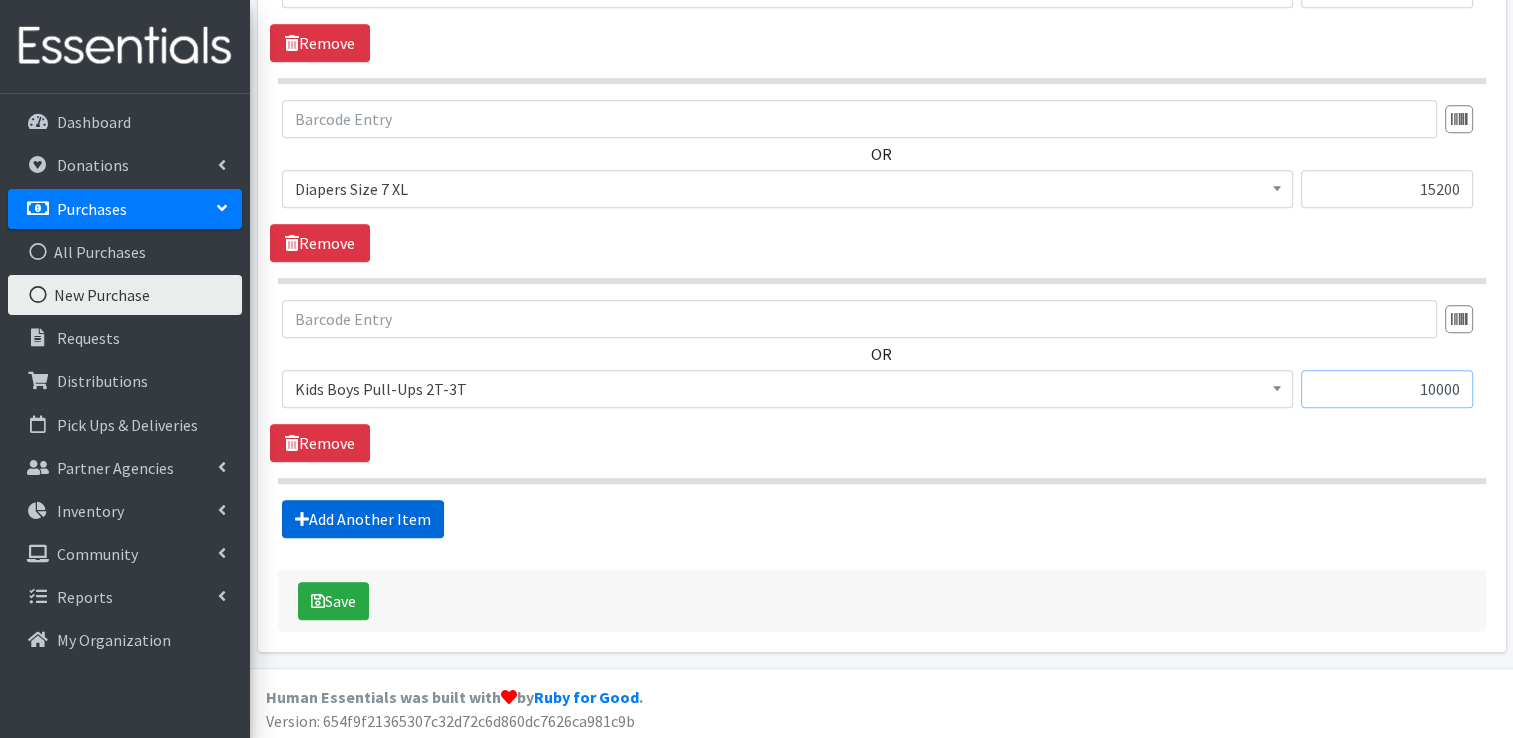 type on "10000" 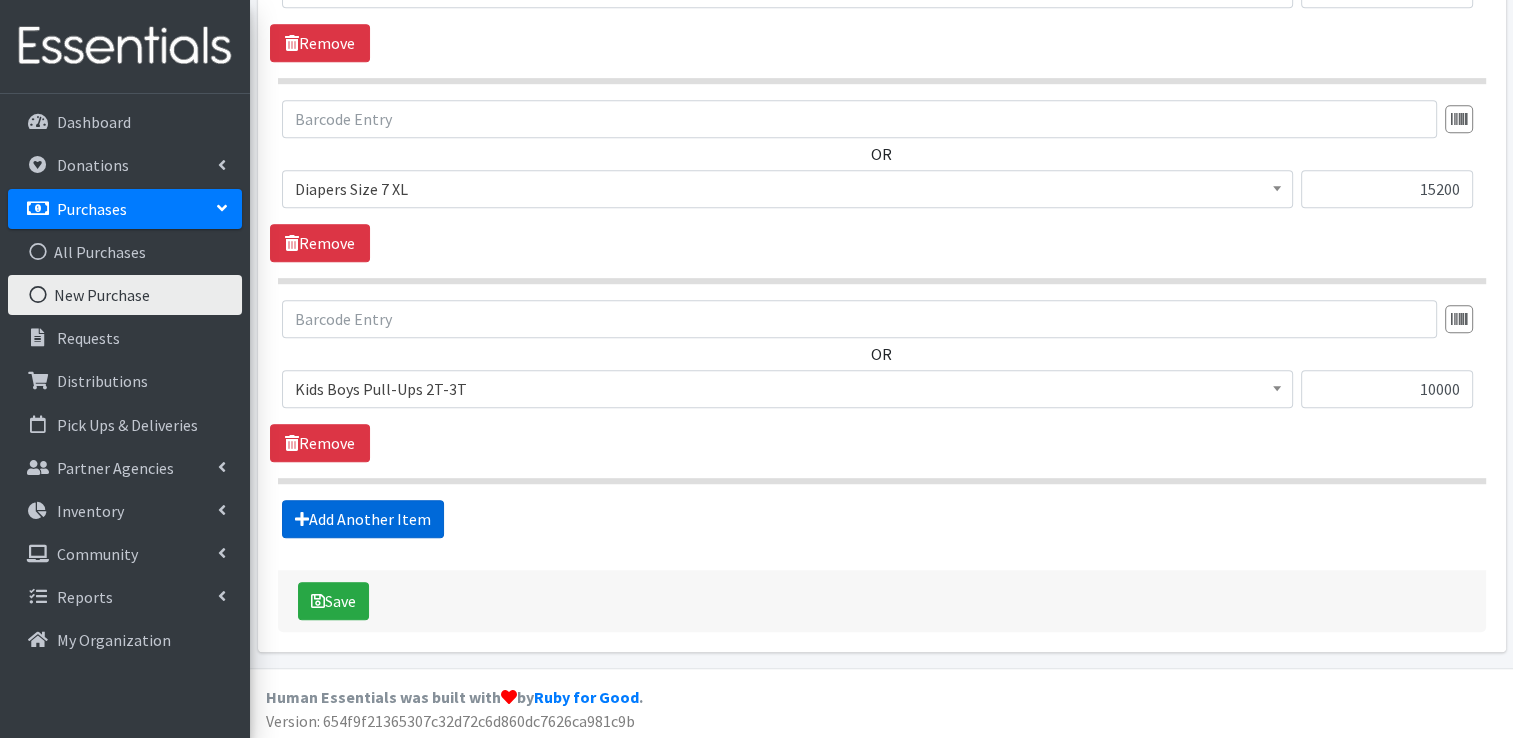 click on "Add Another Item" at bounding box center [363, 519] 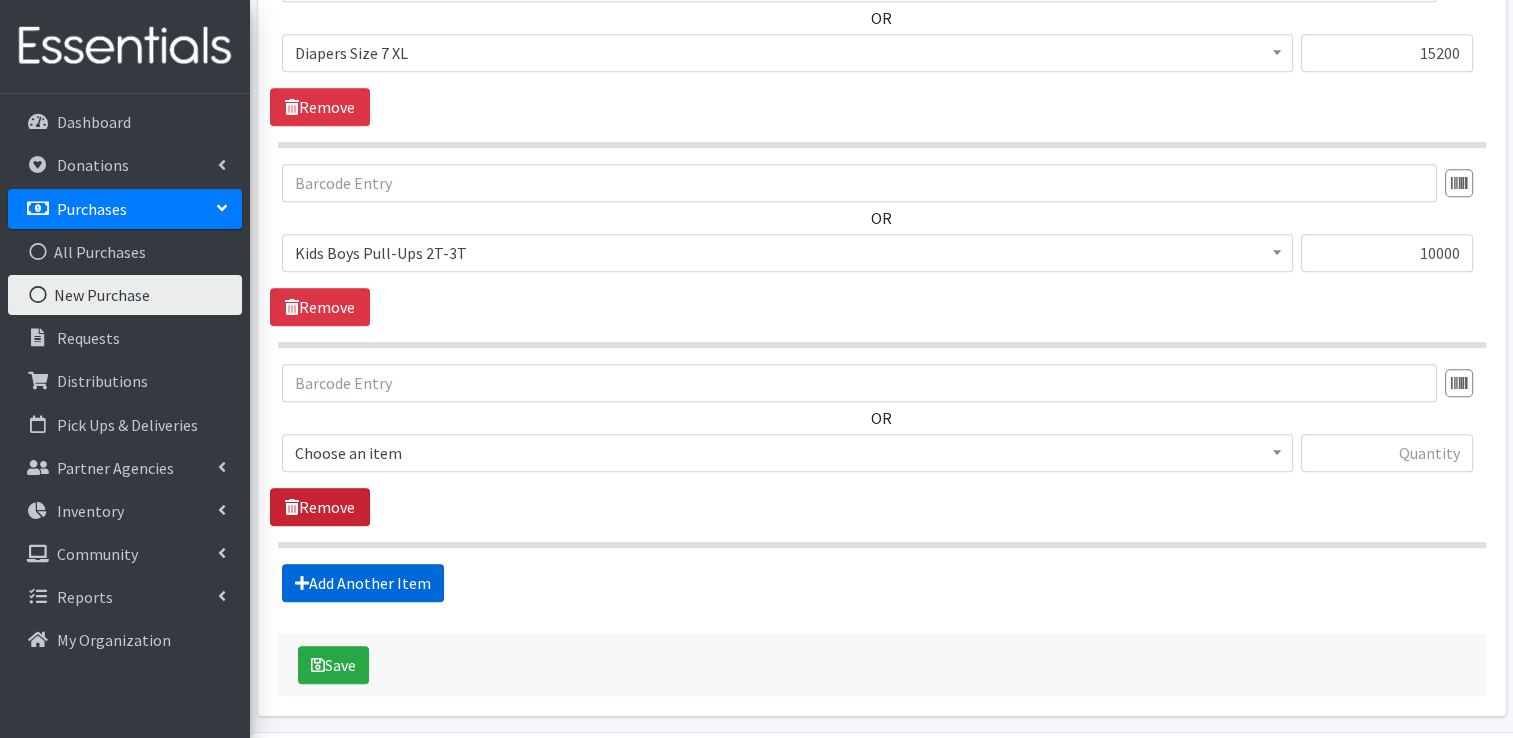 scroll, scrollTop: 1492, scrollLeft: 0, axis: vertical 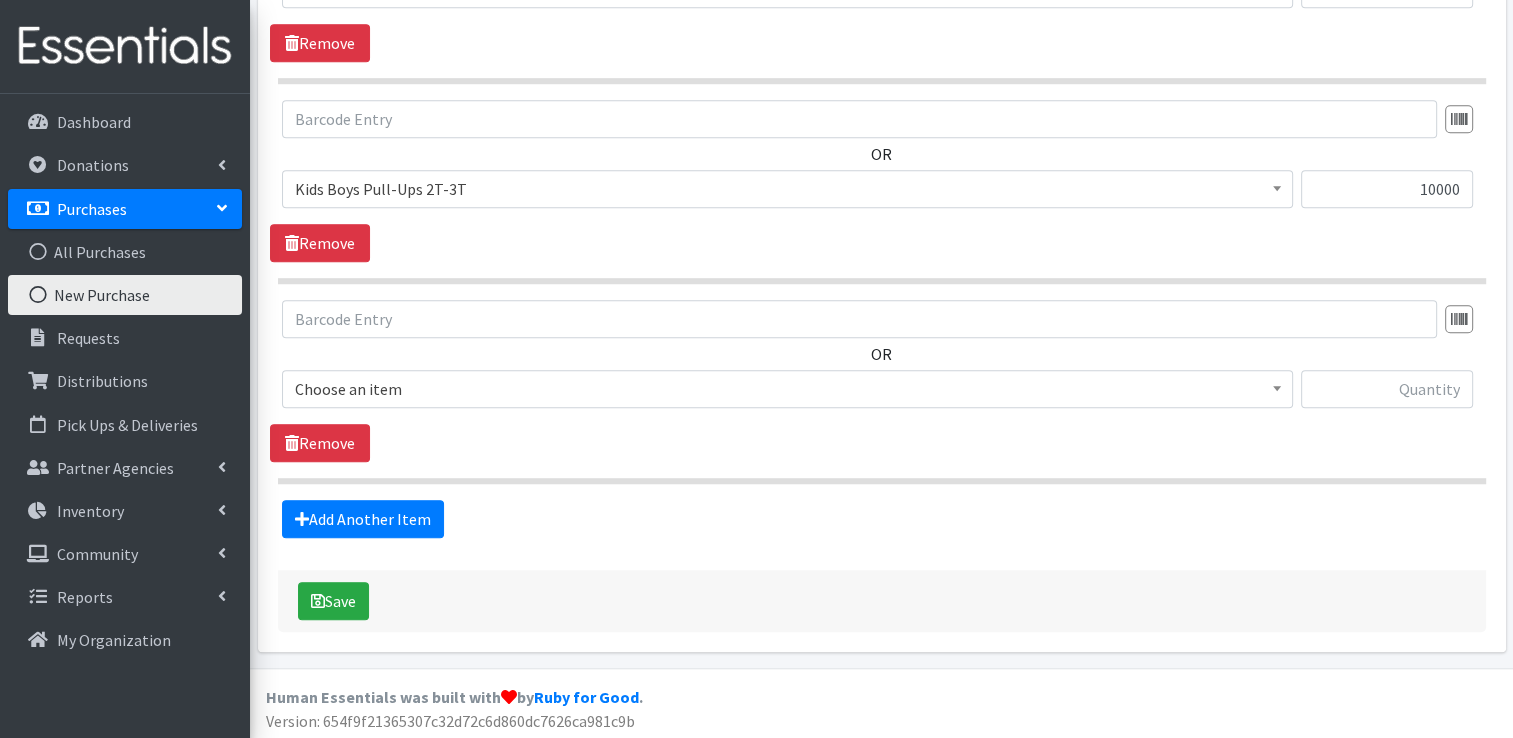 click on "Choose an item" at bounding box center (787, 389) 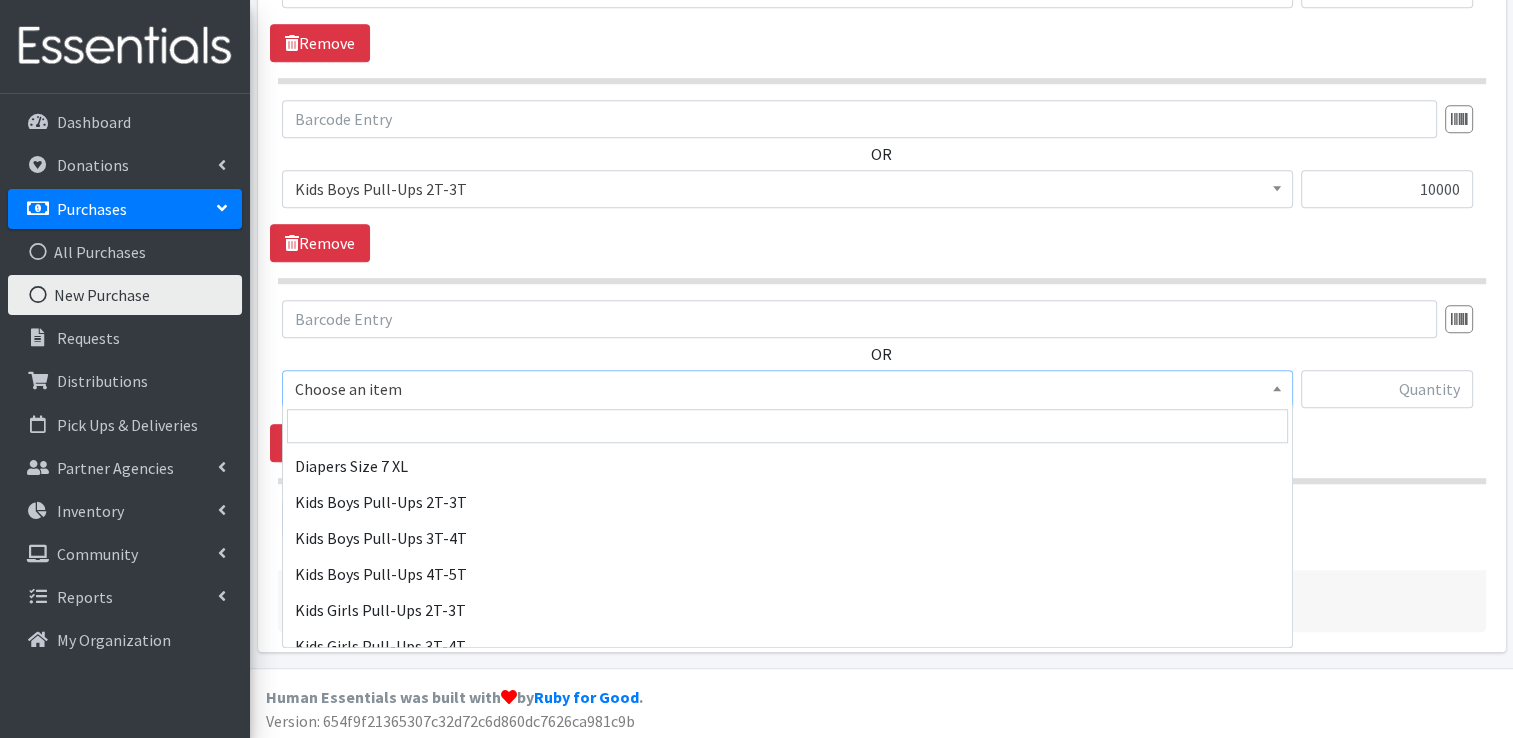 scroll, scrollTop: 600, scrollLeft: 0, axis: vertical 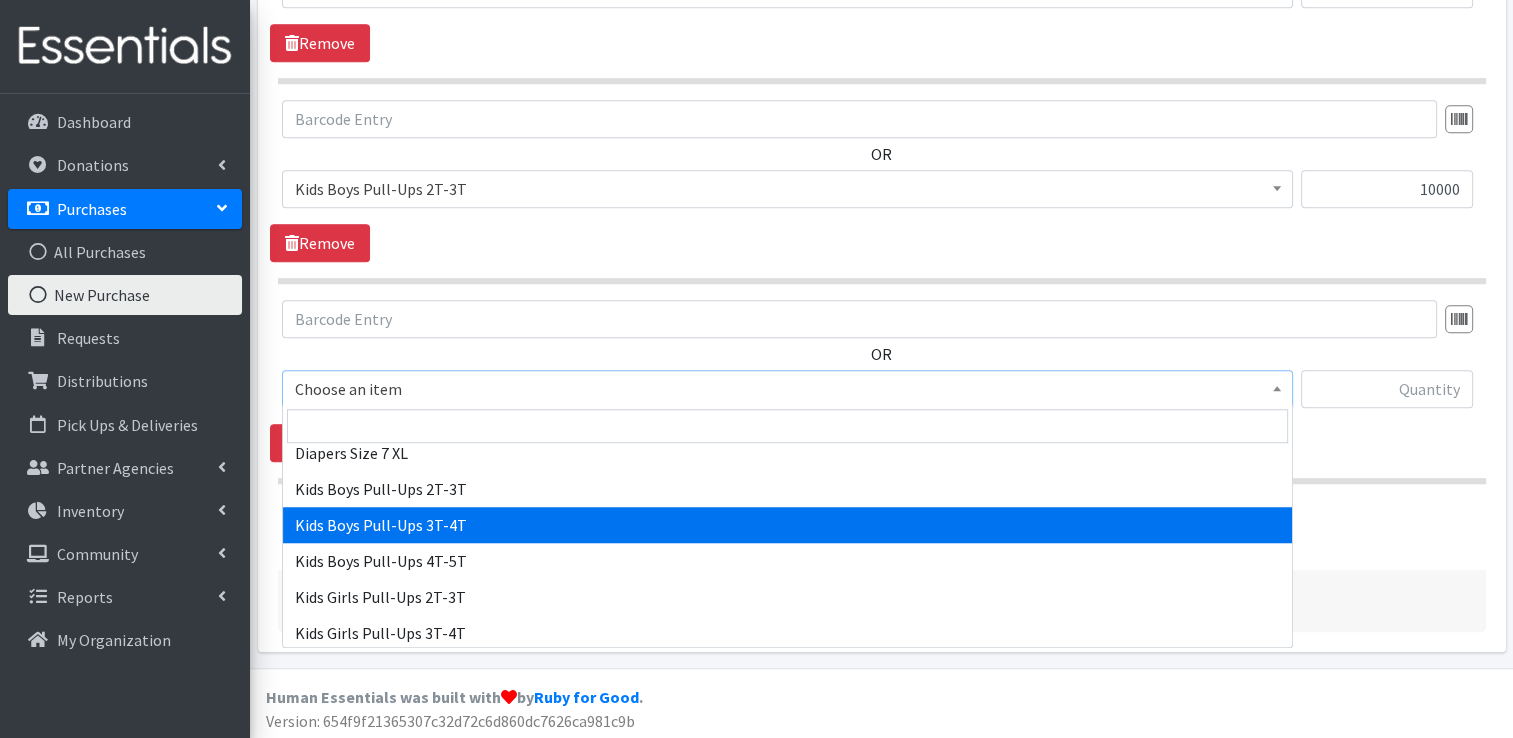 select on "2927" 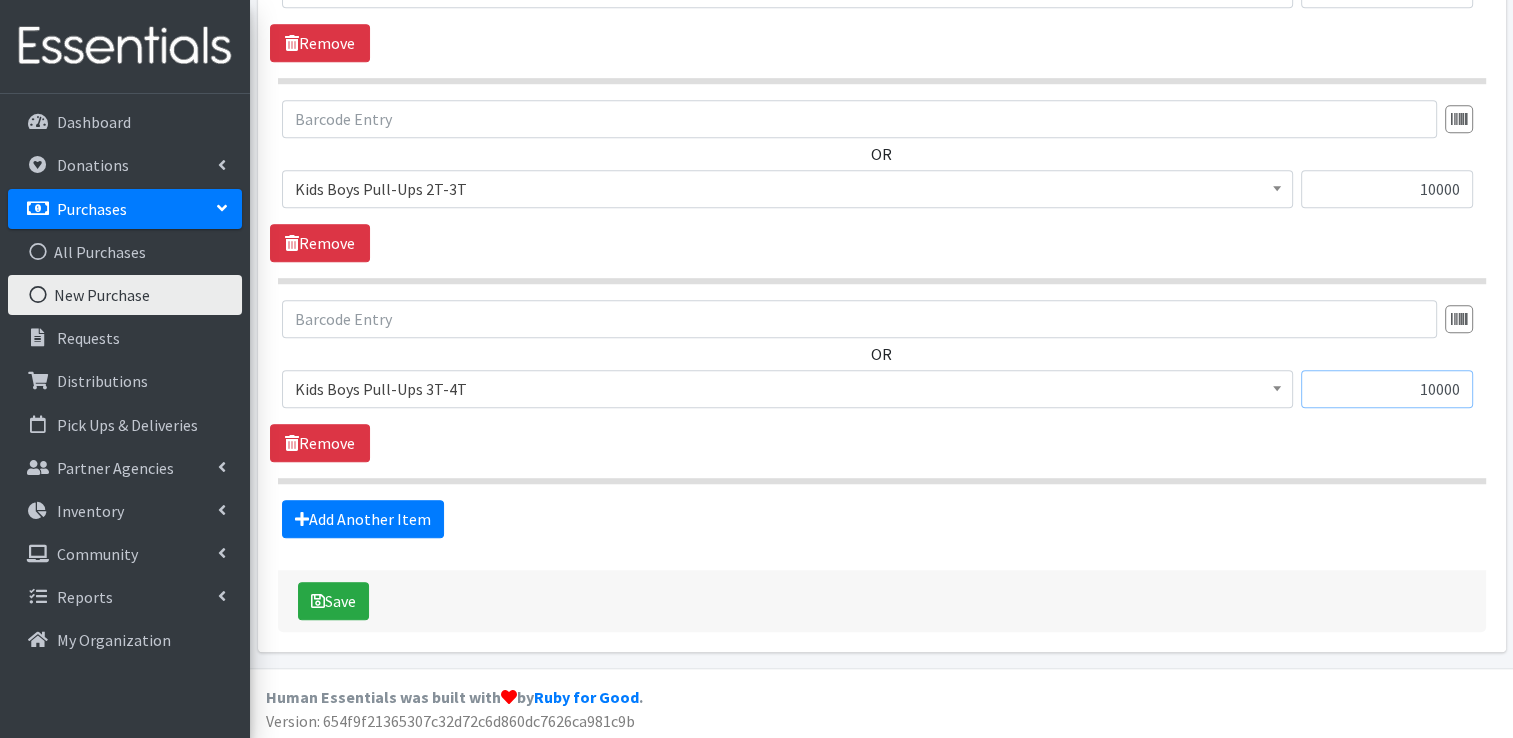 type on "10000" 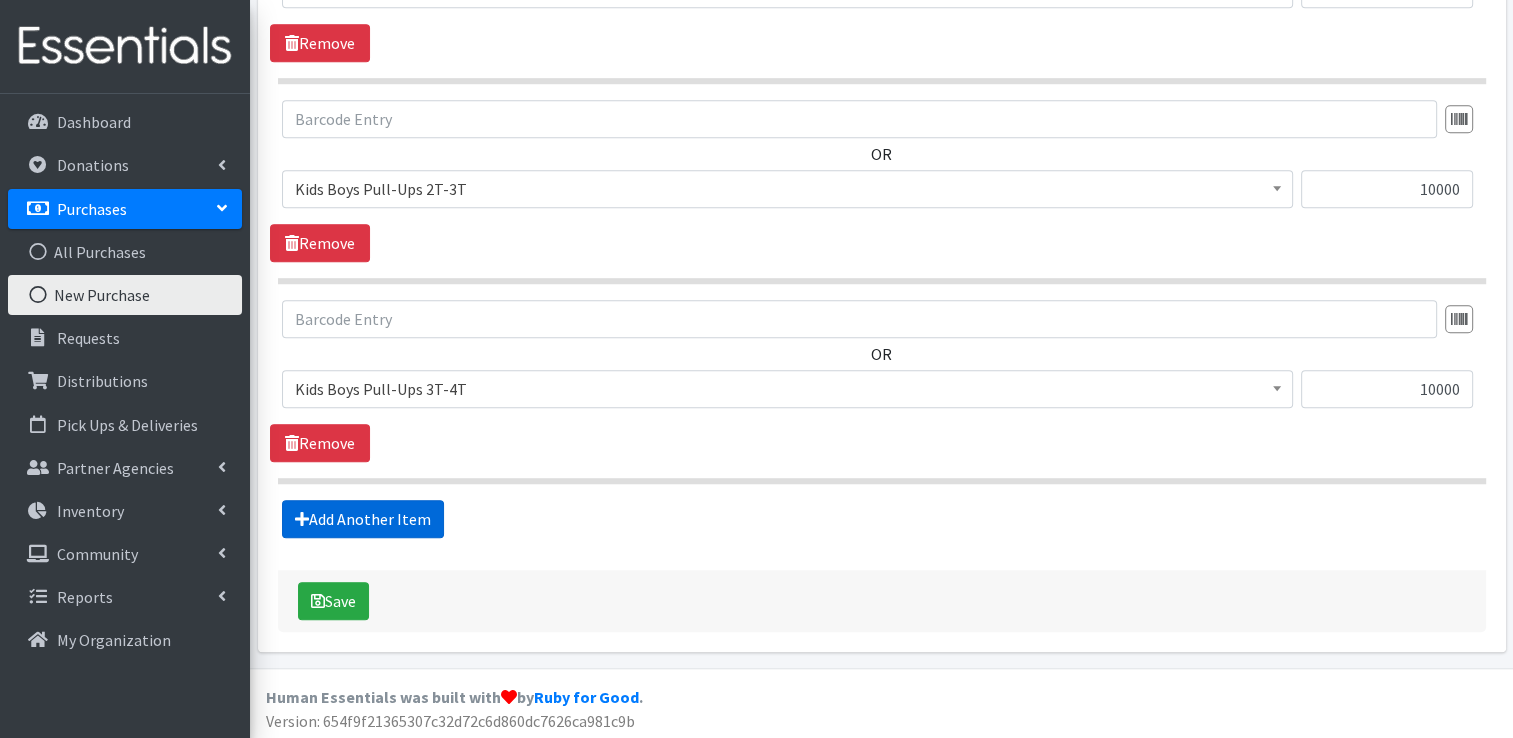 click on "Add Another Item" at bounding box center (363, 519) 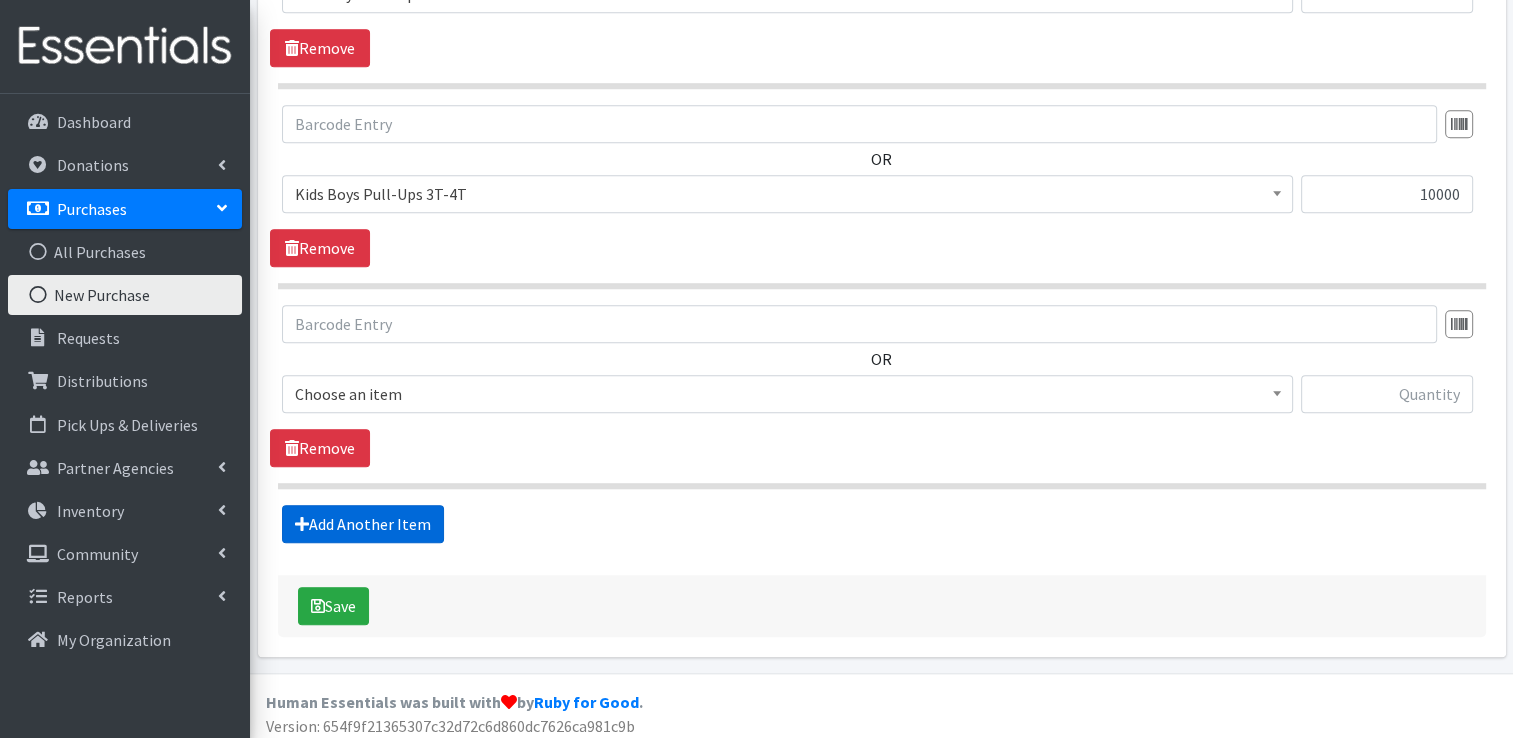 scroll, scrollTop: 1691, scrollLeft: 0, axis: vertical 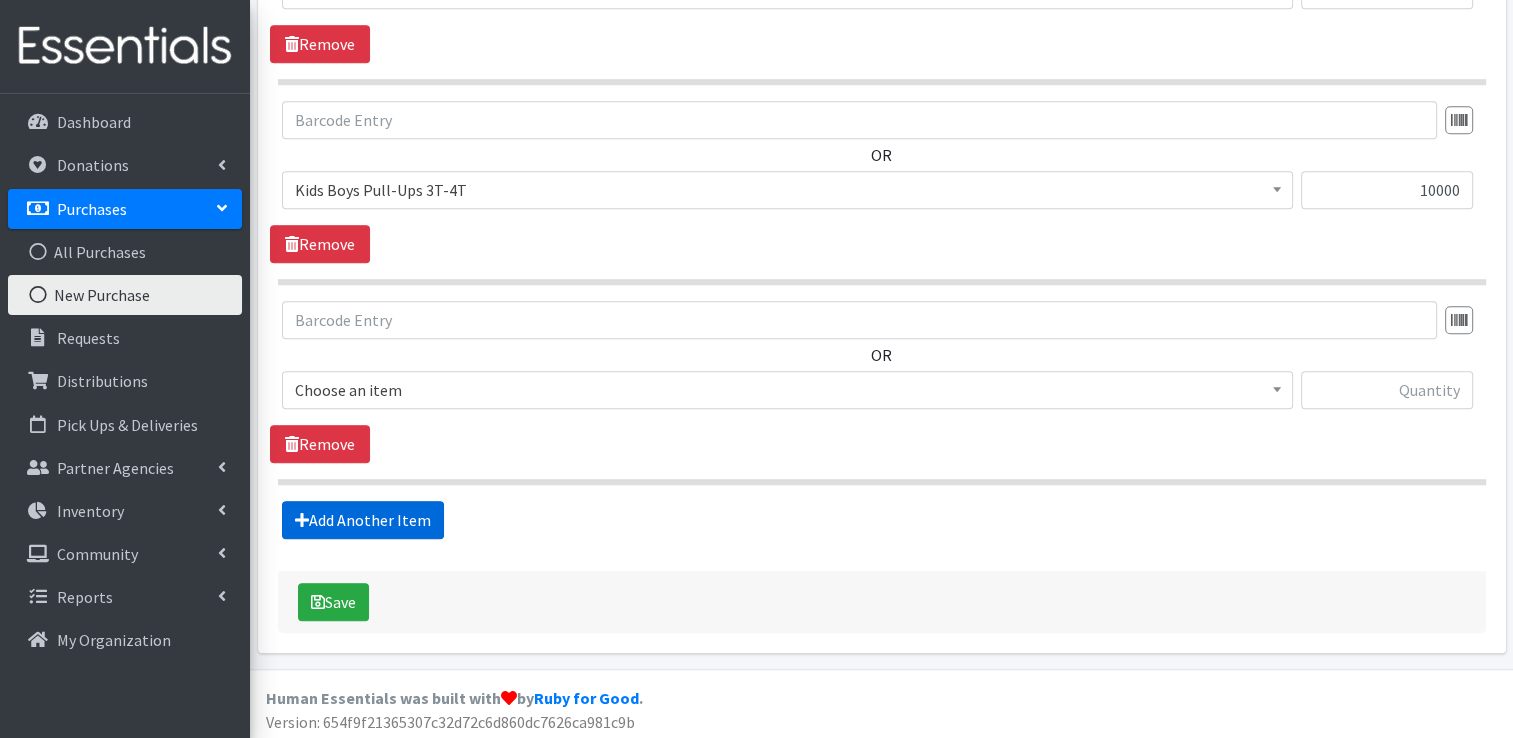 click on "Add Another Item" at bounding box center (363, 520) 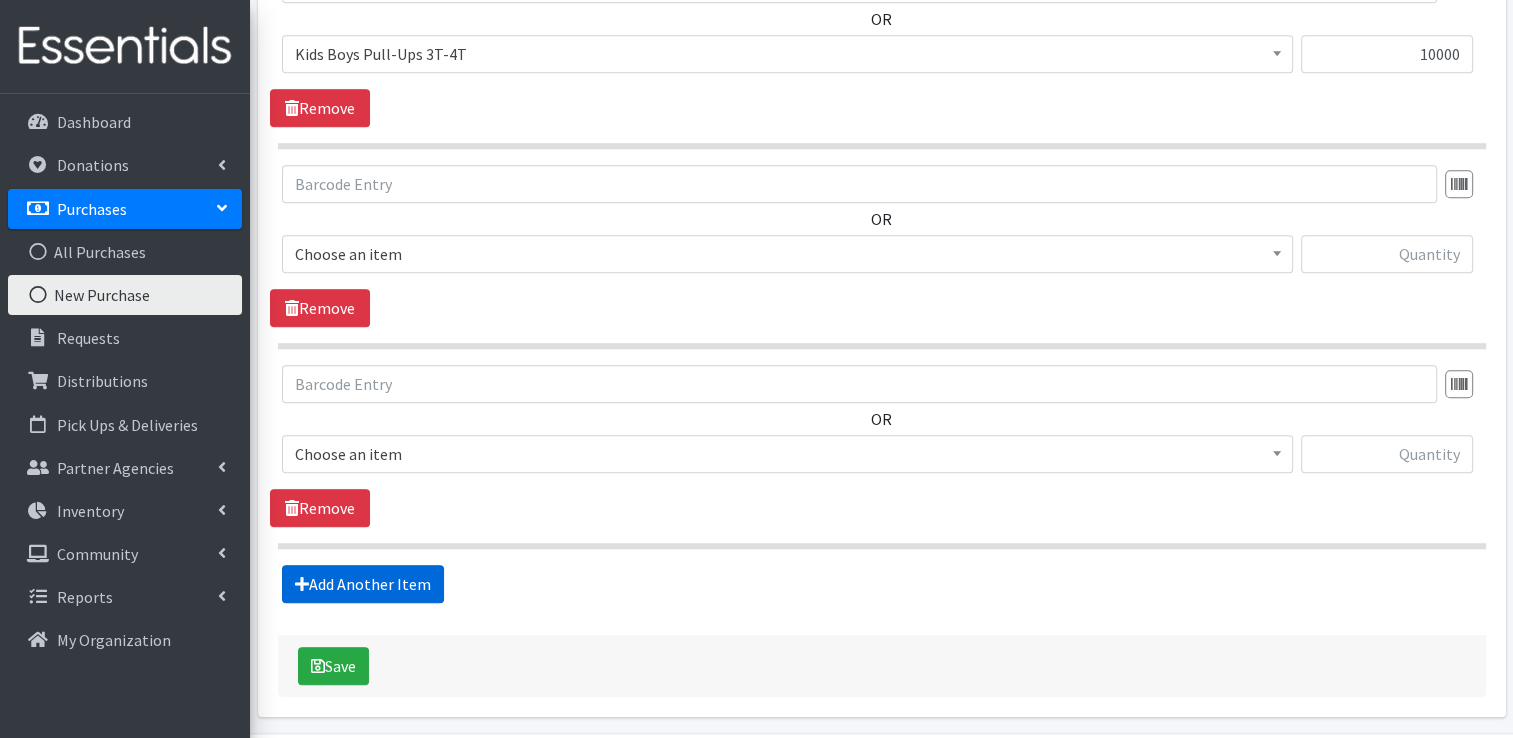 scroll, scrollTop: 1890, scrollLeft: 0, axis: vertical 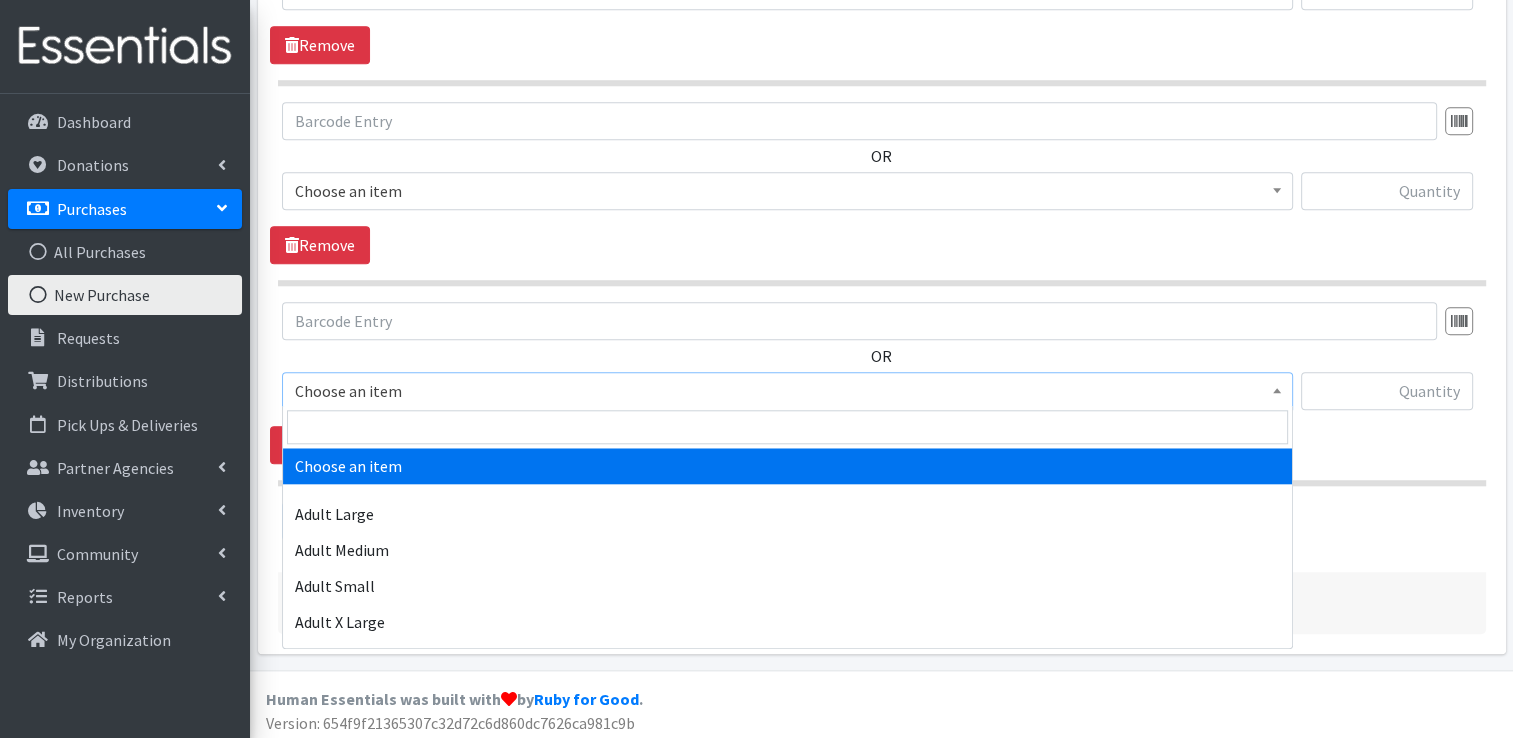 click on "Choose an item" at bounding box center (787, 391) 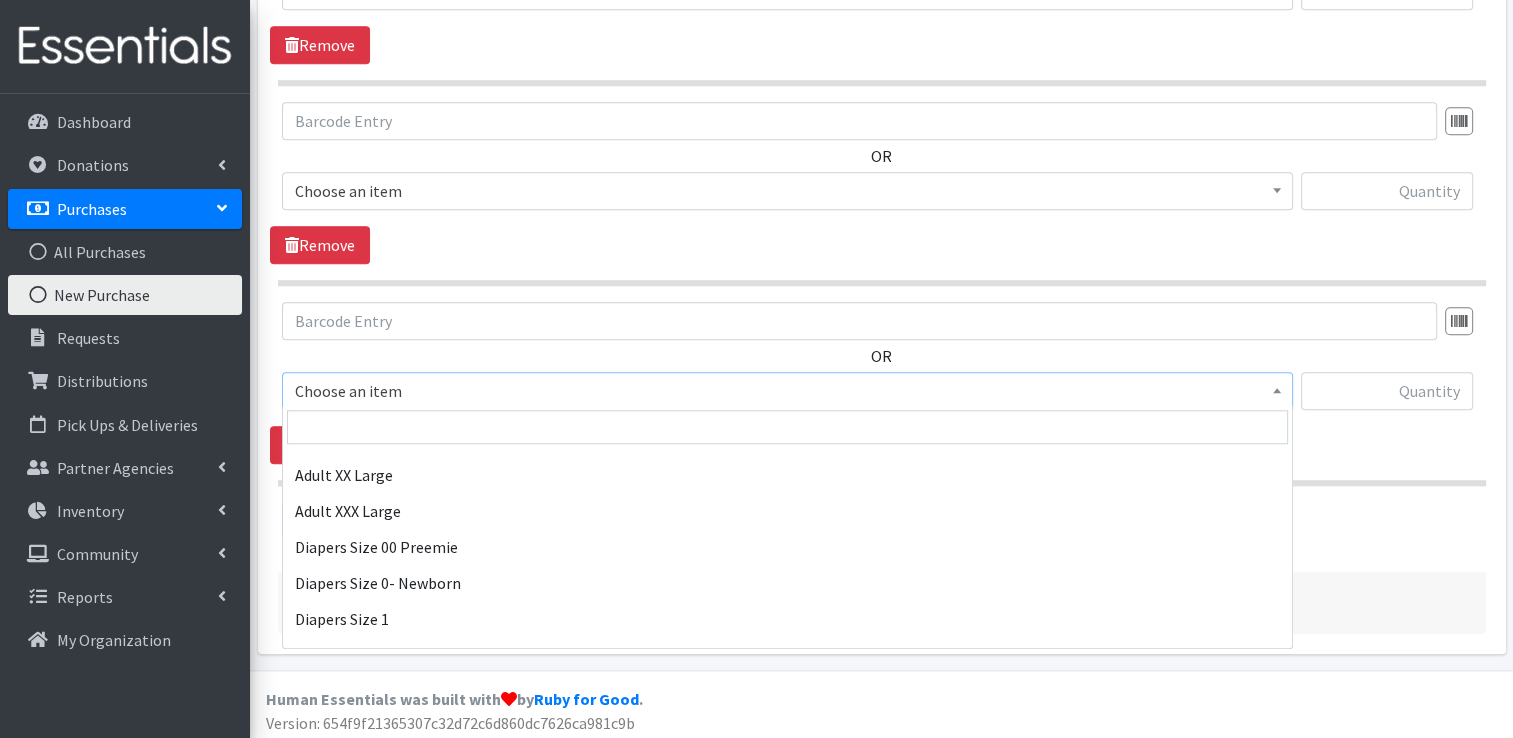 scroll, scrollTop: 200, scrollLeft: 0, axis: vertical 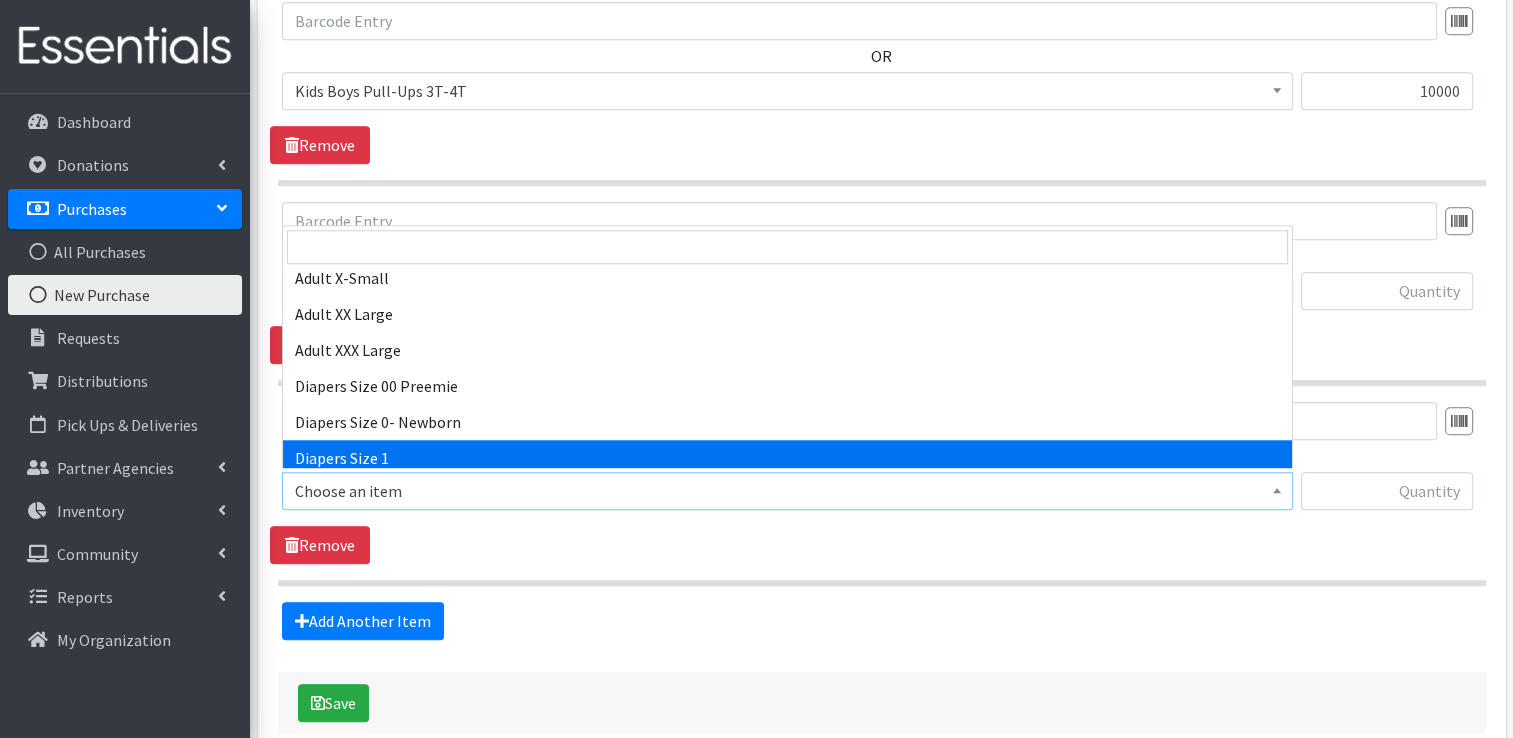 click on "Vendor   *
Akron-Canton Regional Foodbank
Aldi's
Amazon
Auggies / NDBN
Huggies / National Diaper Bank
JSL Partners Inc.
Marc's
NDBN Pathway2Provide
Sam's Club
Target
Walmart  ---Not Listed---
Storage Location  * Warehouse
Purchase Total  * 26739.83
Purchase Total for Diapers 24442.90
Purchase Total for Adult Incontinence Products 0.00
Purchase Total for Period Supplies 221.17
Purchase Total for Other Products 2075.76
Comment
Purchase date  * 2025-08-04
Items in this purchase
OR
Choose an item" at bounding box center [882, -453] 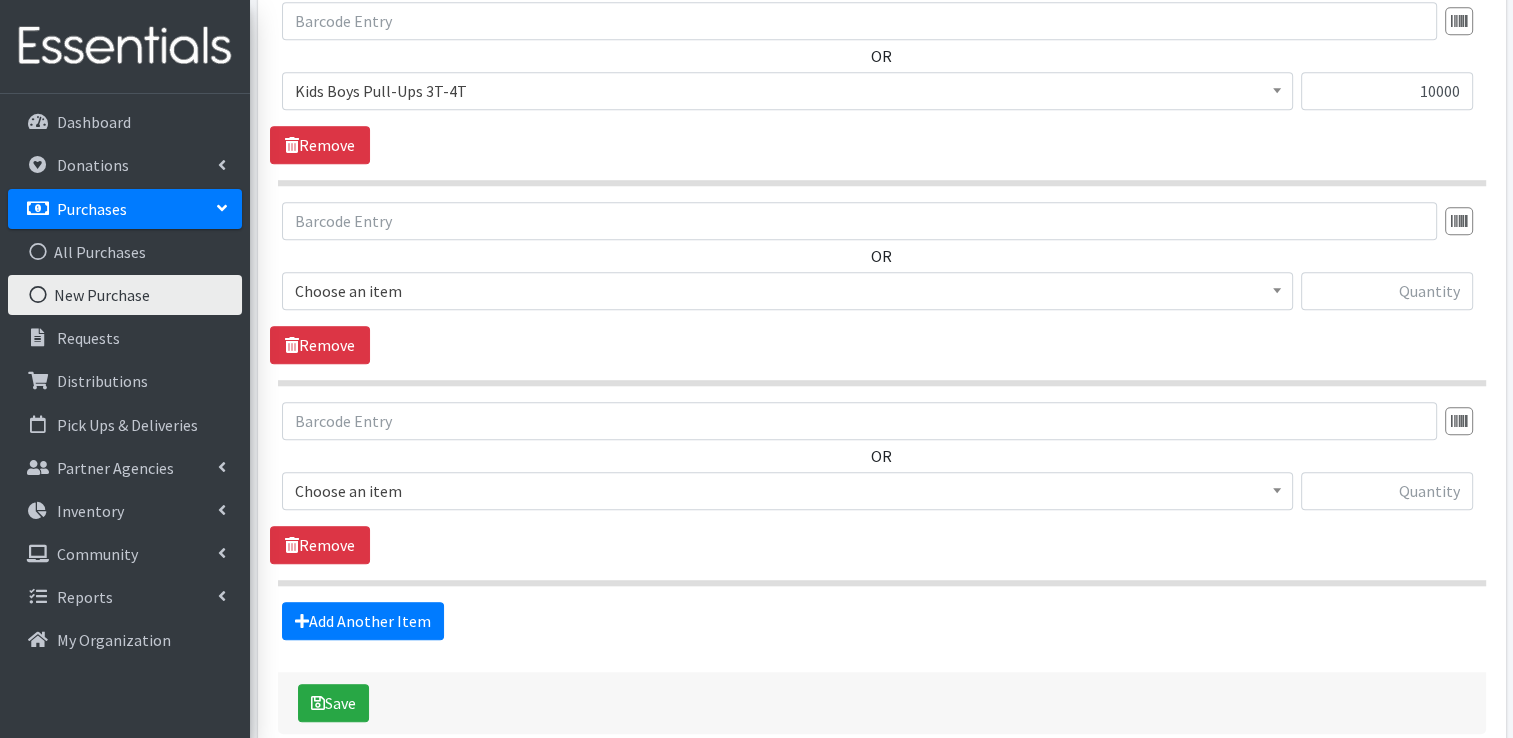 click on "Choose an item" at bounding box center [787, 291] 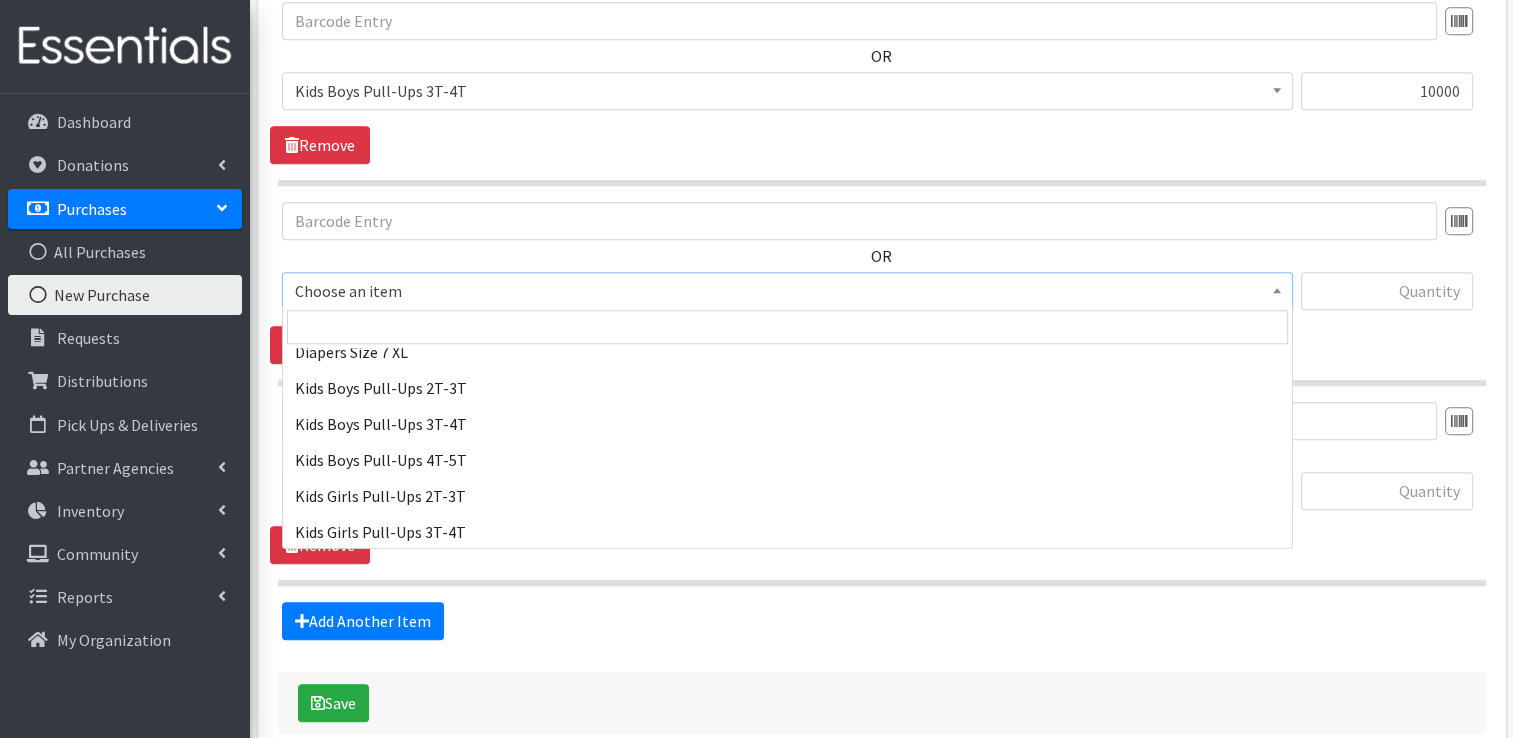 scroll, scrollTop: 700, scrollLeft: 0, axis: vertical 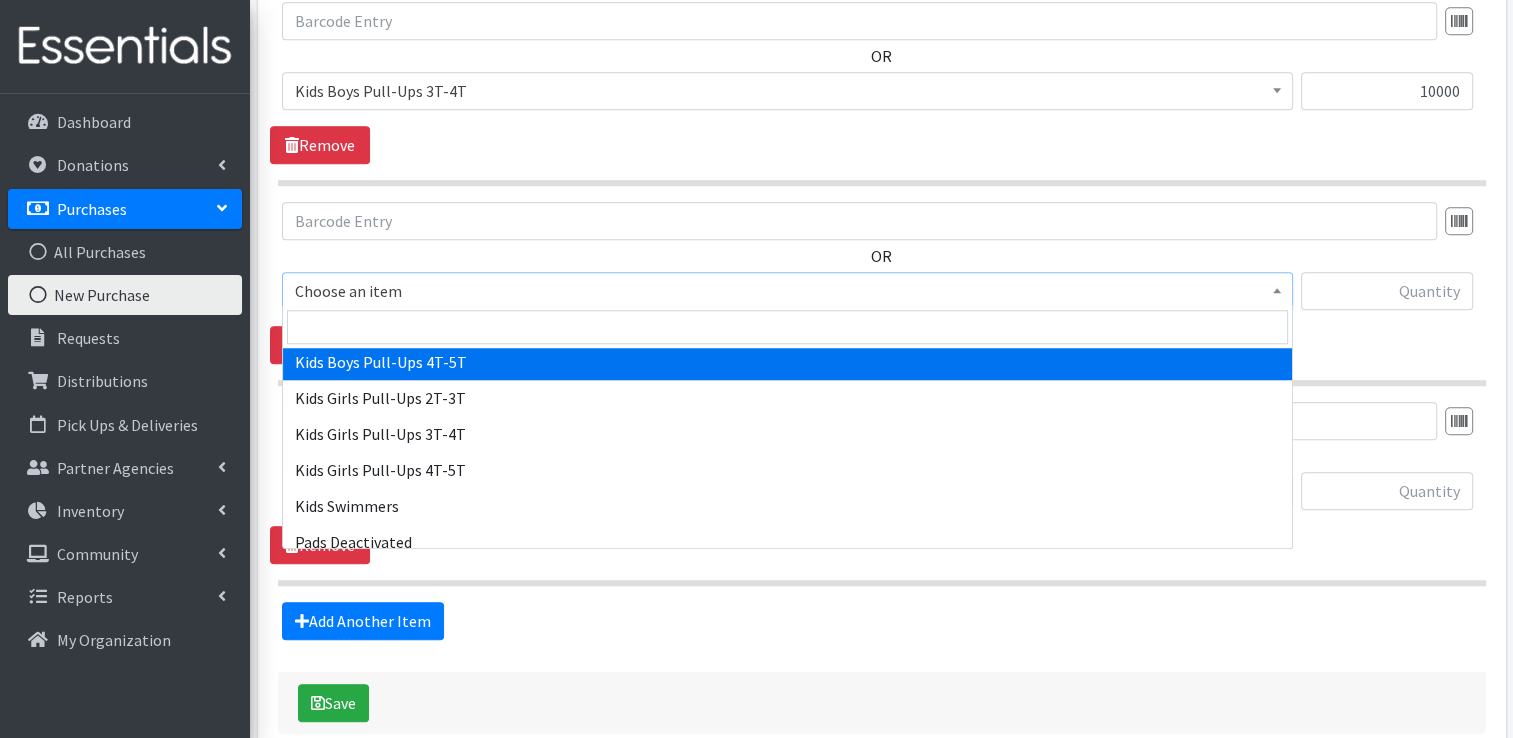 select on "2929" 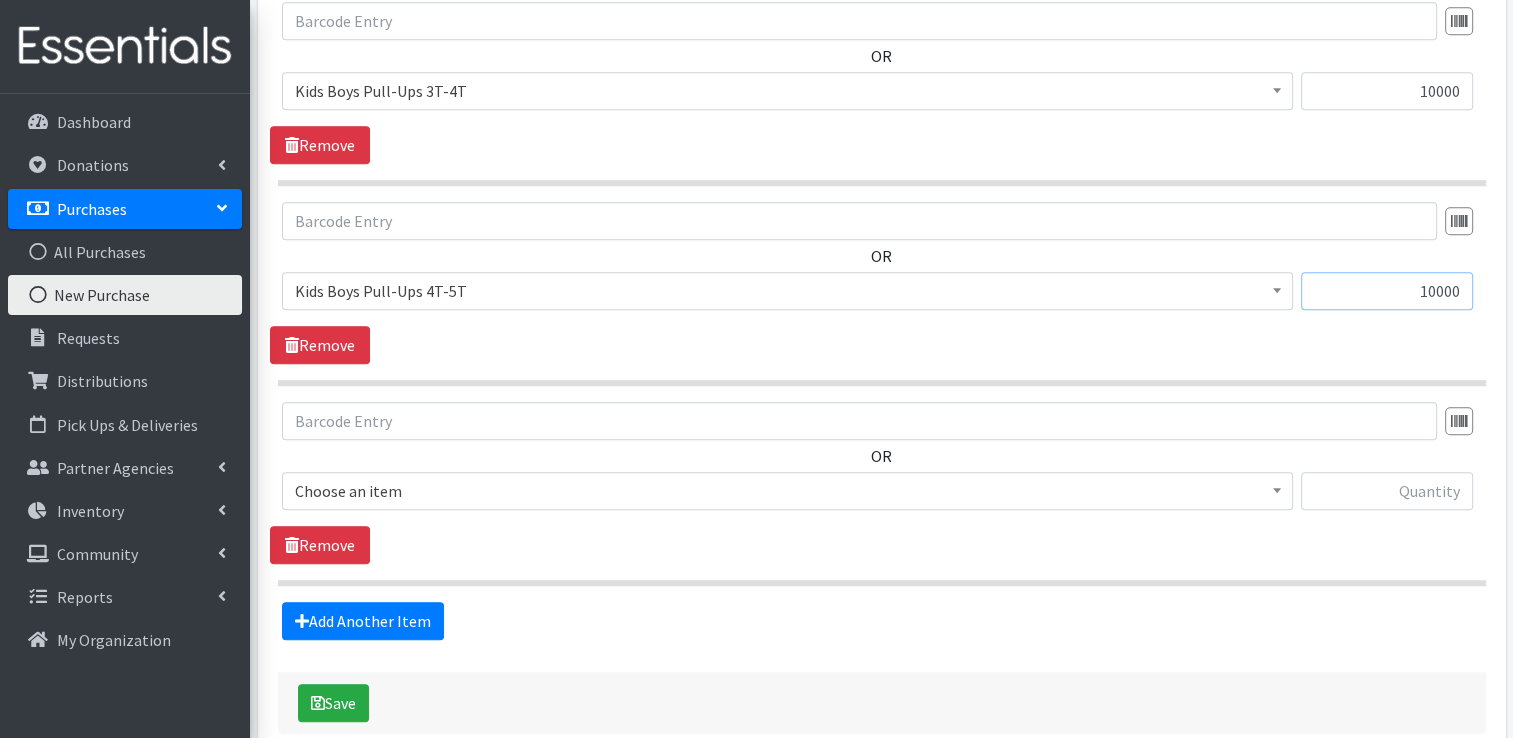 type on "10000" 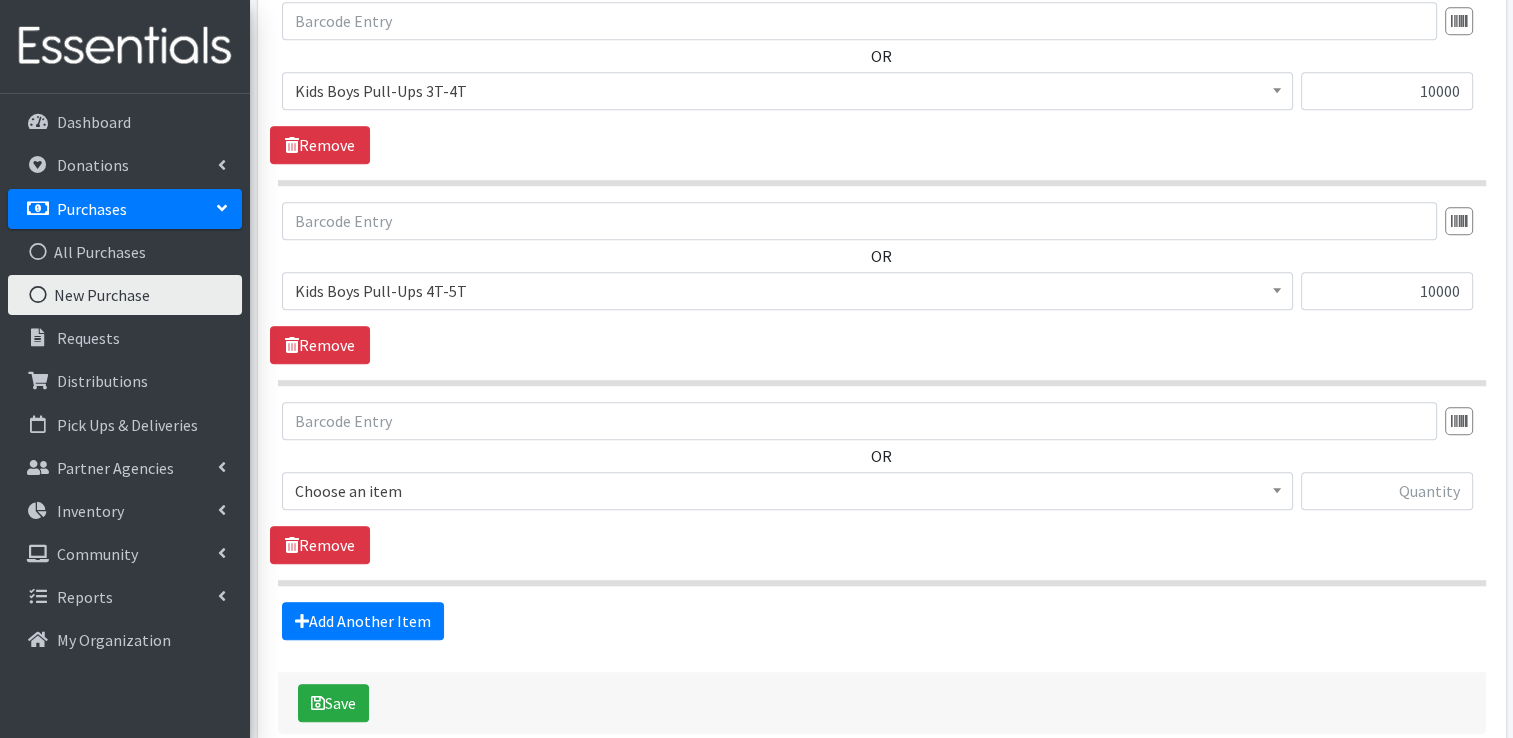 click on "Choose an item" at bounding box center (787, 491) 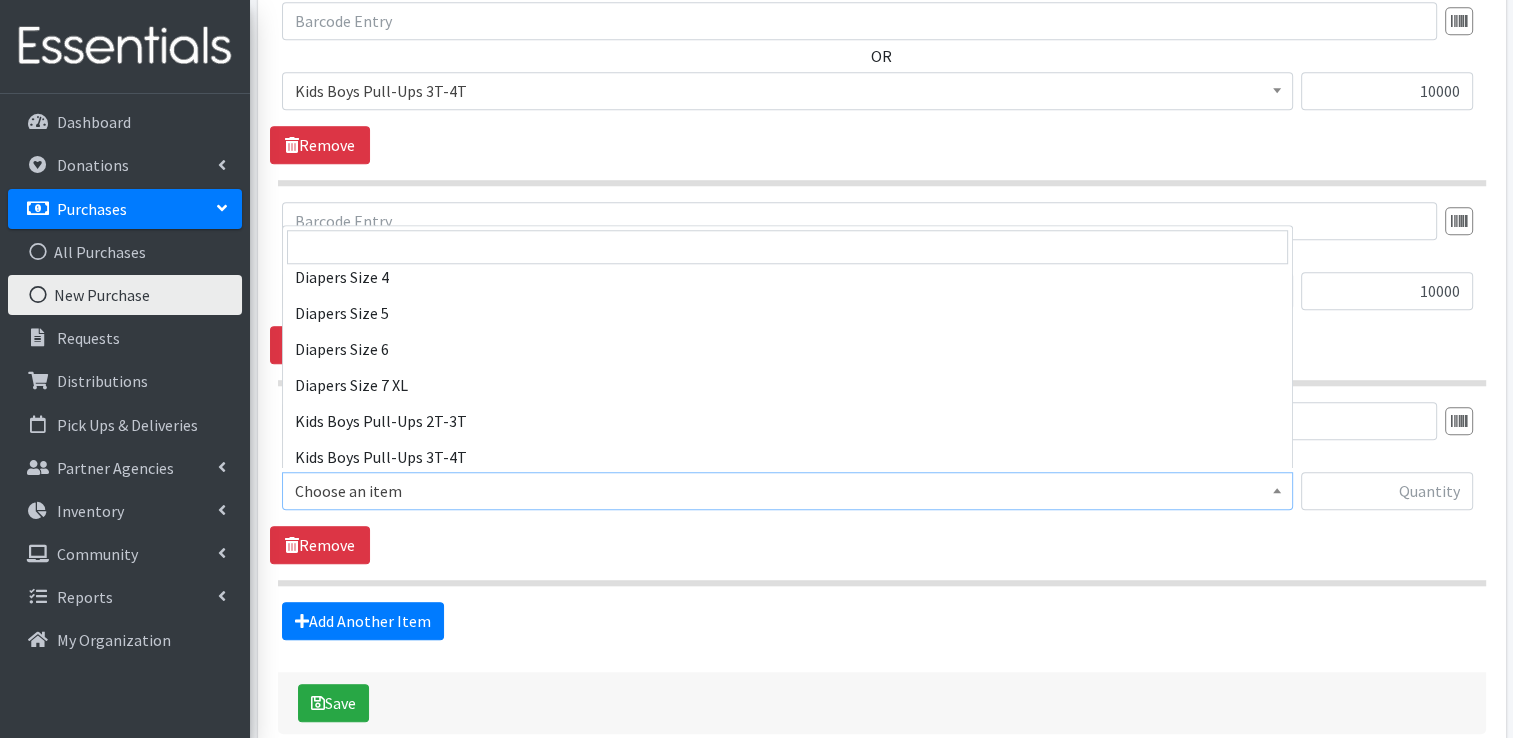 scroll, scrollTop: 600, scrollLeft: 0, axis: vertical 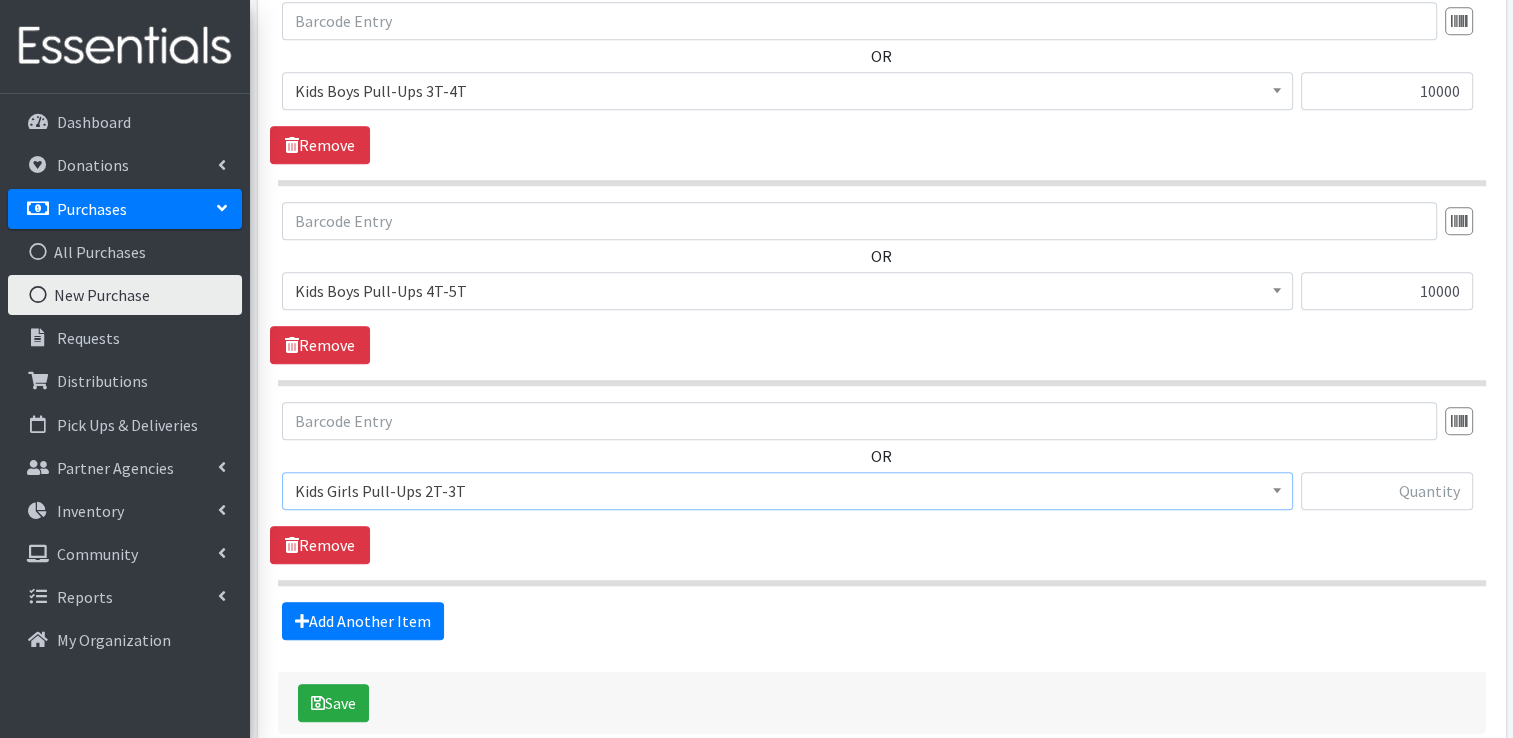 select on "2924" 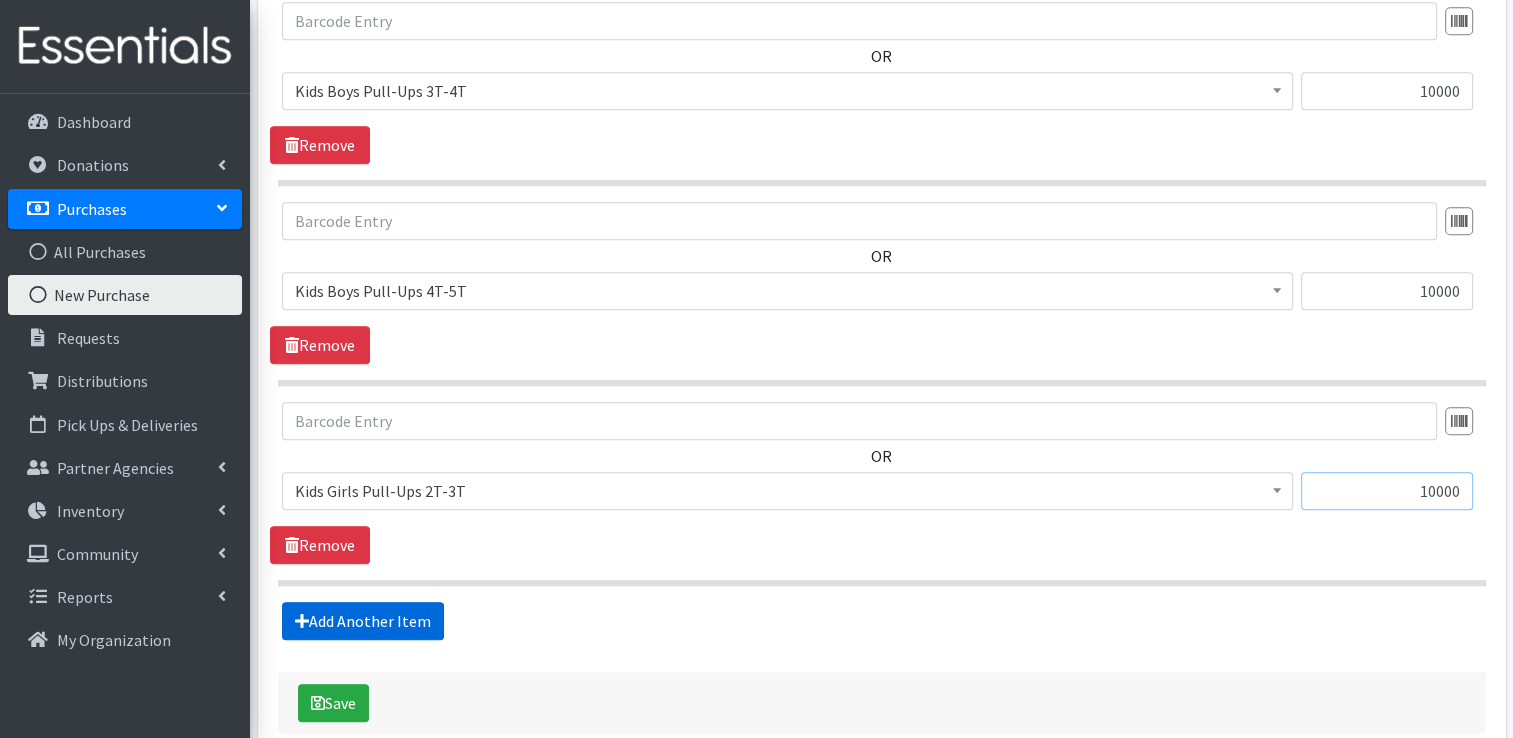 type on "10000" 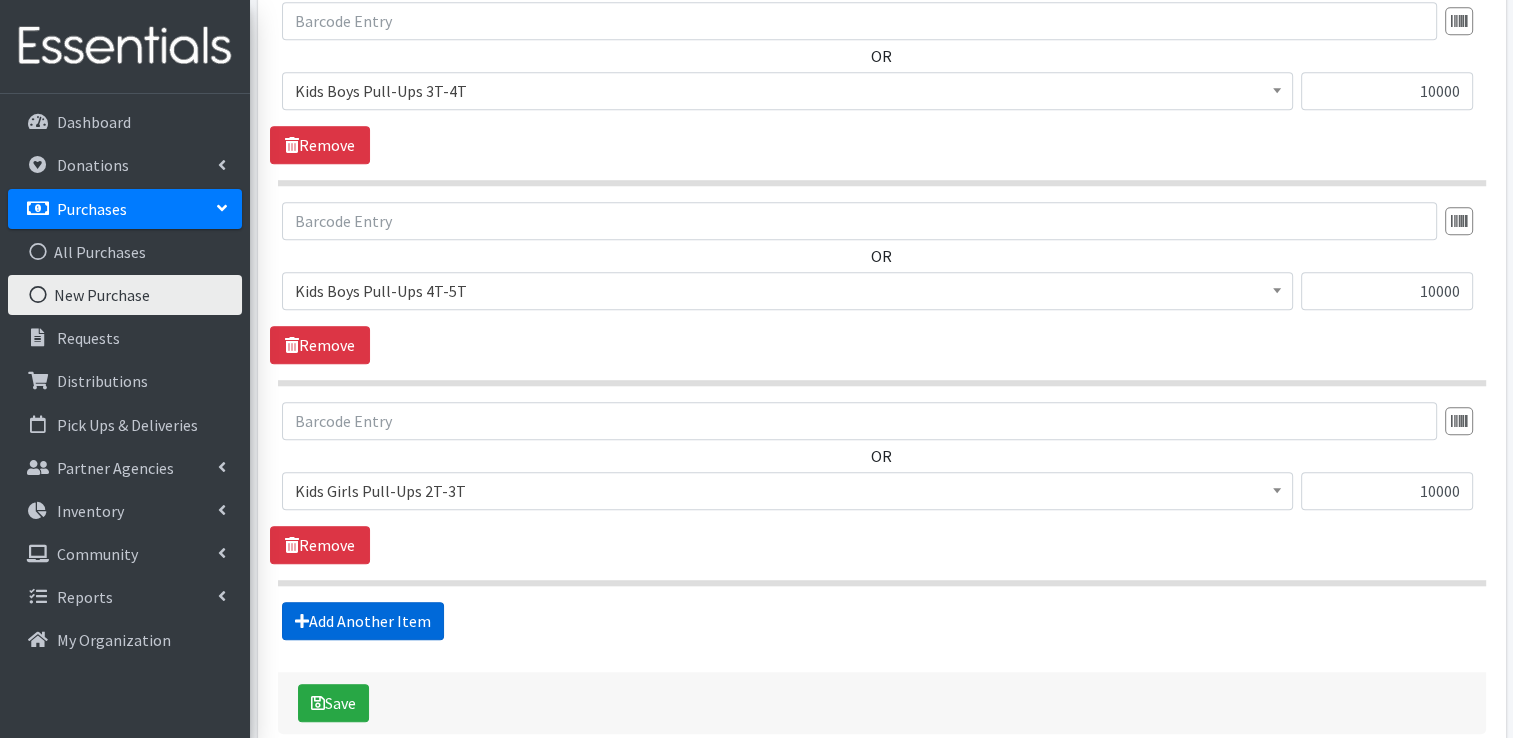 click on "Add Another Item" at bounding box center [363, 621] 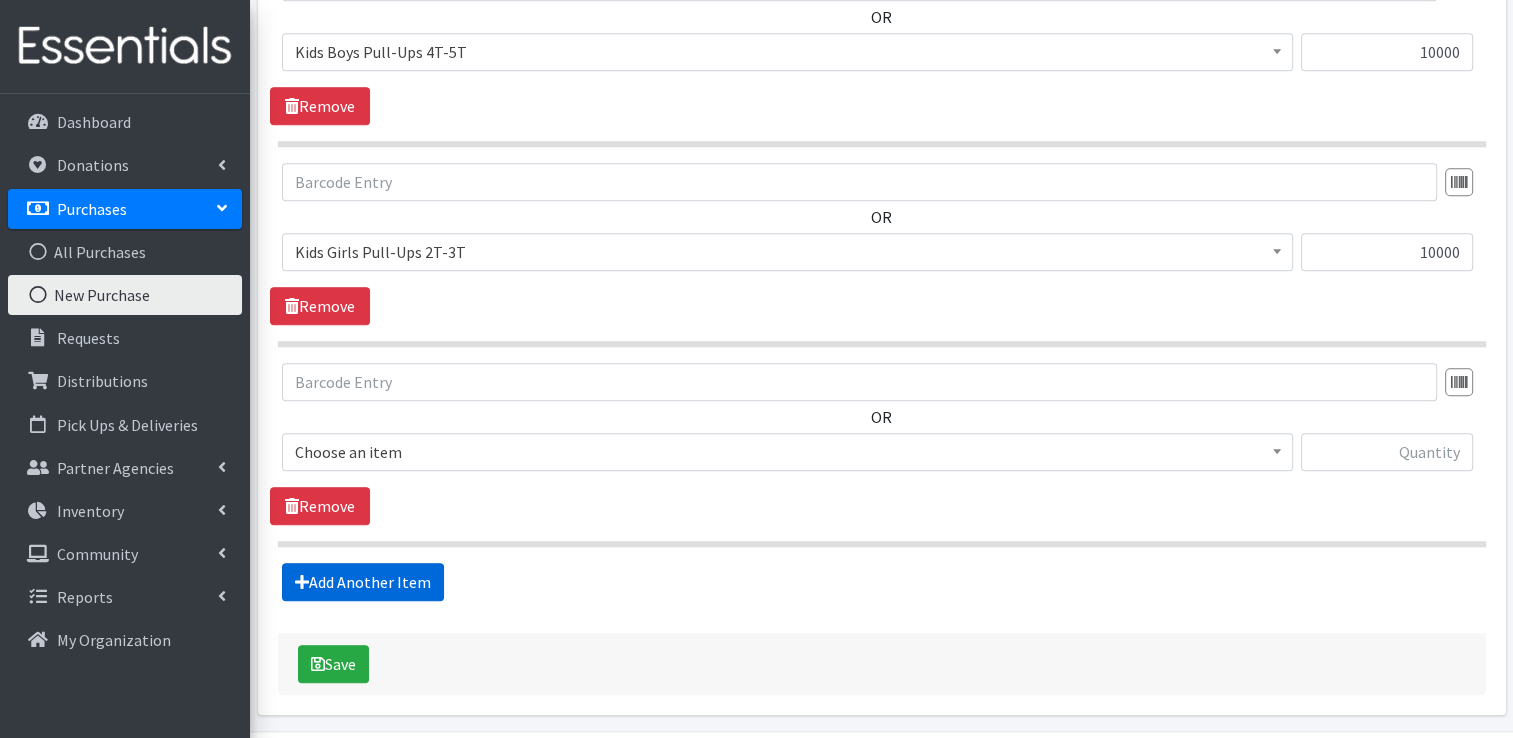 scroll, scrollTop: 2090, scrollLeft: 0, axis: vertical 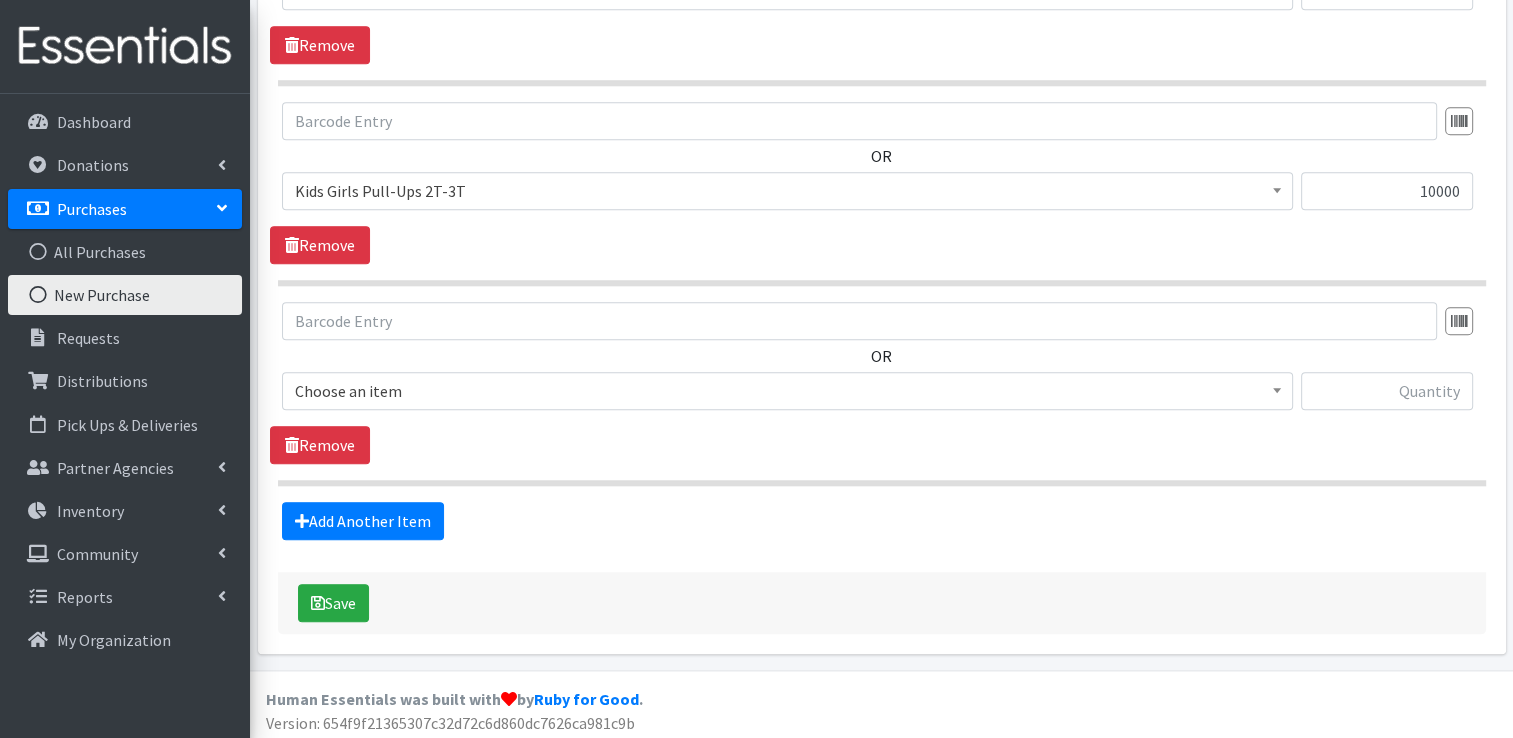 click on "Choose an item" at bounding box center (787, 391) 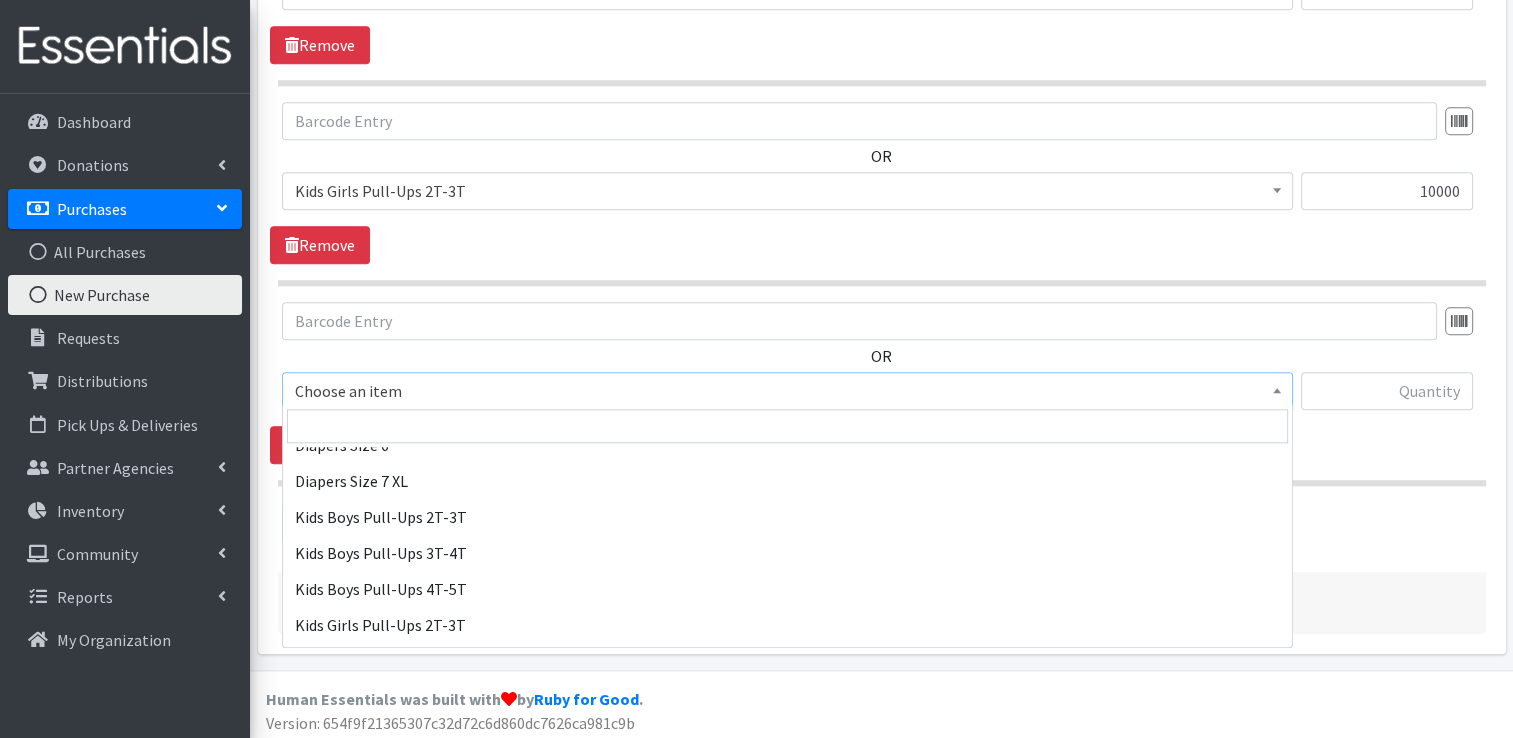 scroll, scrollTop: 600, scrollLeft: 0, axis: vertical 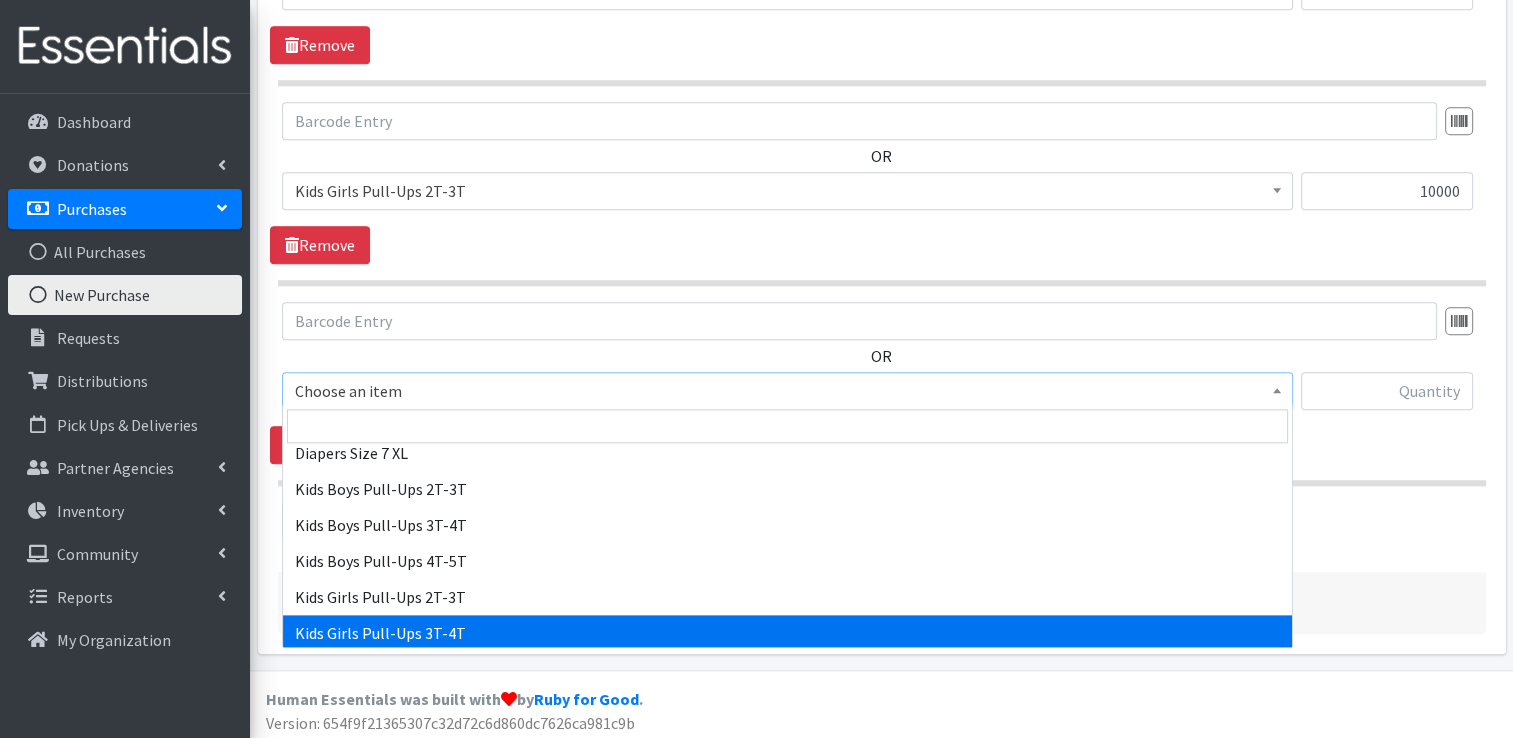 select on "2926" 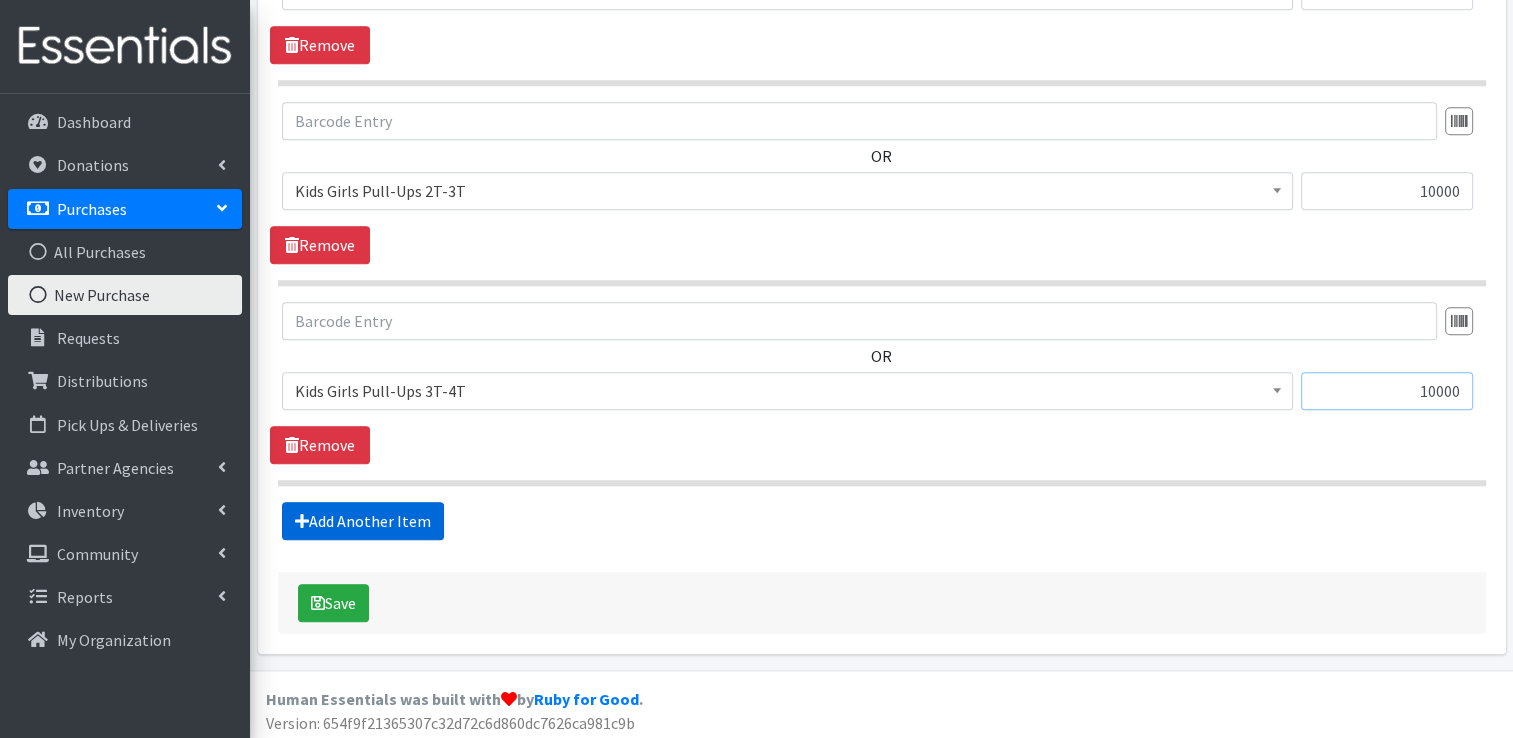type on "10000" 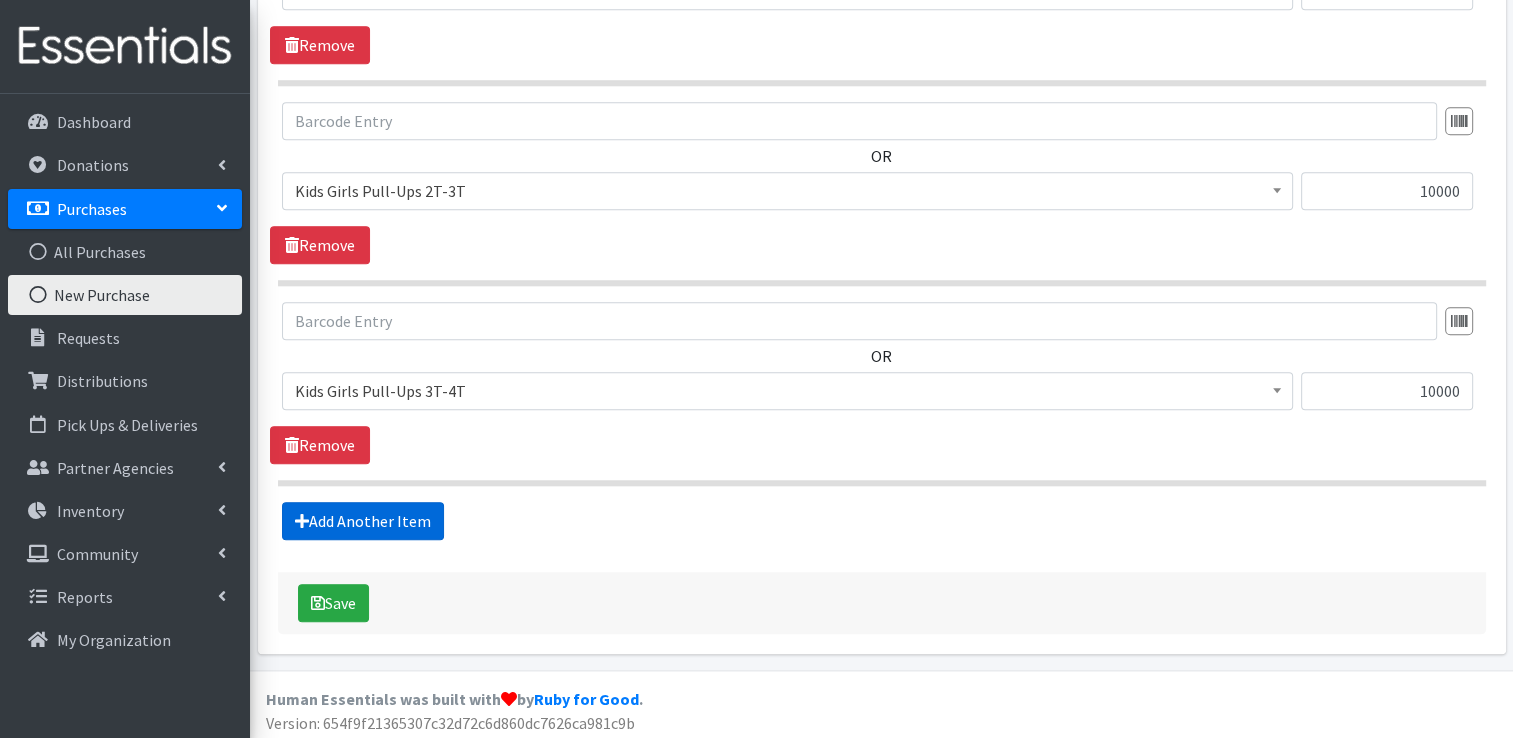 click on "Add Another Item" at bounding box center [363, 521] 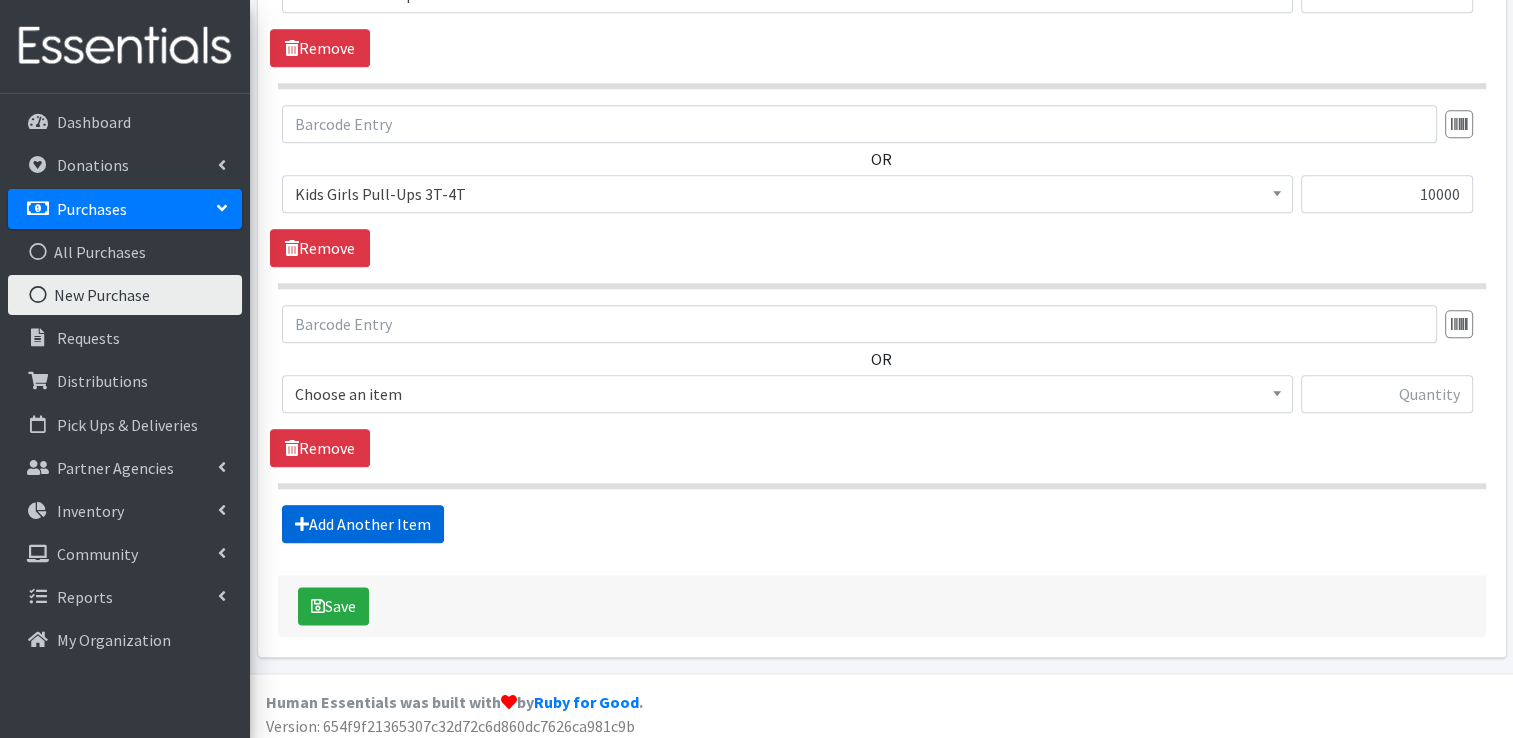 scroll, scrollTop: 2289, scrollLeft: 0, axis: vertical 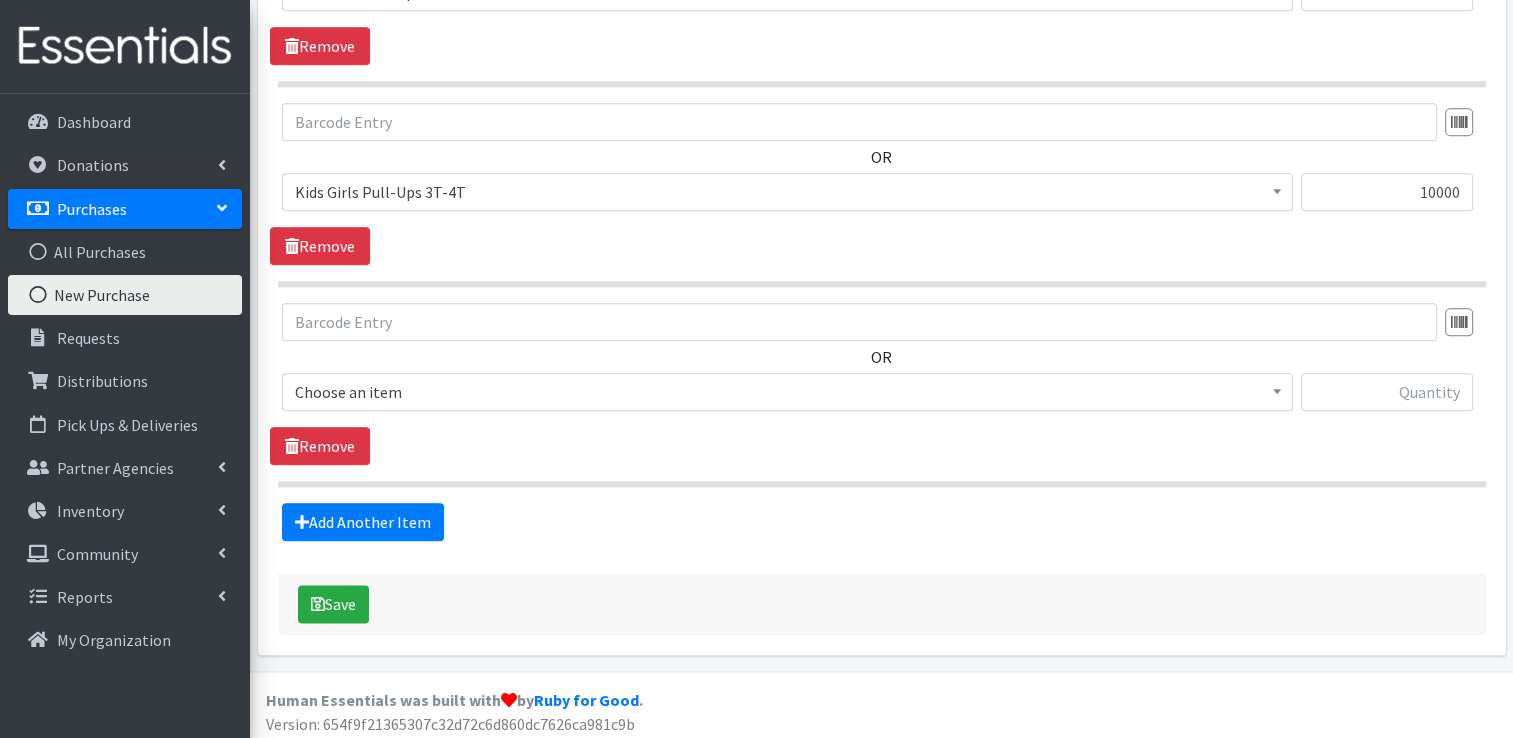 click on "Choose an item" at bounding box center (787, 392) 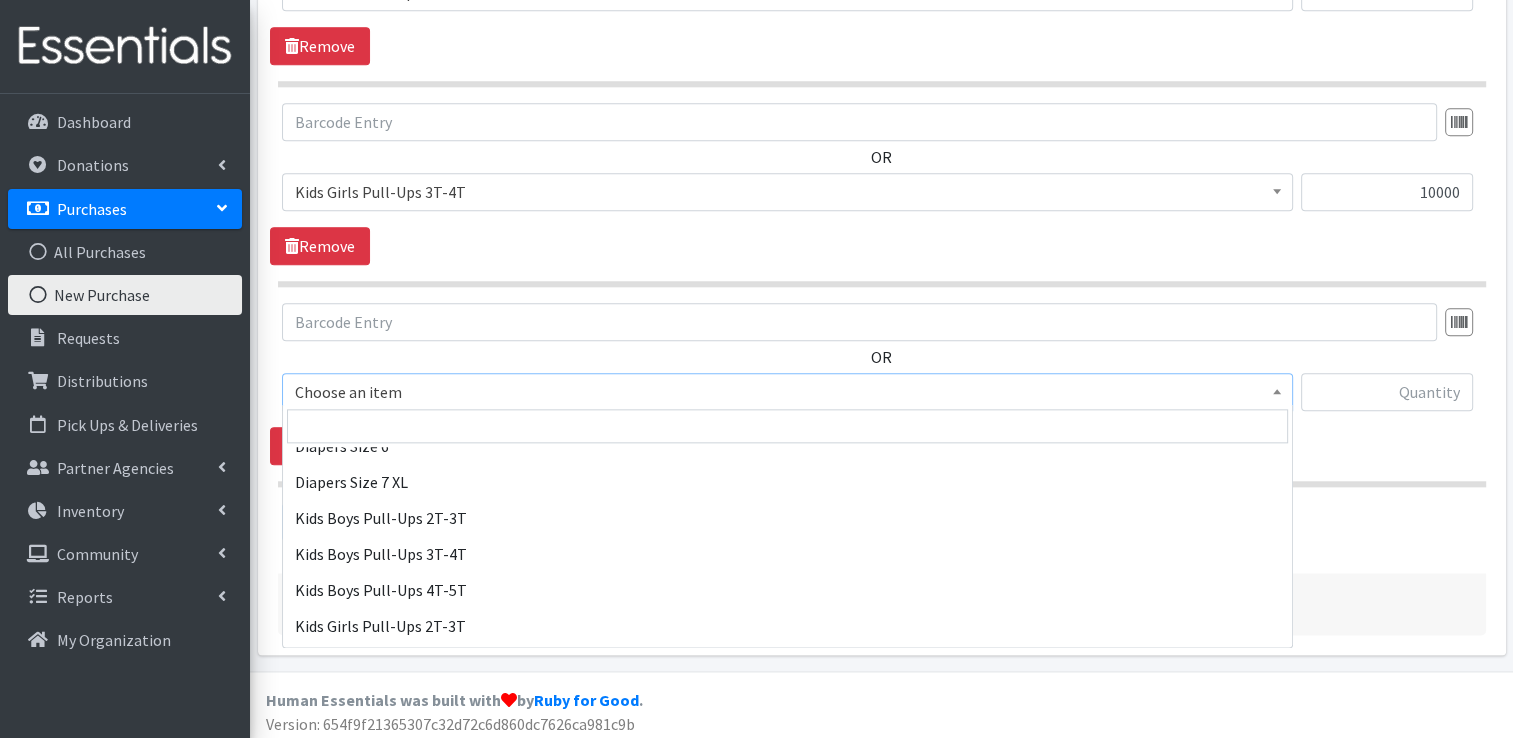 scroll, scrollTop: 700, scrollLeft: 0, axis: vertical 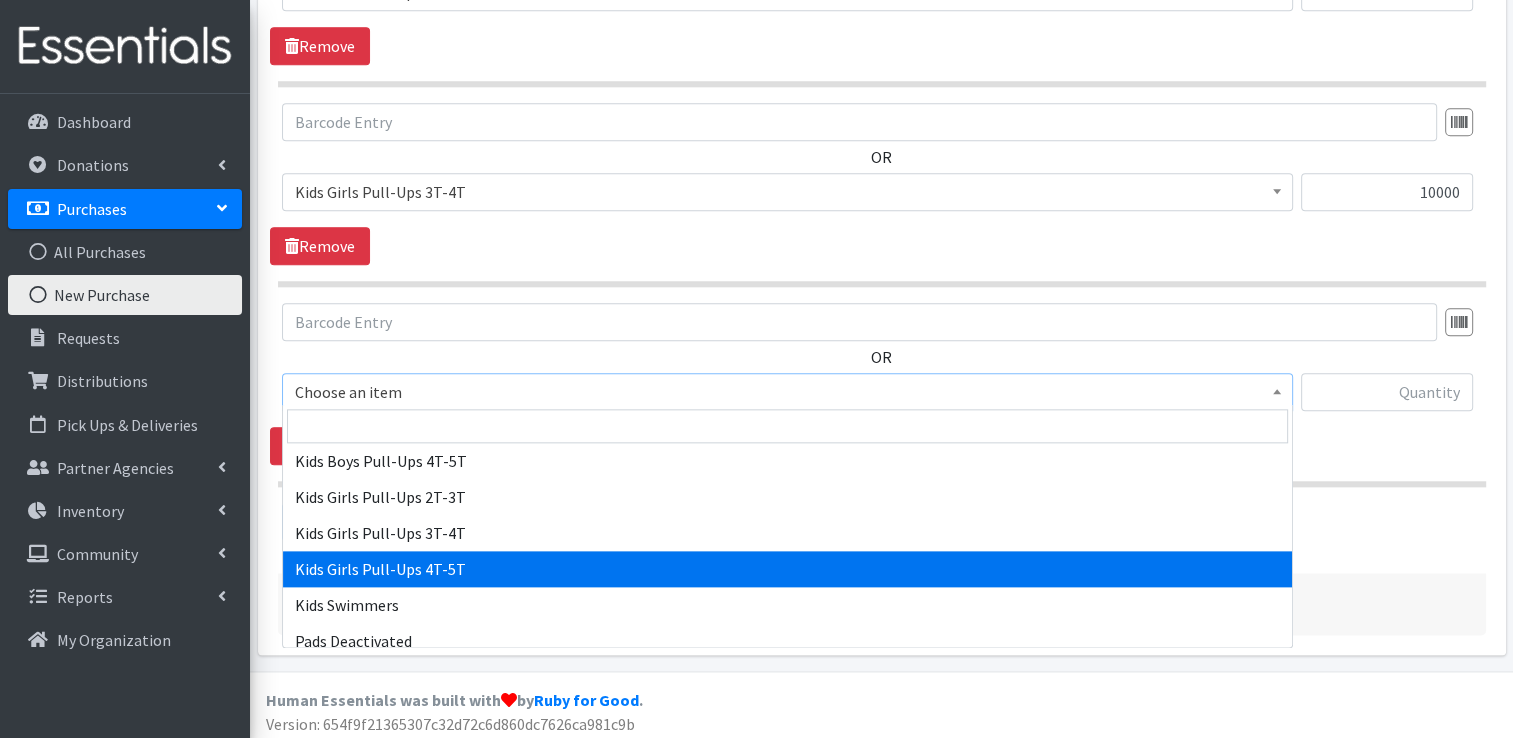 select on "2928" 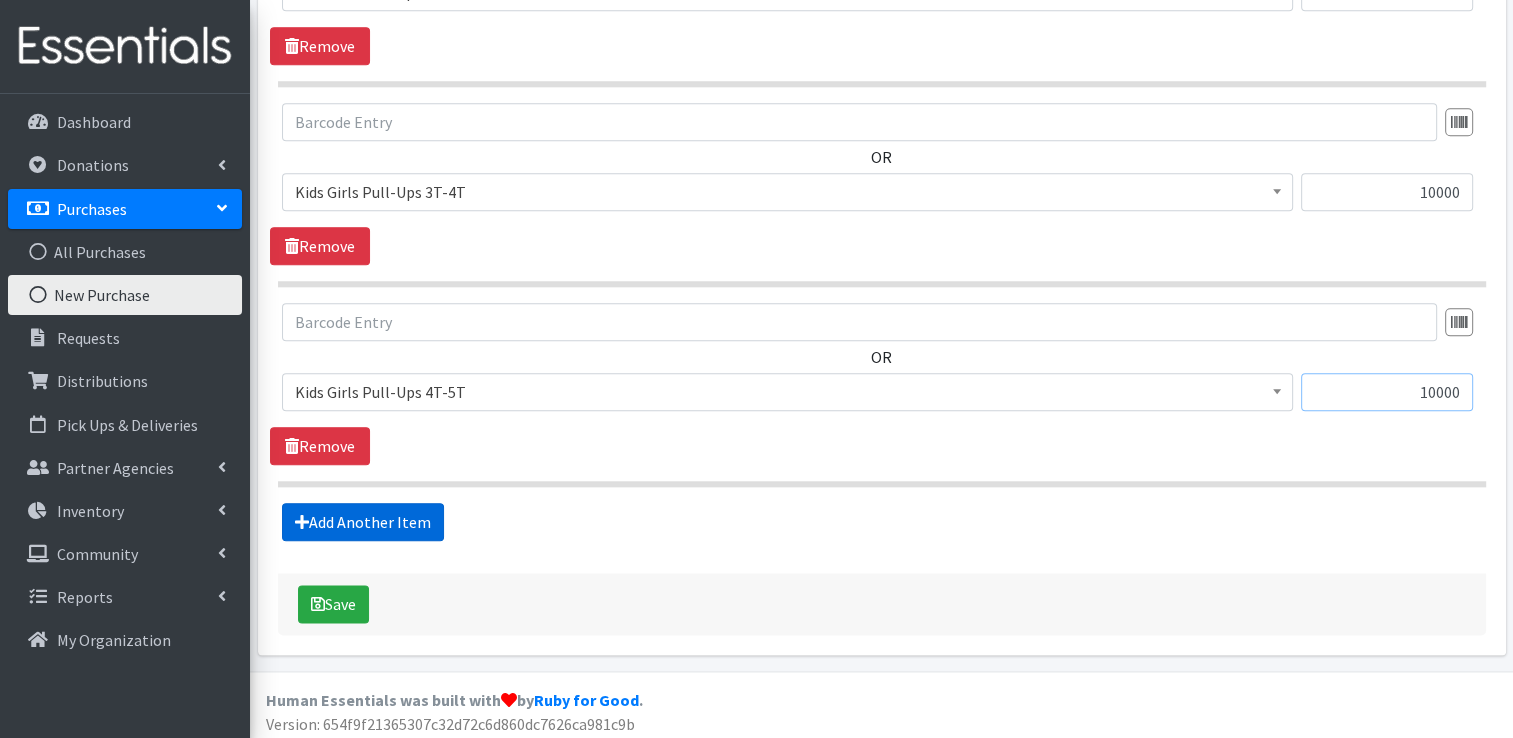 type on "10000" 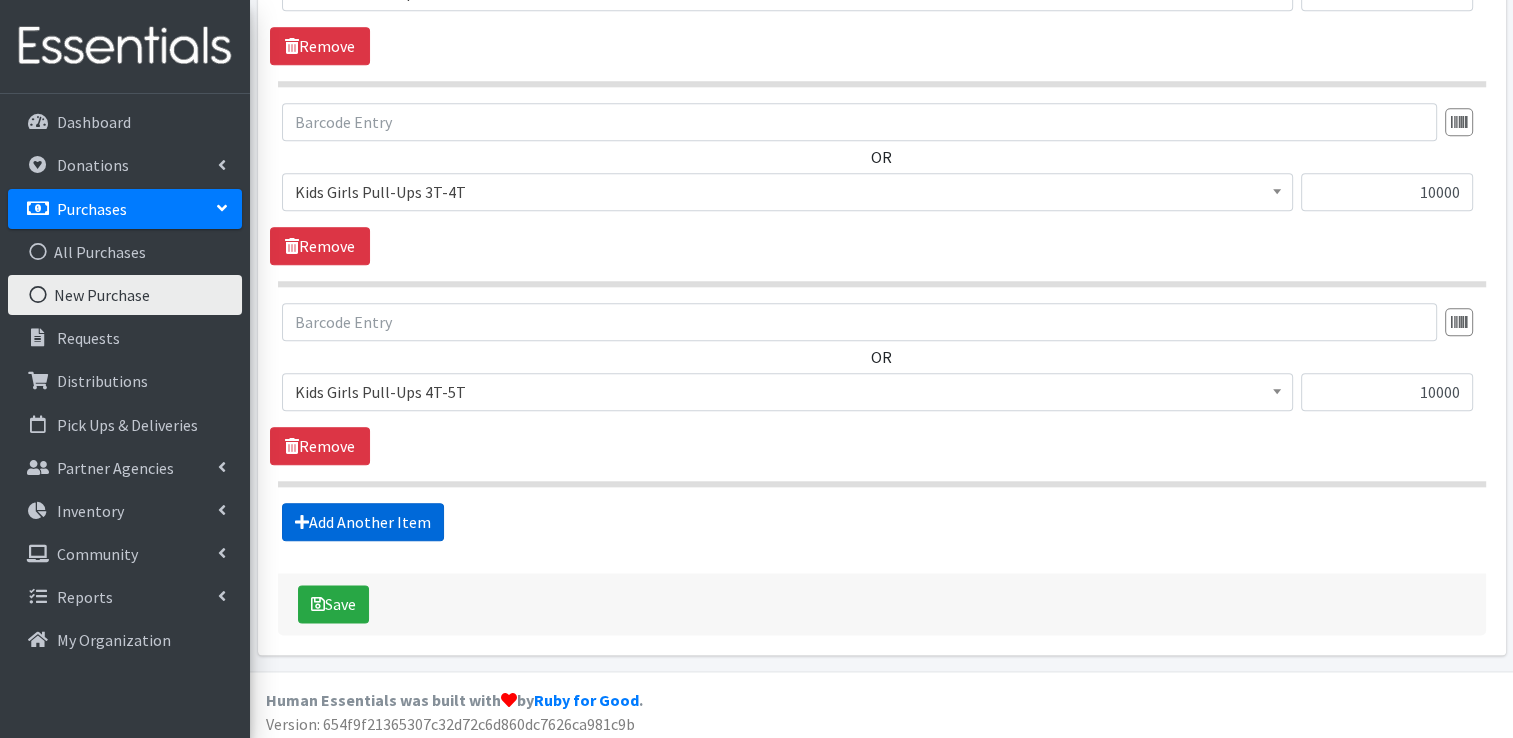 click on "Add Another Item" at bounding box center [363, 522] 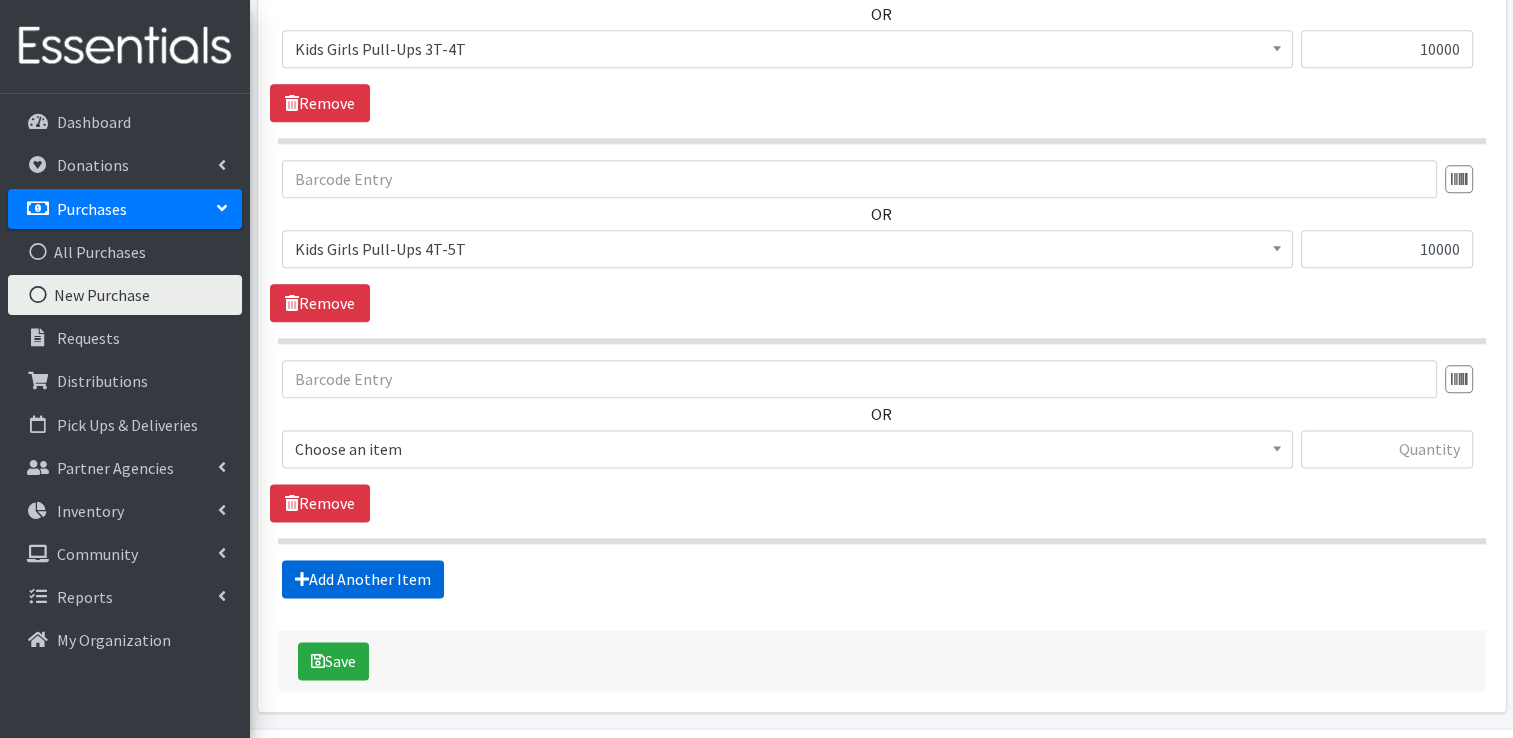 scroll, scrollTop: 2488, scrollLeft: 0, axis: vertical 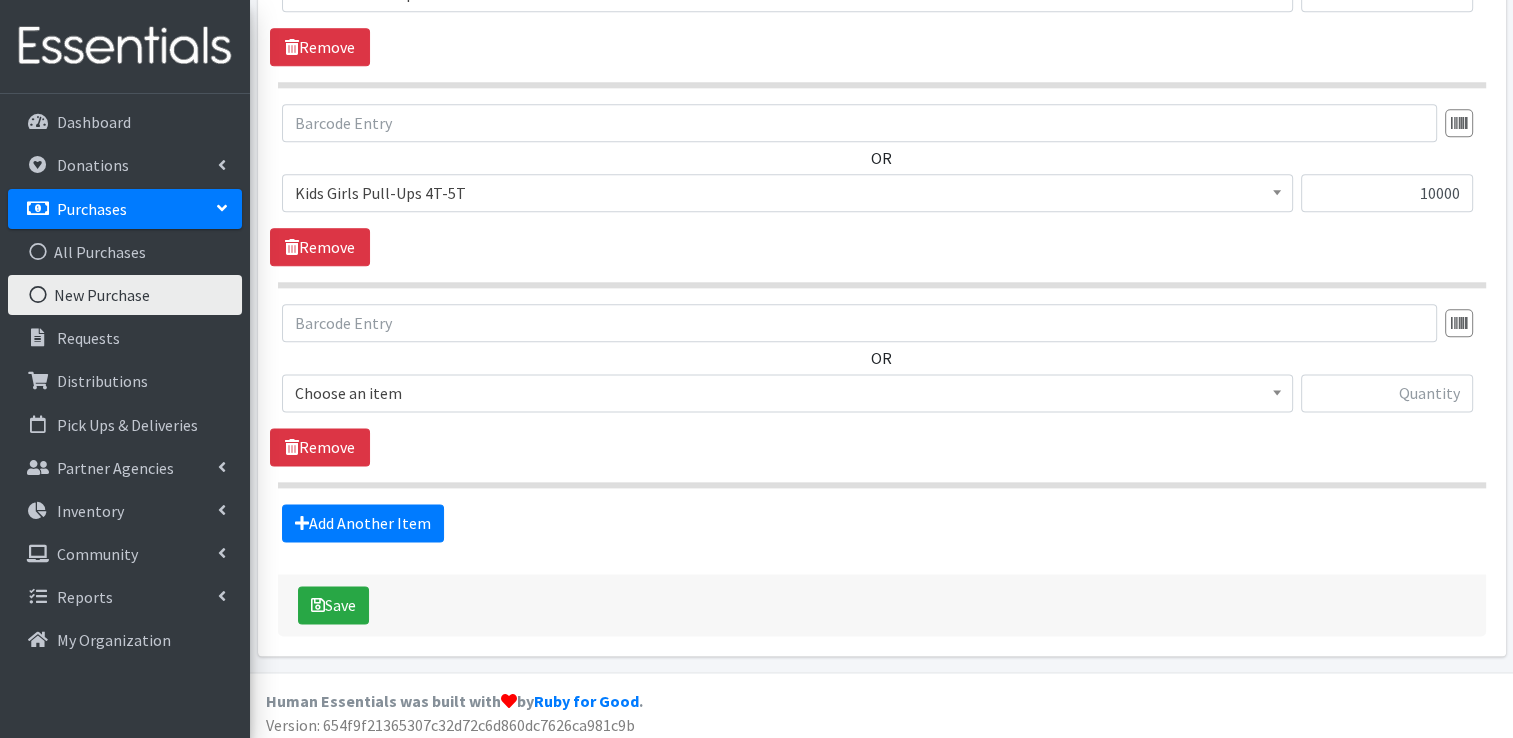 click on "Choose an item" at bounding box center (787, 393) 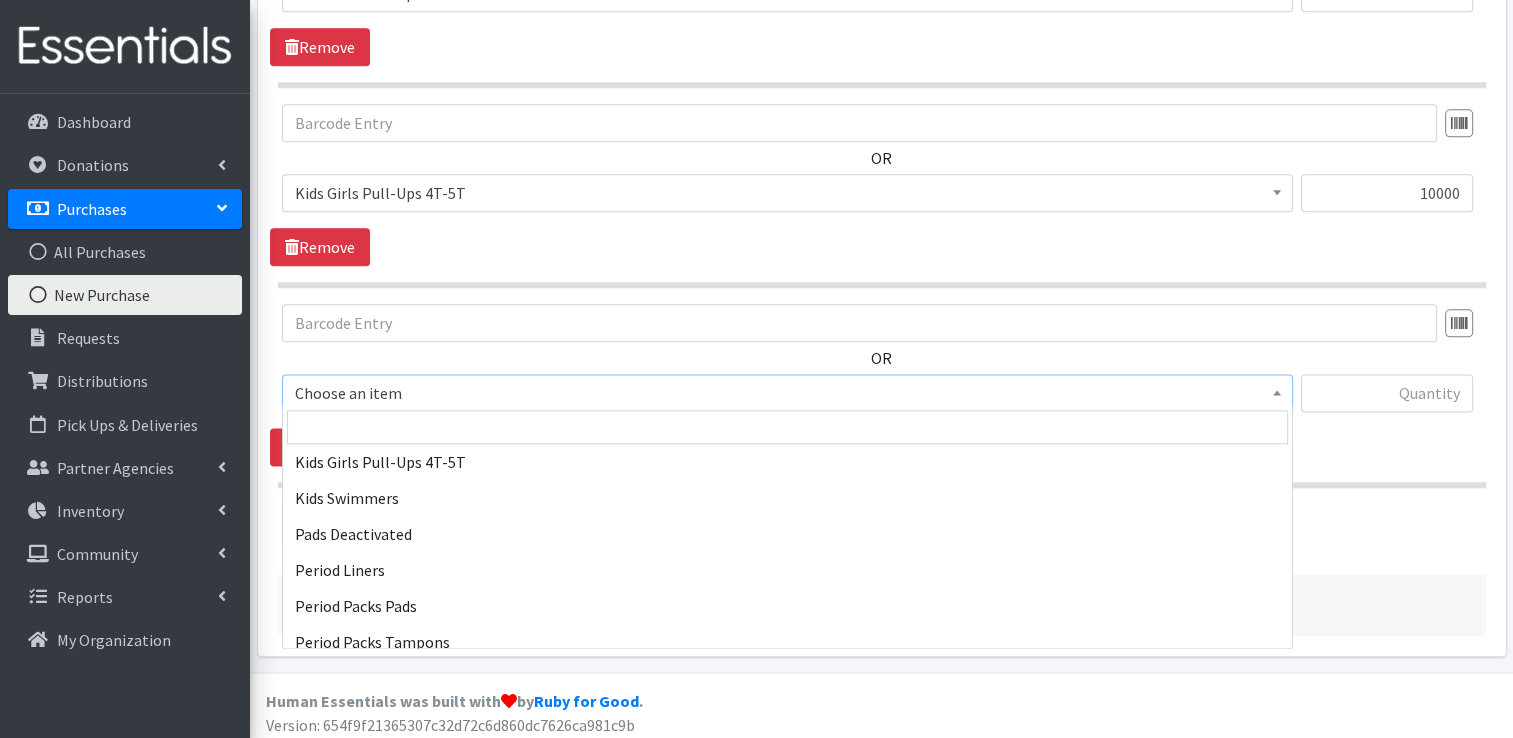 scroll, scrollTop: 900, scrollLeft: 0, axis: vertical 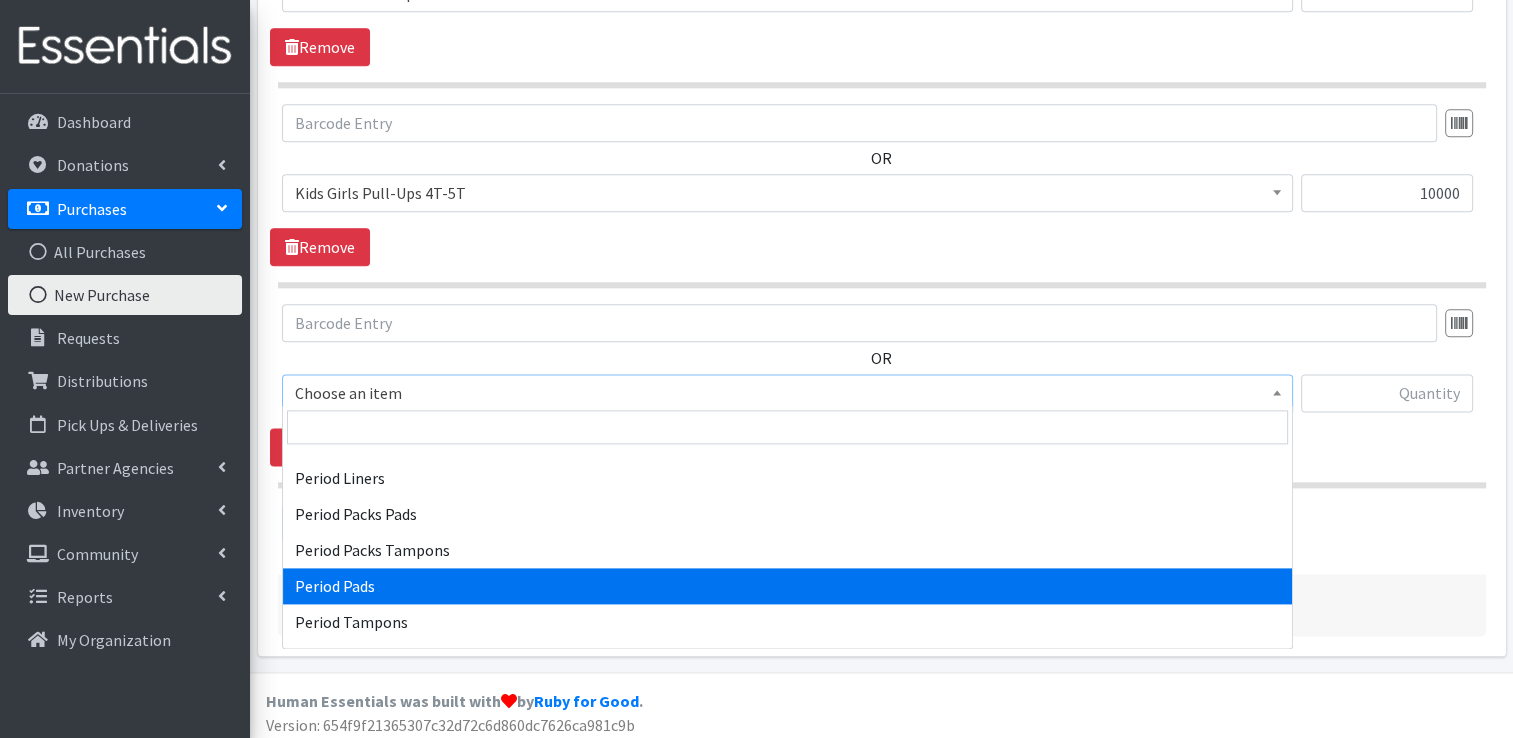select on "12634" 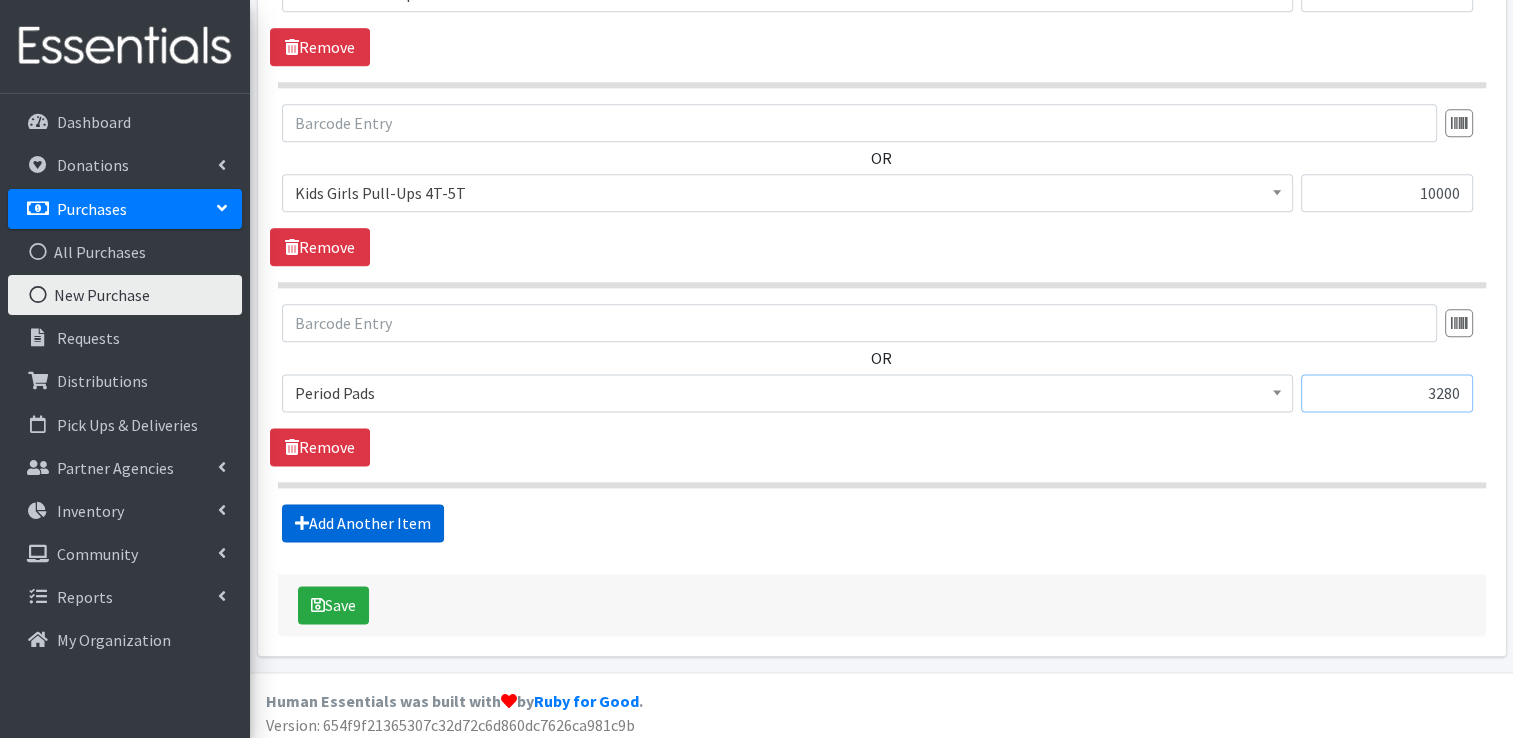 type on "3280" 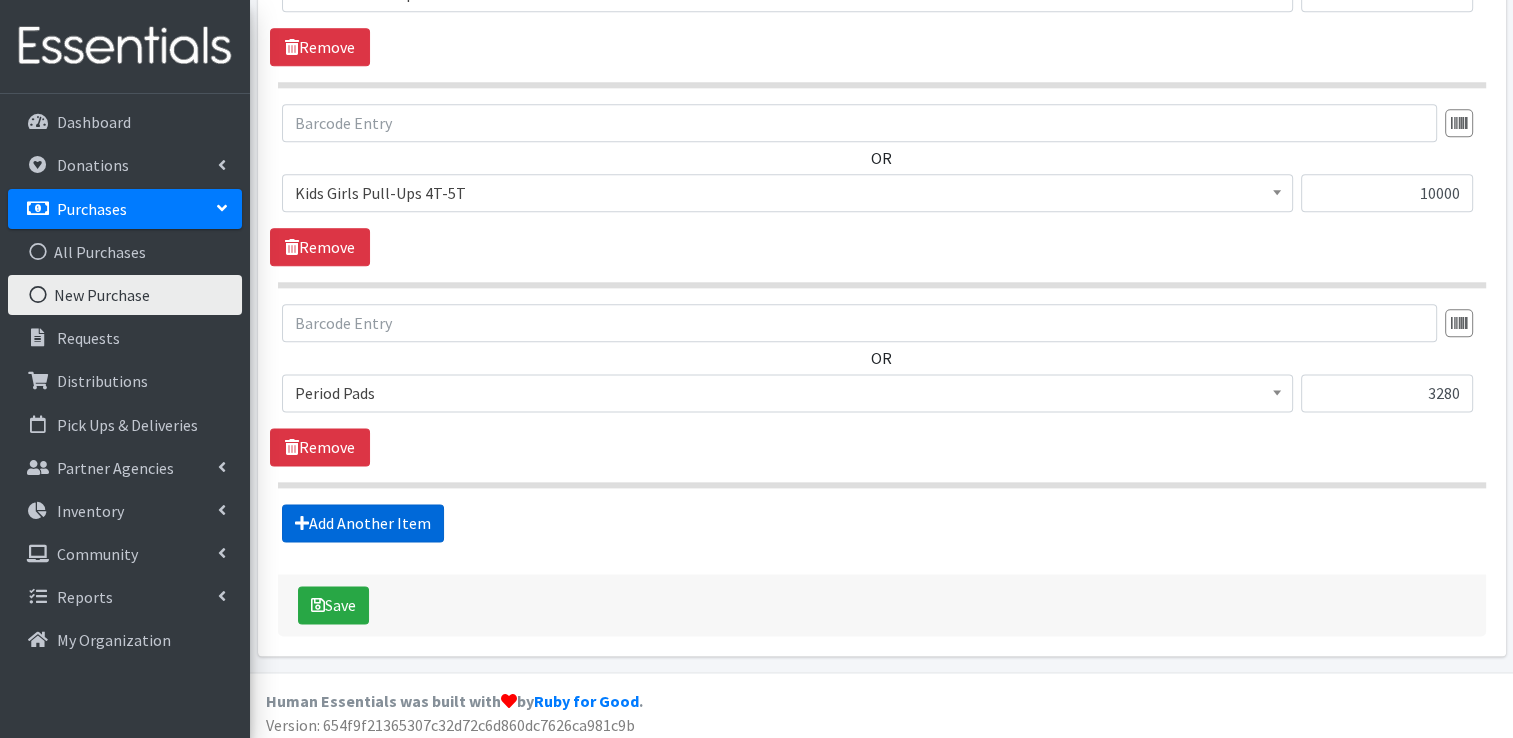 click on "Add Another Item" at bounding box center (363, 523) 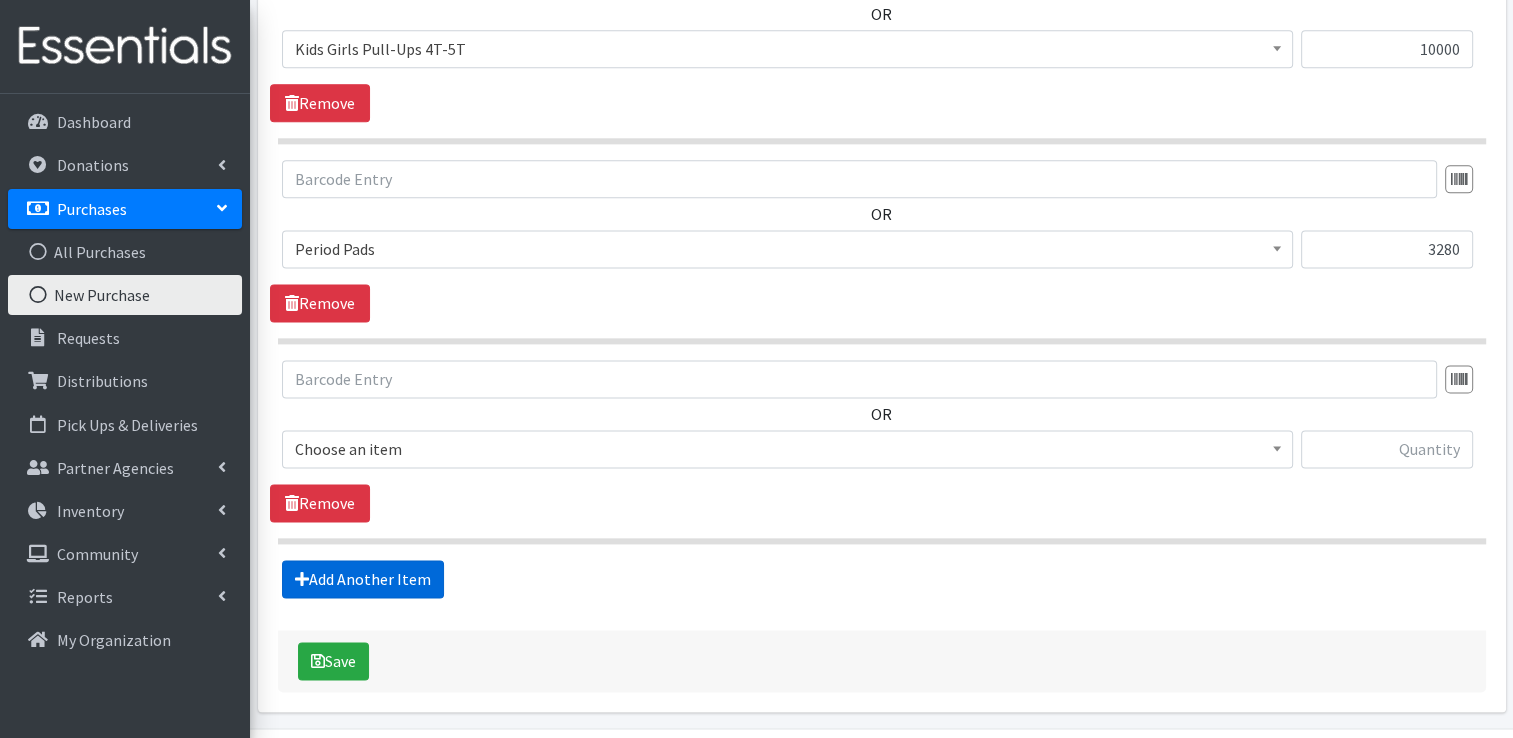 scroll, scrollTop: 2688, scrollLeft: 0, axis: vertical 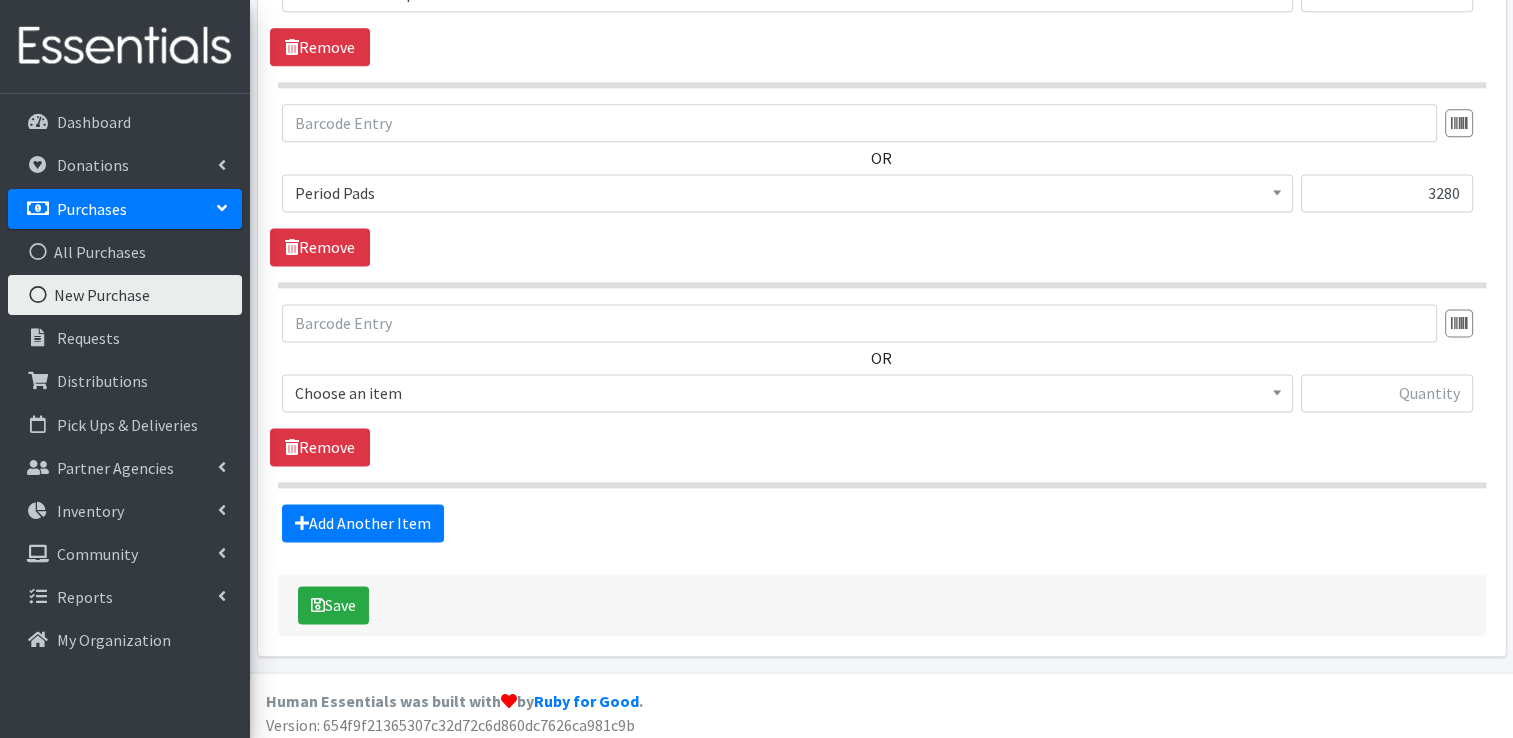click on "Choose an item" at bounding box center (787, 393) 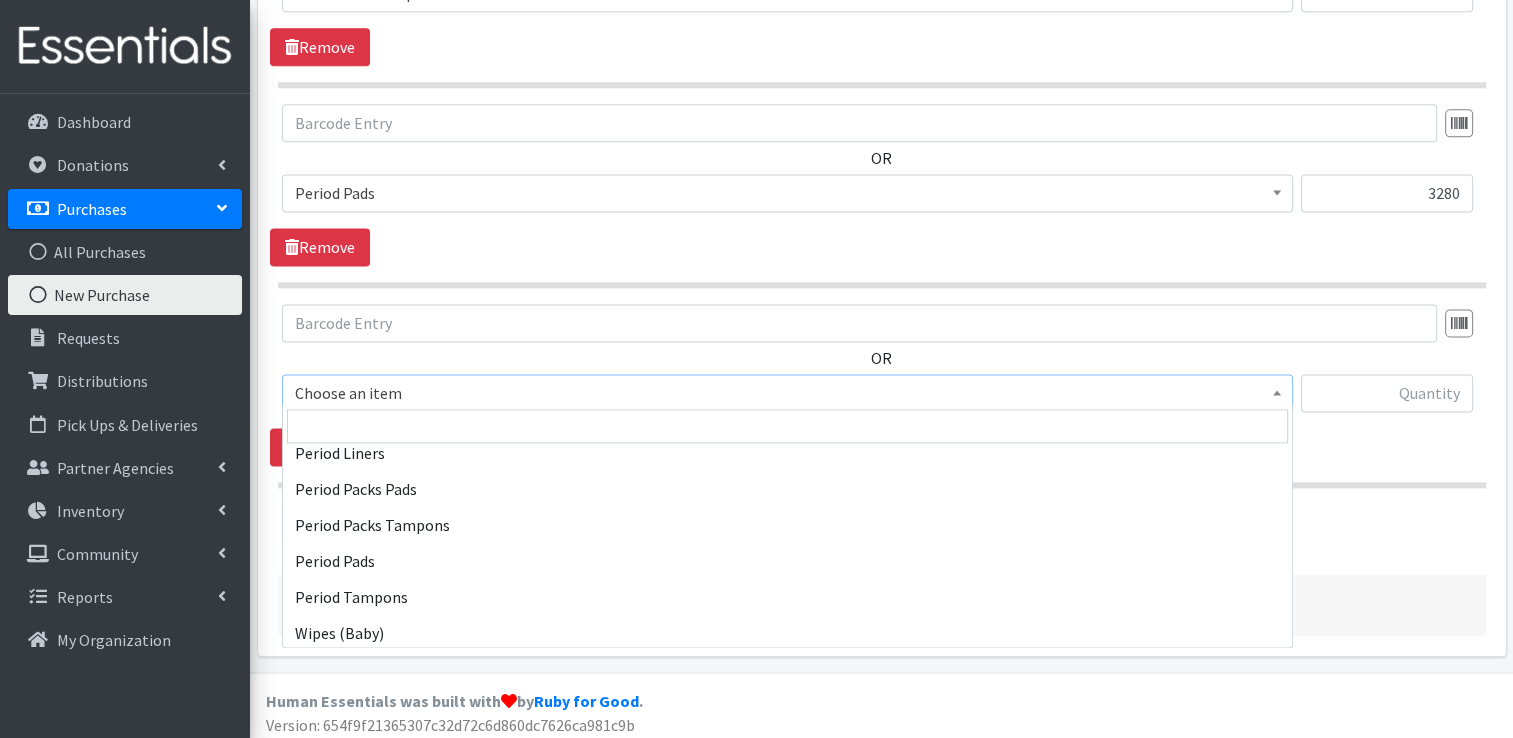 scroll, scrollTop: 928, scrollLeft: 0, axis: vertical 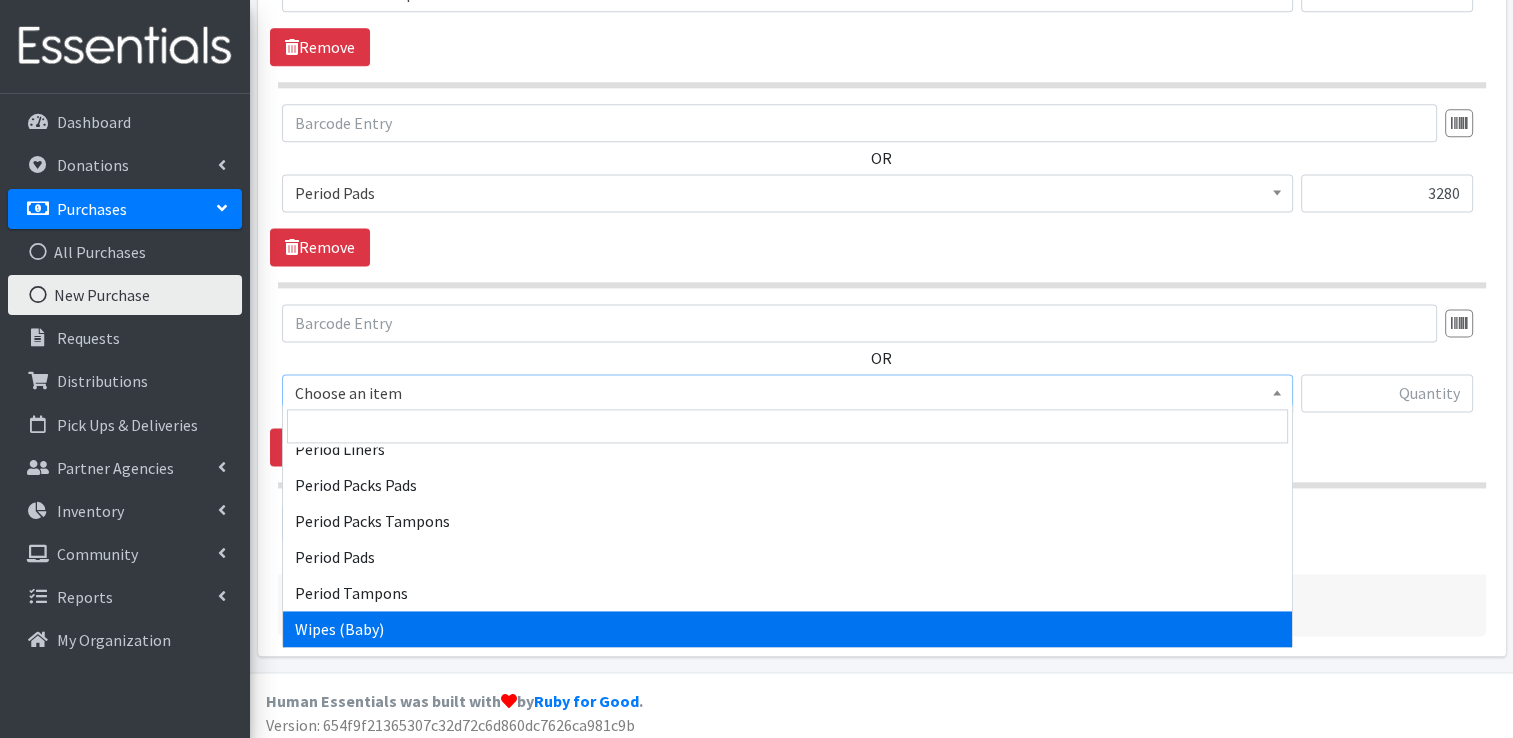 select on "4828" 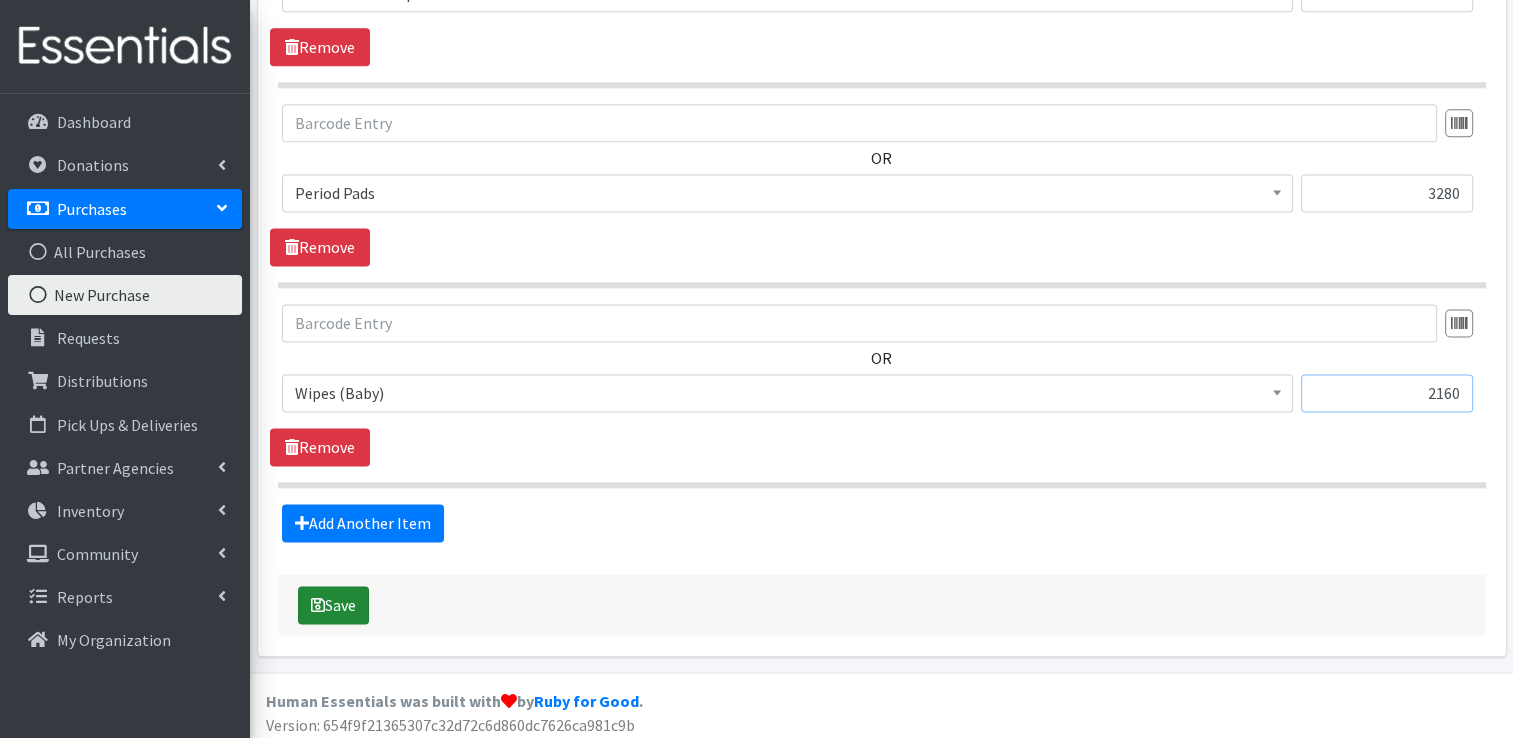 type on "2160" 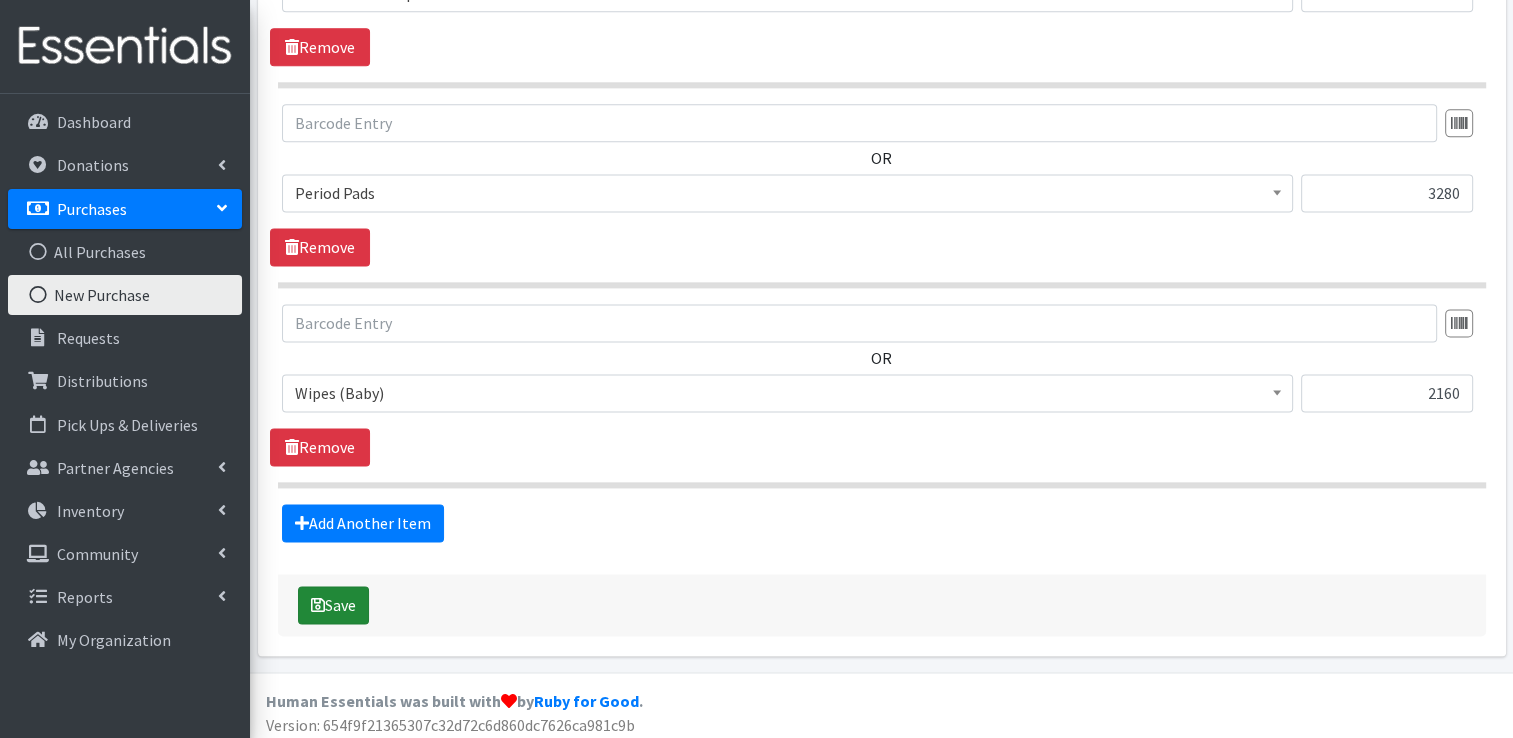 click on "Save" at bounding box center (333, 605) 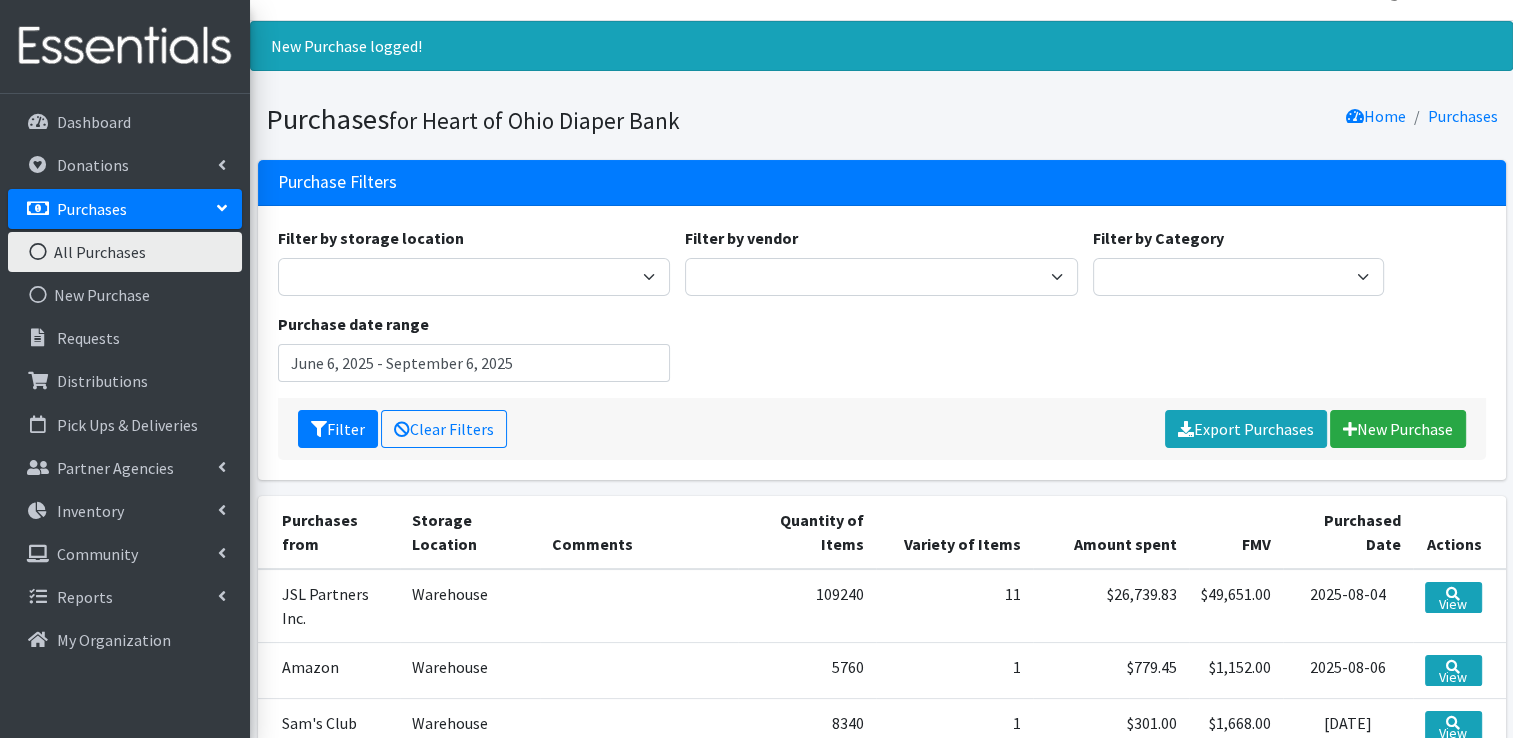 scroll, scrollTop: 100, scrollLeft: 0, axis: vertical 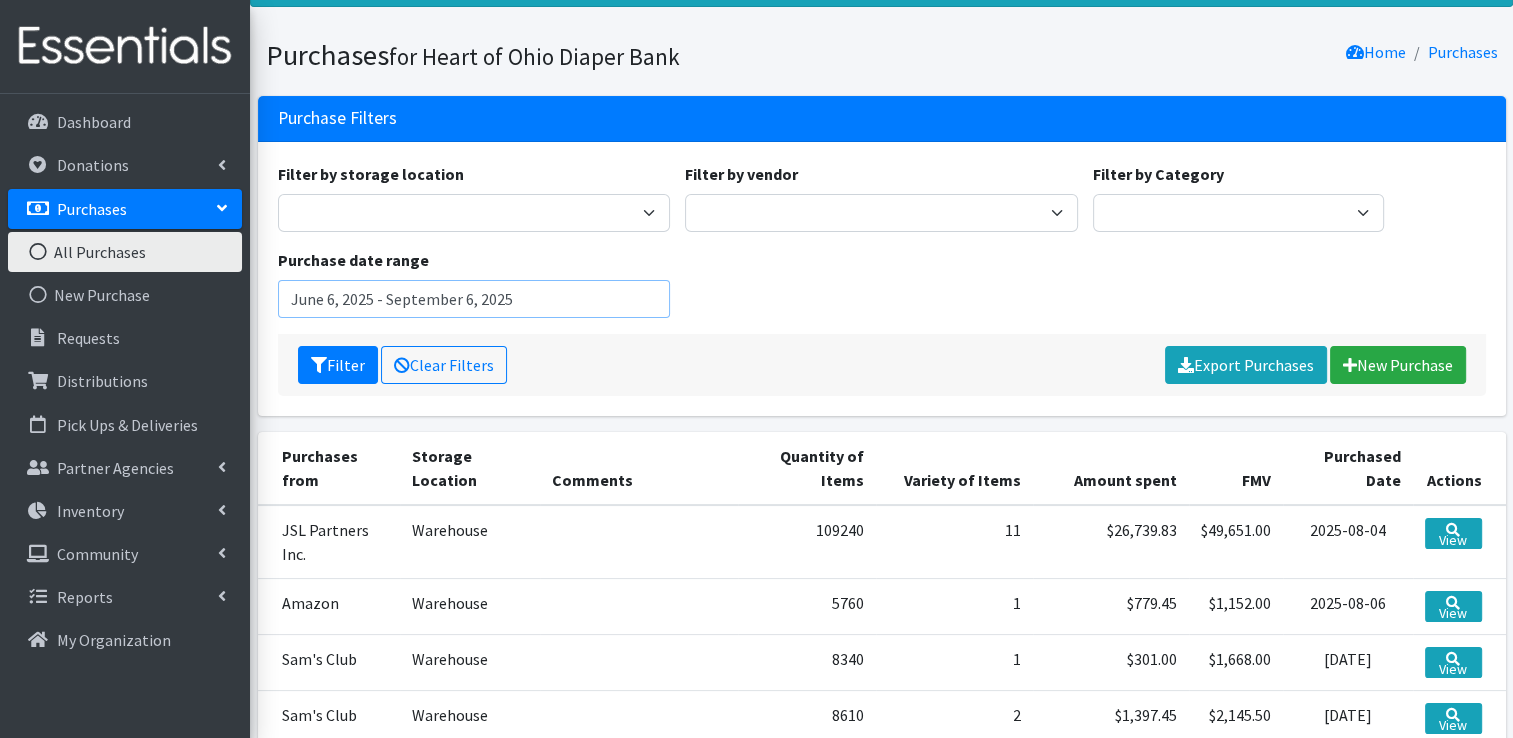click on "June 6, 2025 - September 6, 2025" at bounding box center [474, 299] 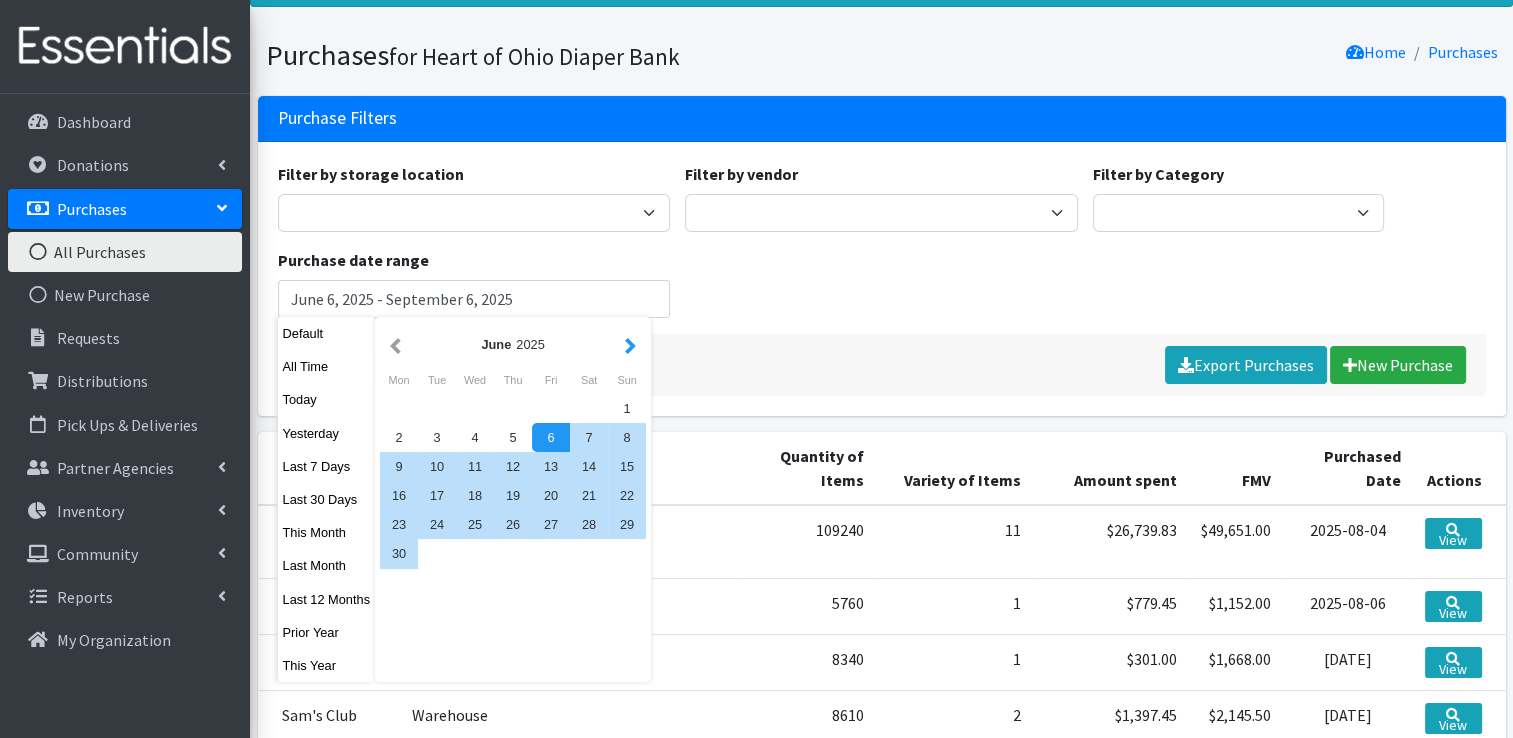click at bounding box center (630, 344) 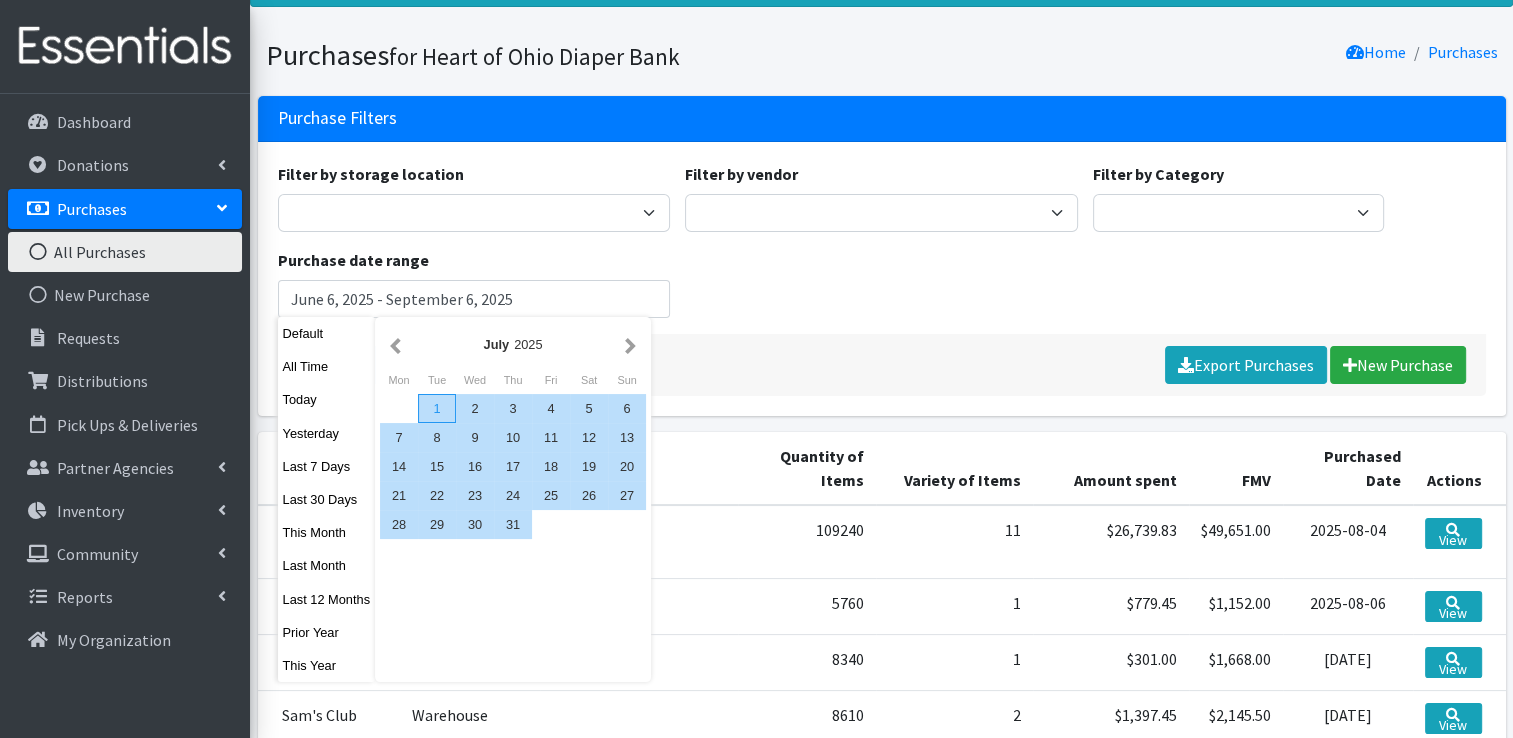 click on "1" at bounding box center (437, 408) 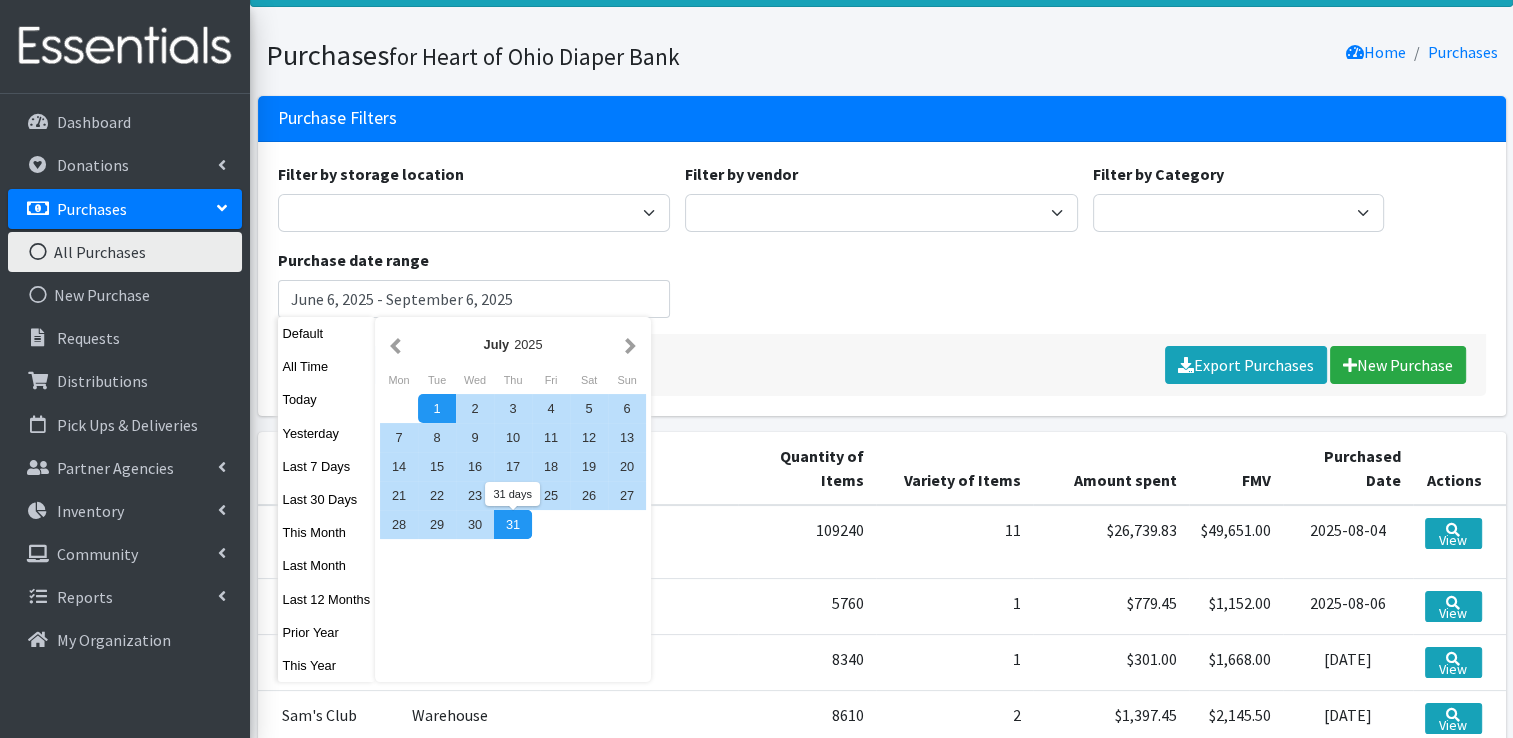 click on "31" at bounding box center [513, 524] 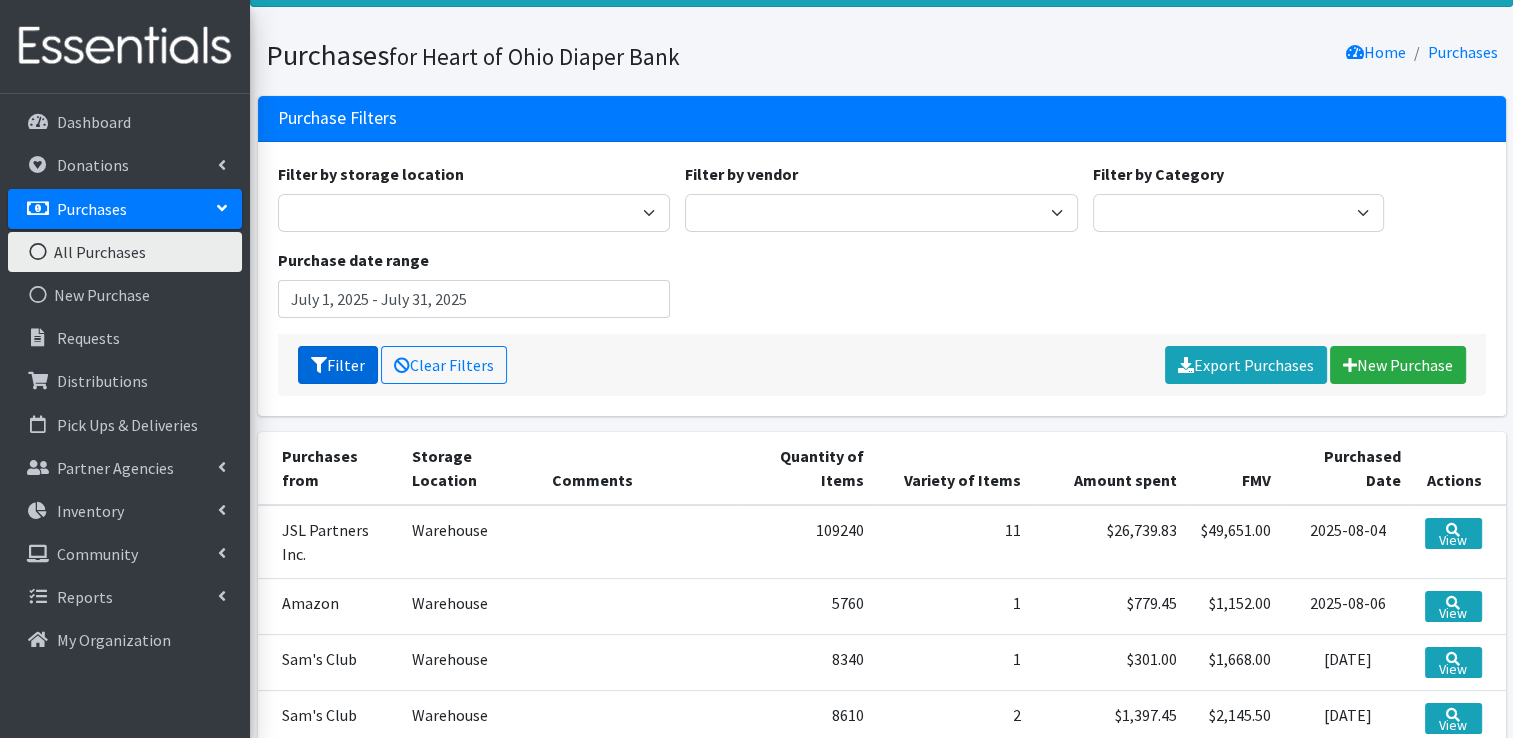 click at bounding box center [319, 365] 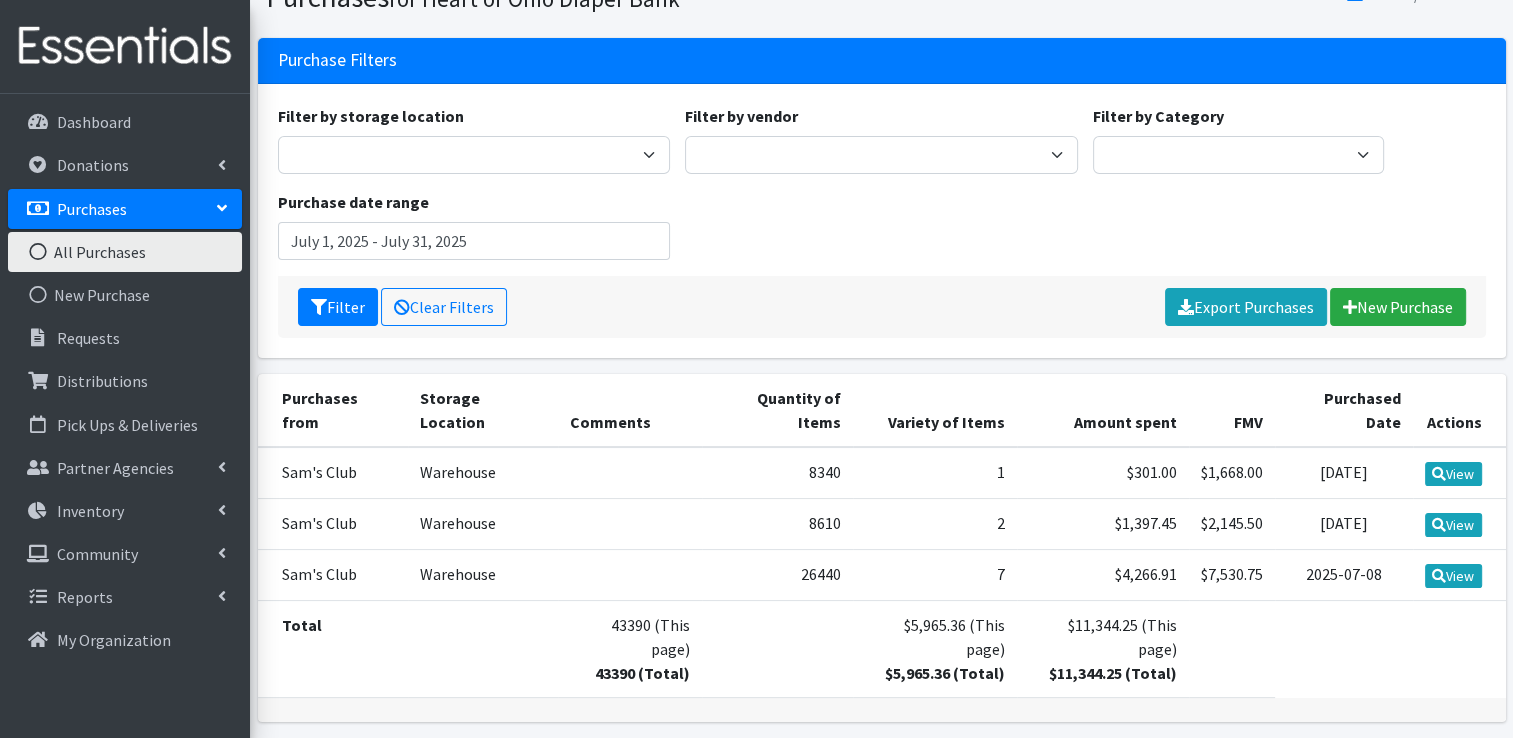 scroll, scrollTop: 100, scrollLeft: 0, axis: vertical 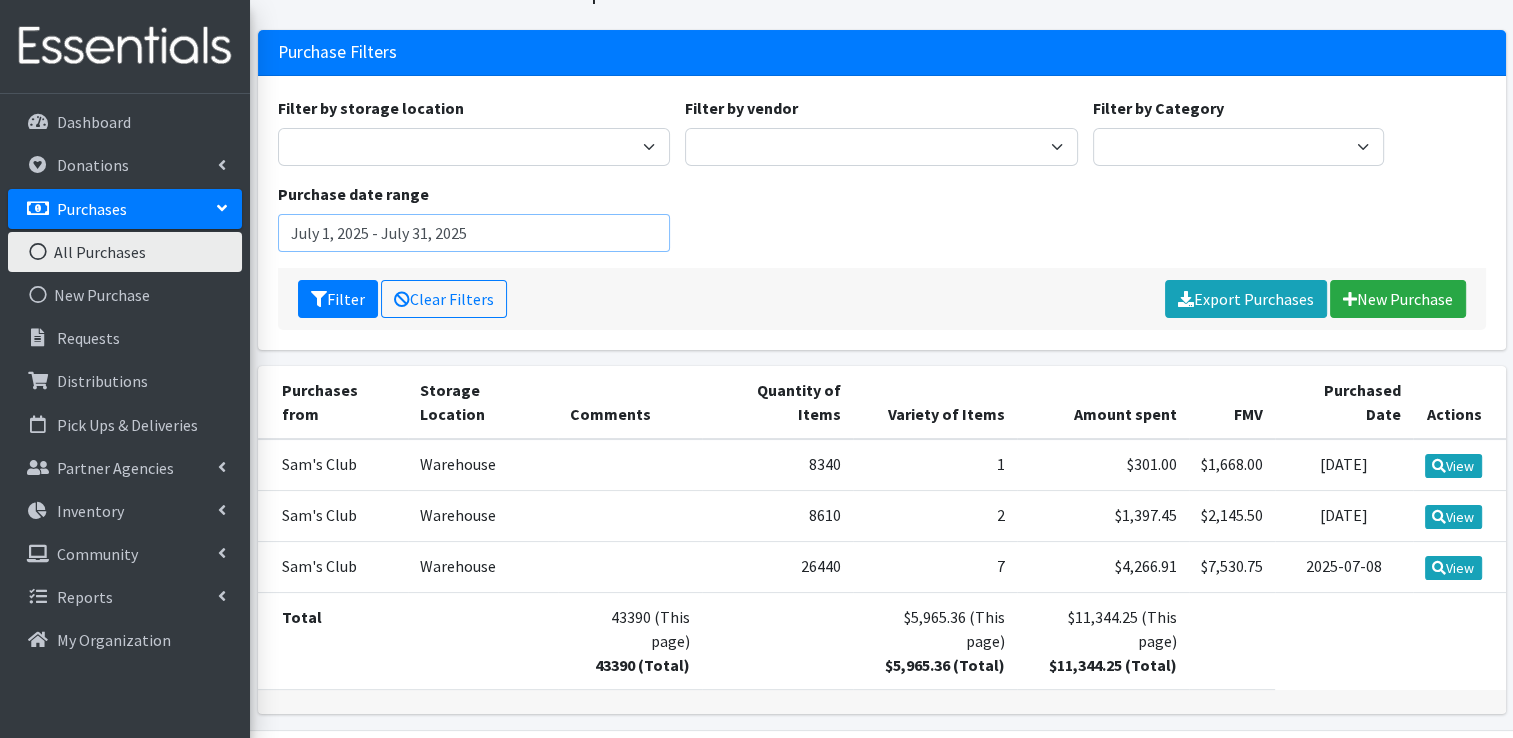 click on "July 1, 2025 - July 31, 2025" at bounding box center [474, 233] 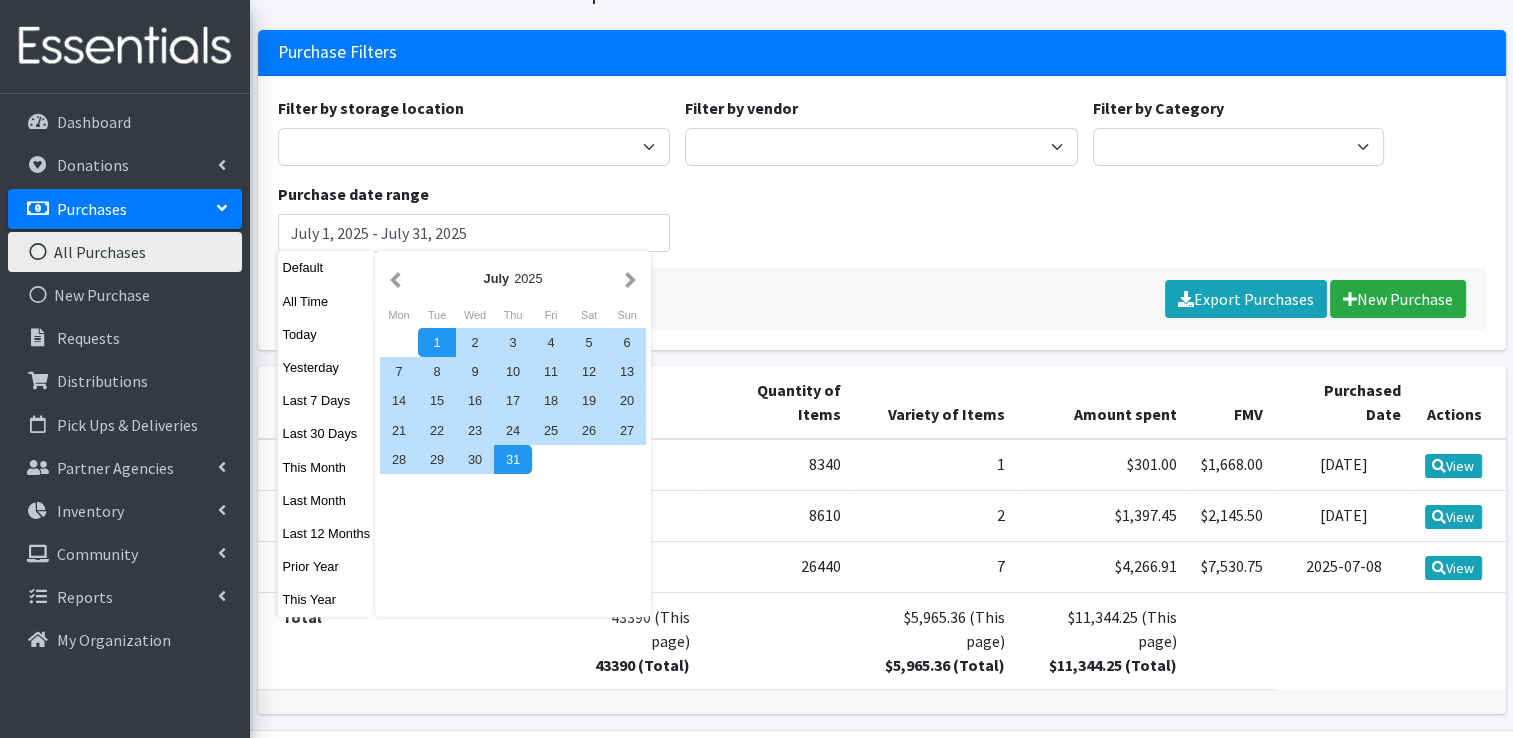 click on "1" at bounding box center (437, 342) 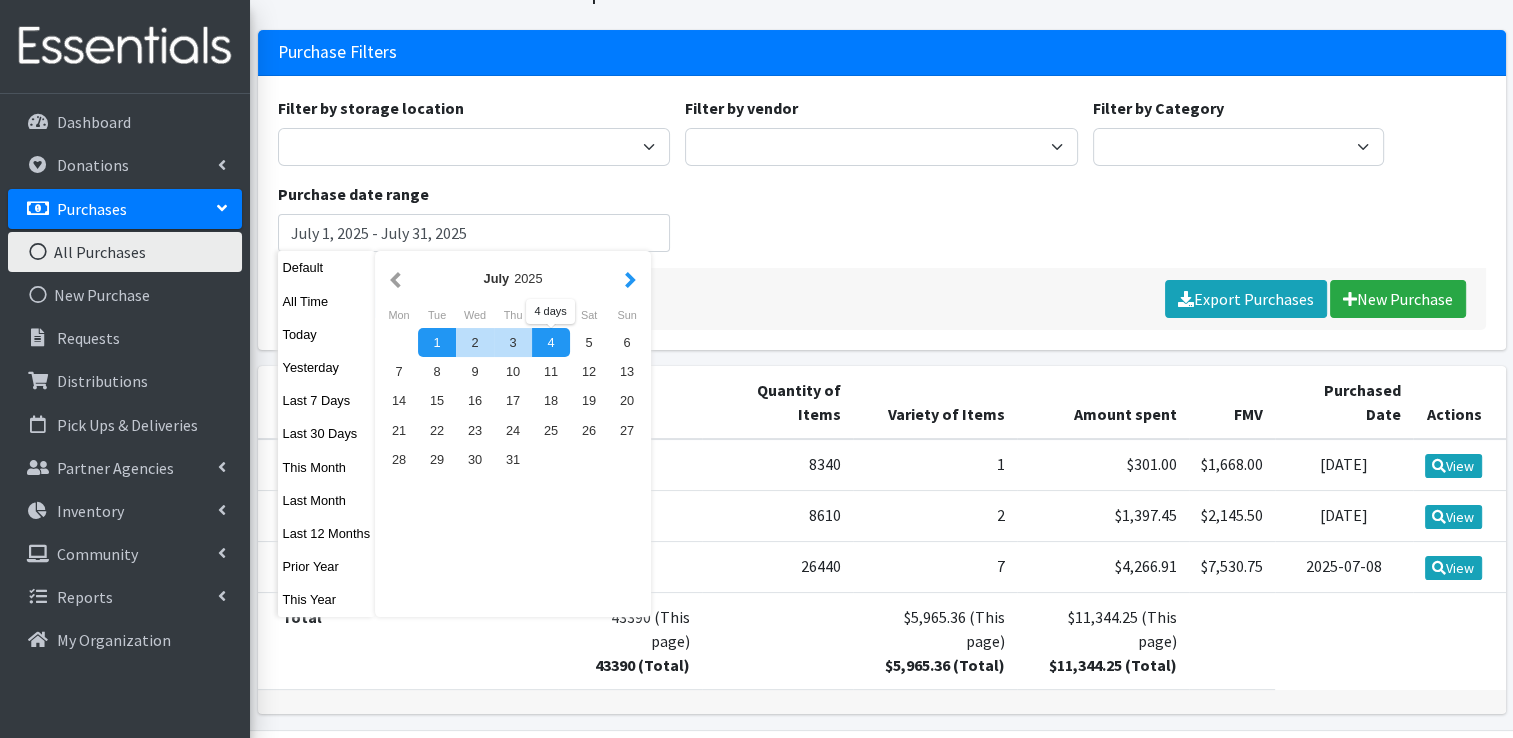 click at bounding box center [630, 278] 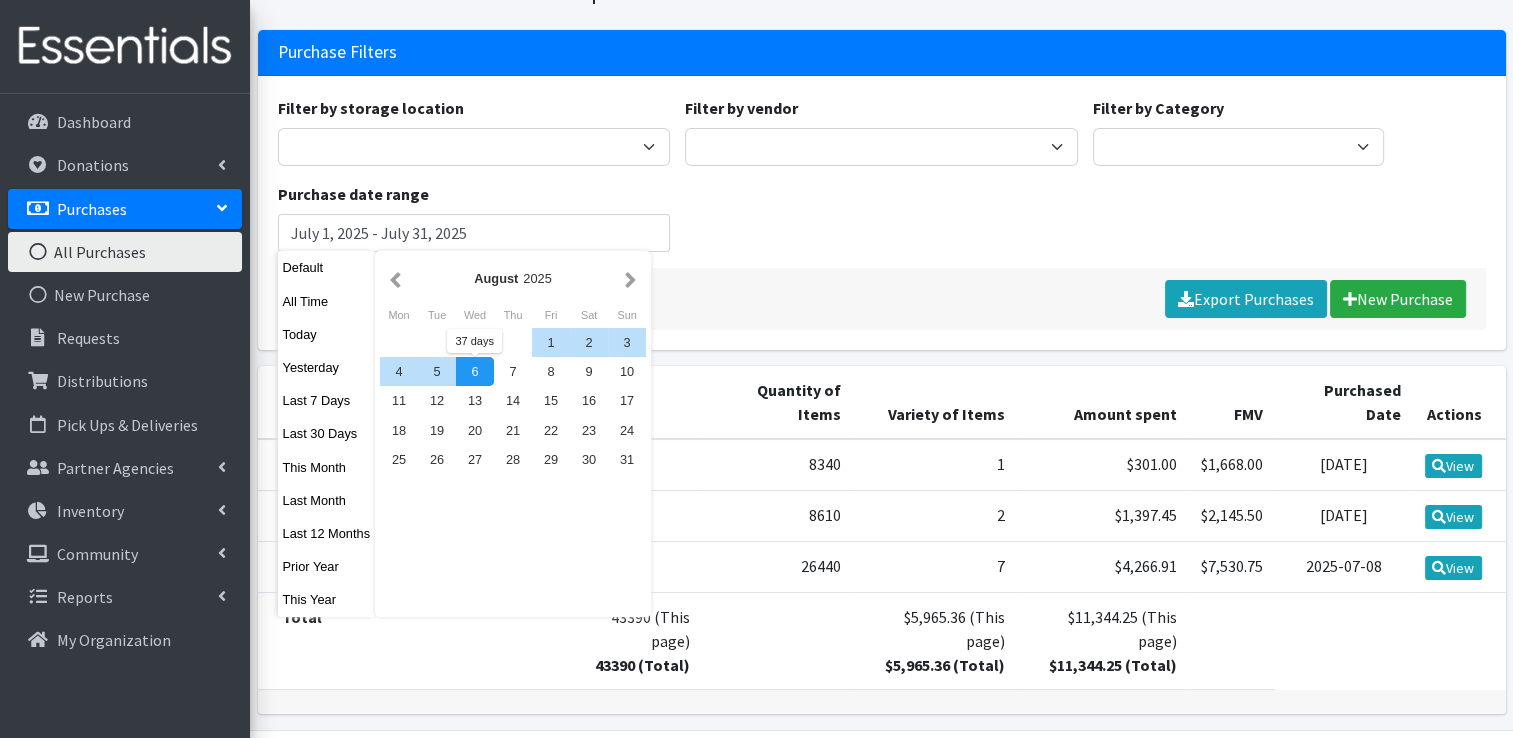 click on "6" at bounding box center [475, 371] 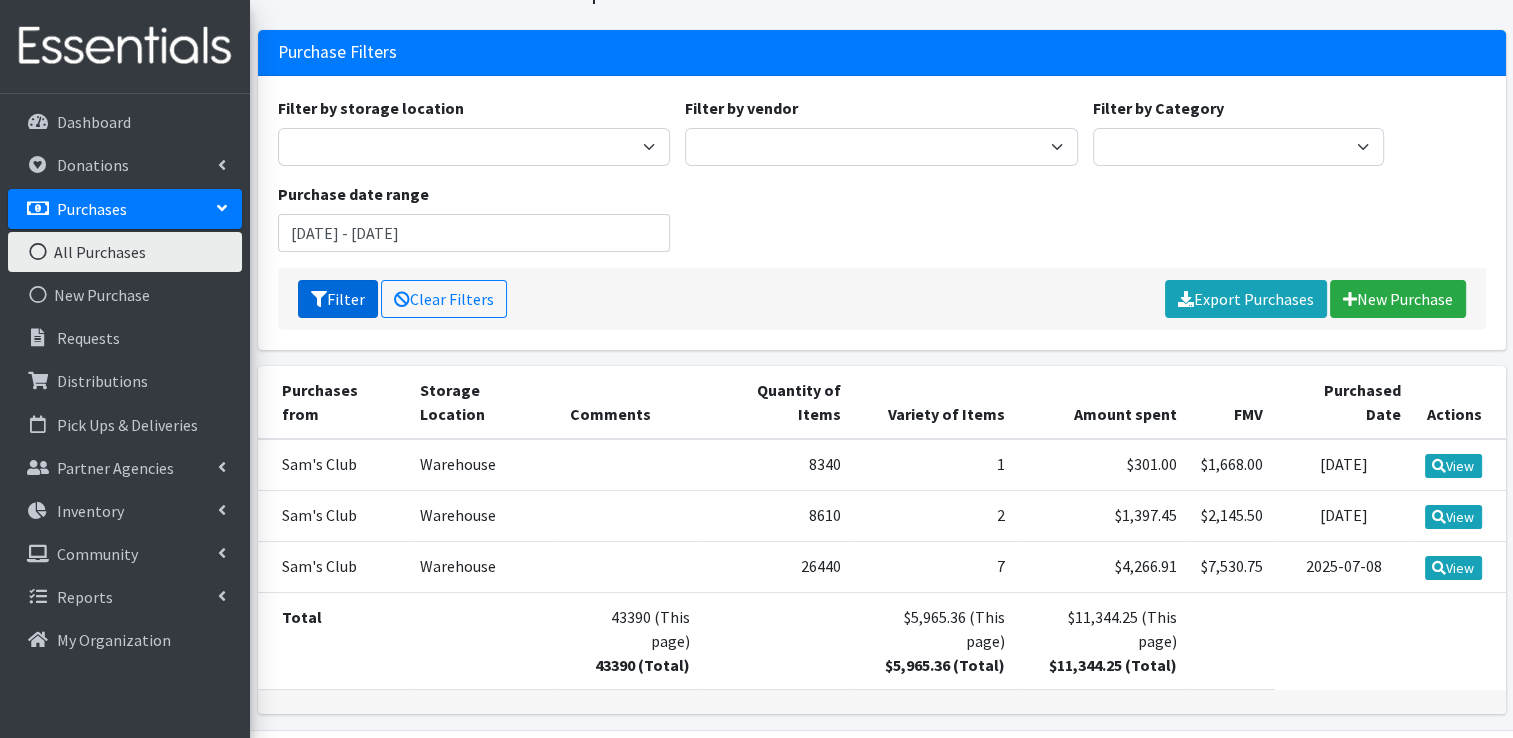 click on "Filter" at bounding box center (338, 299) 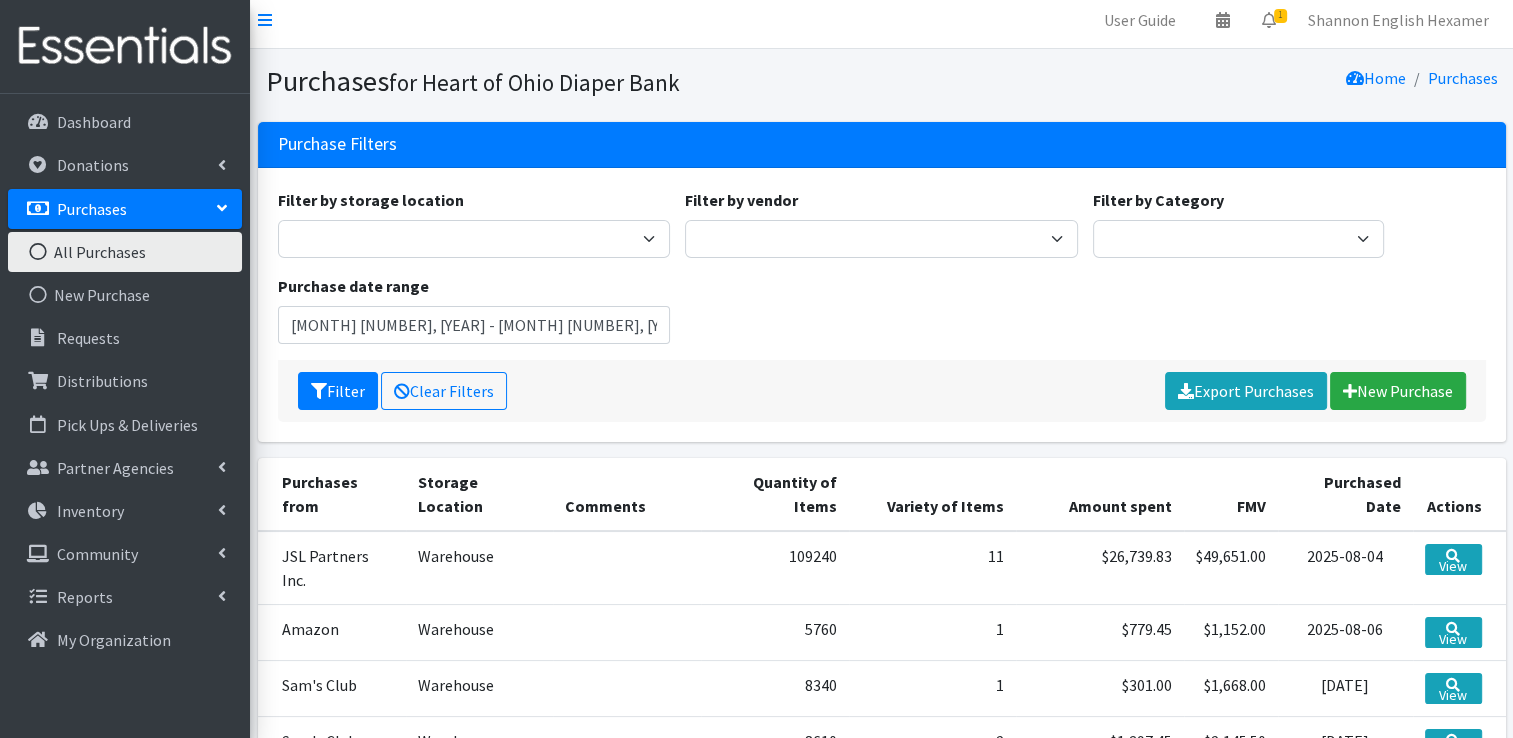 scroll, scrollTop: 0, scrollLeft: 0, axis: both 